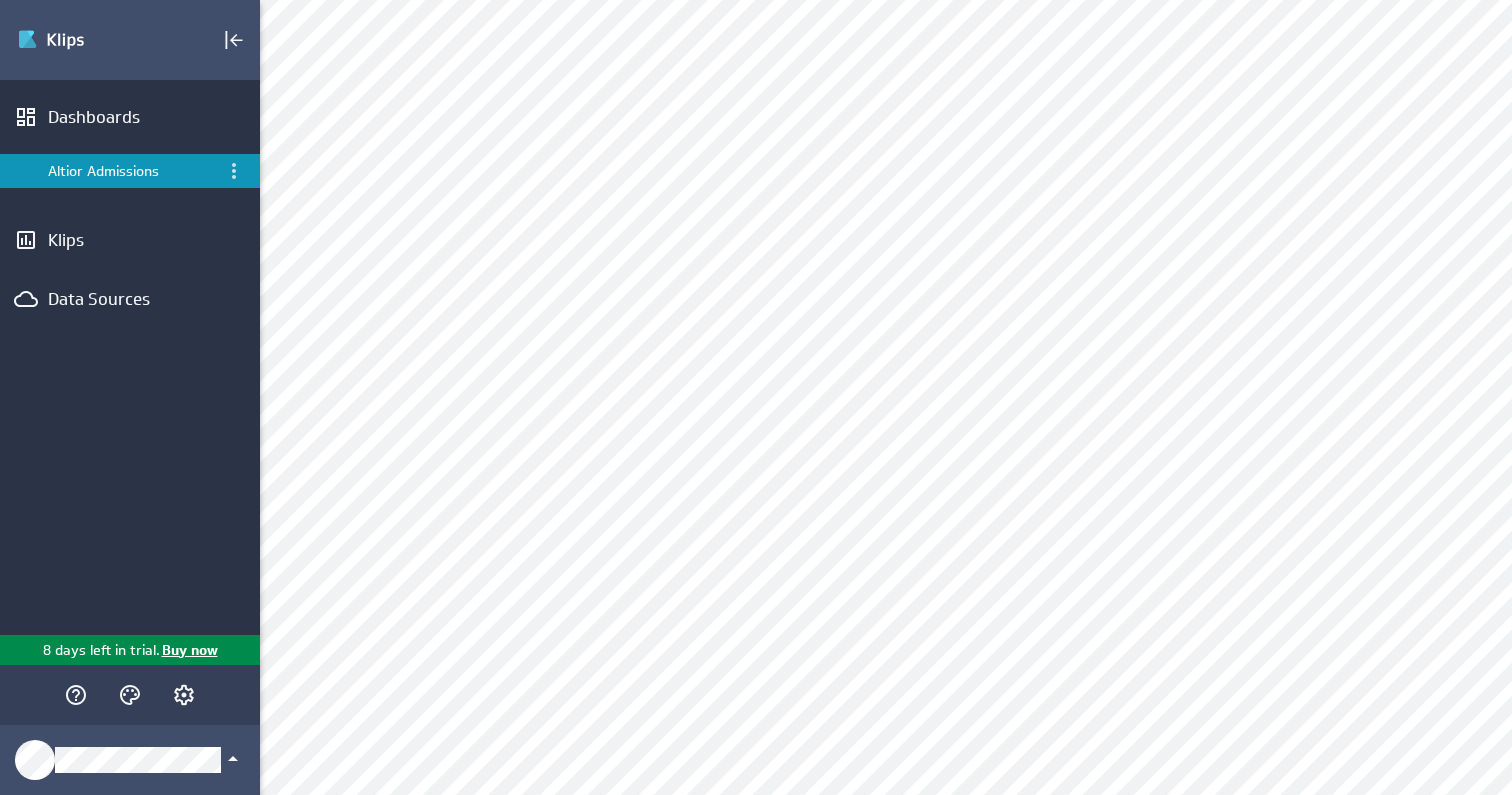 scroll, scrollTop: 0, scrollLeft: 0, axis: both 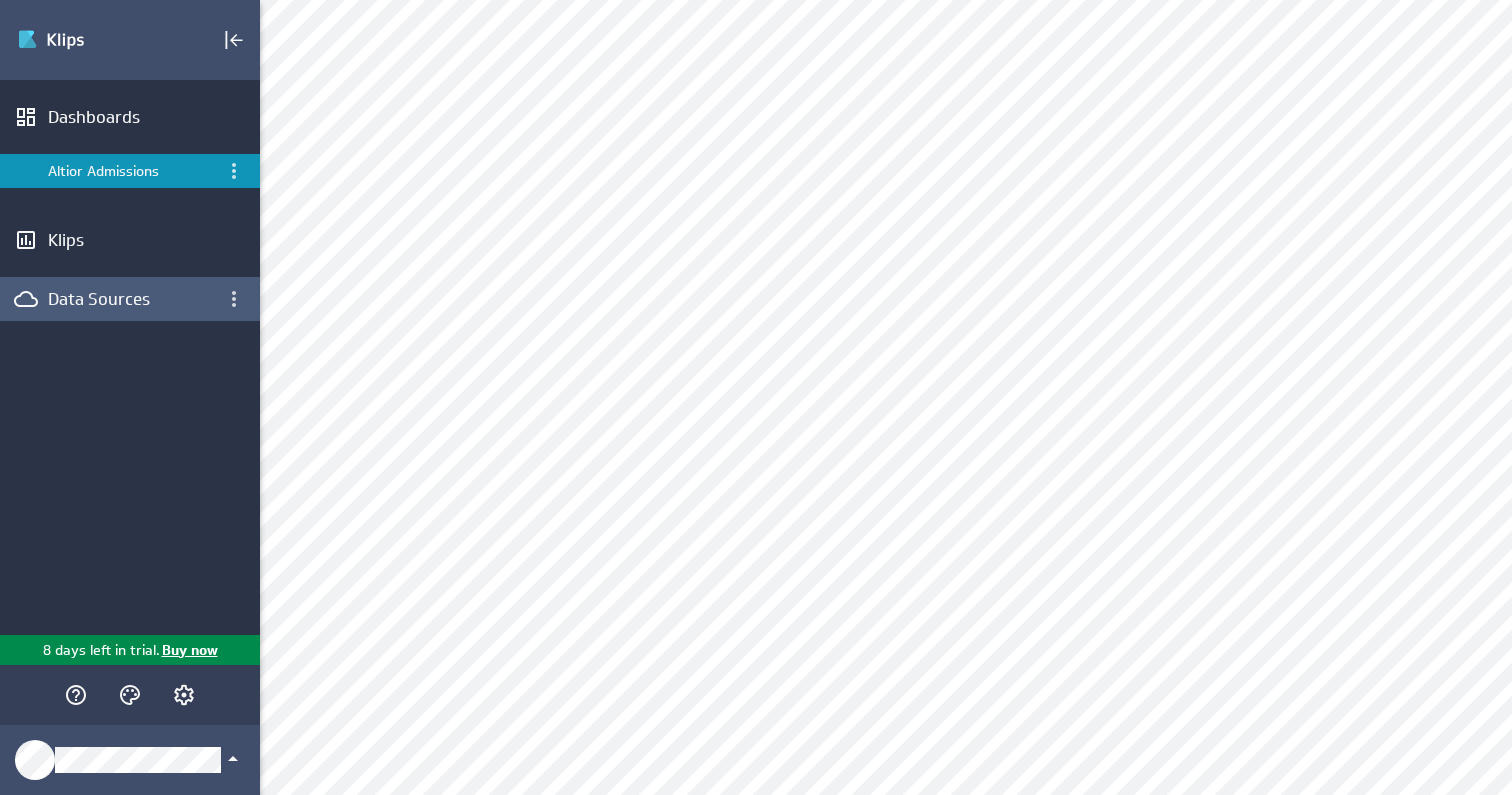 click on "Data Sources" at bounding box center (130, 299) 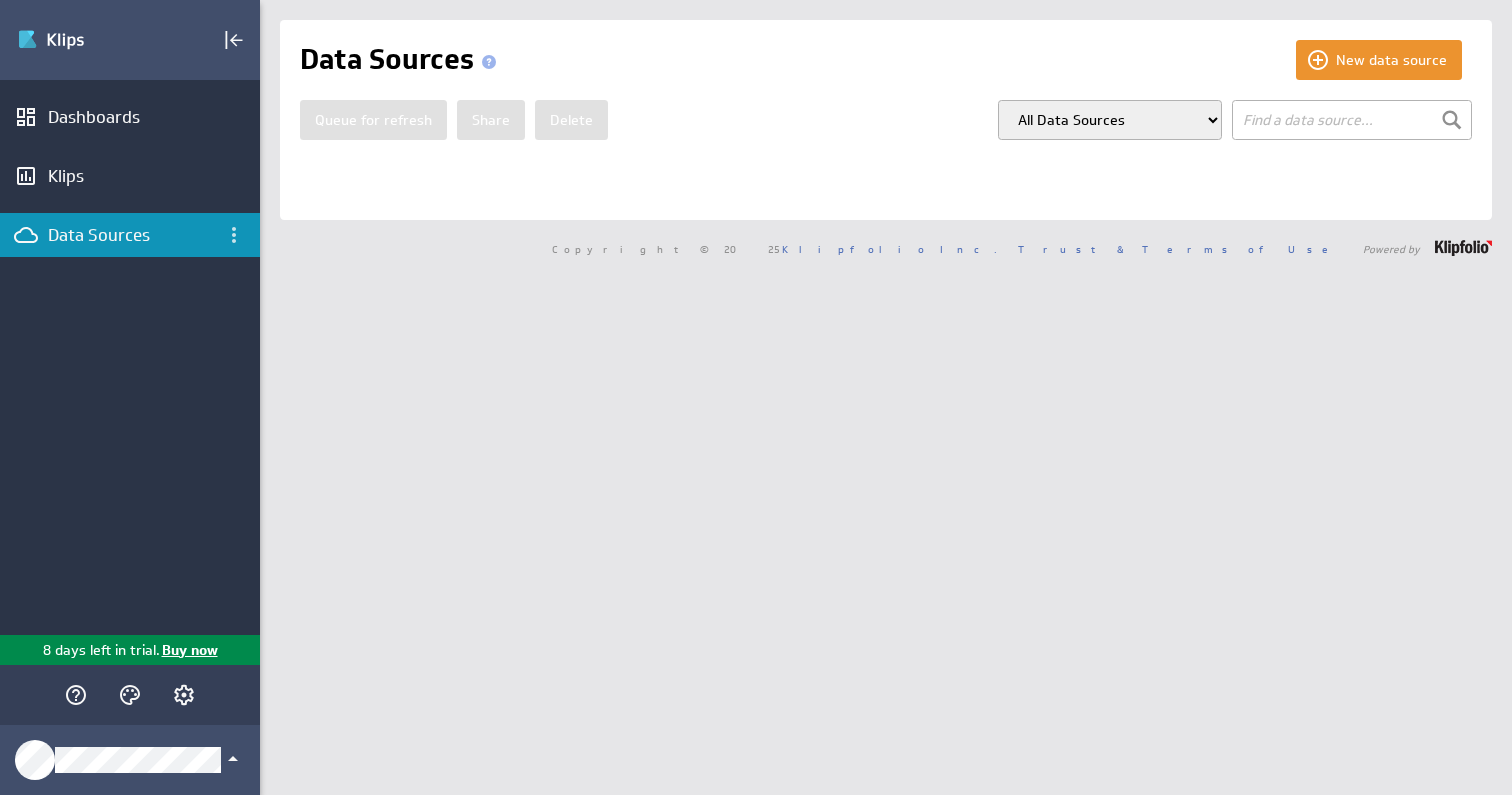 scroll, scrollTop: 0, scrollLeft: 0, axis: both 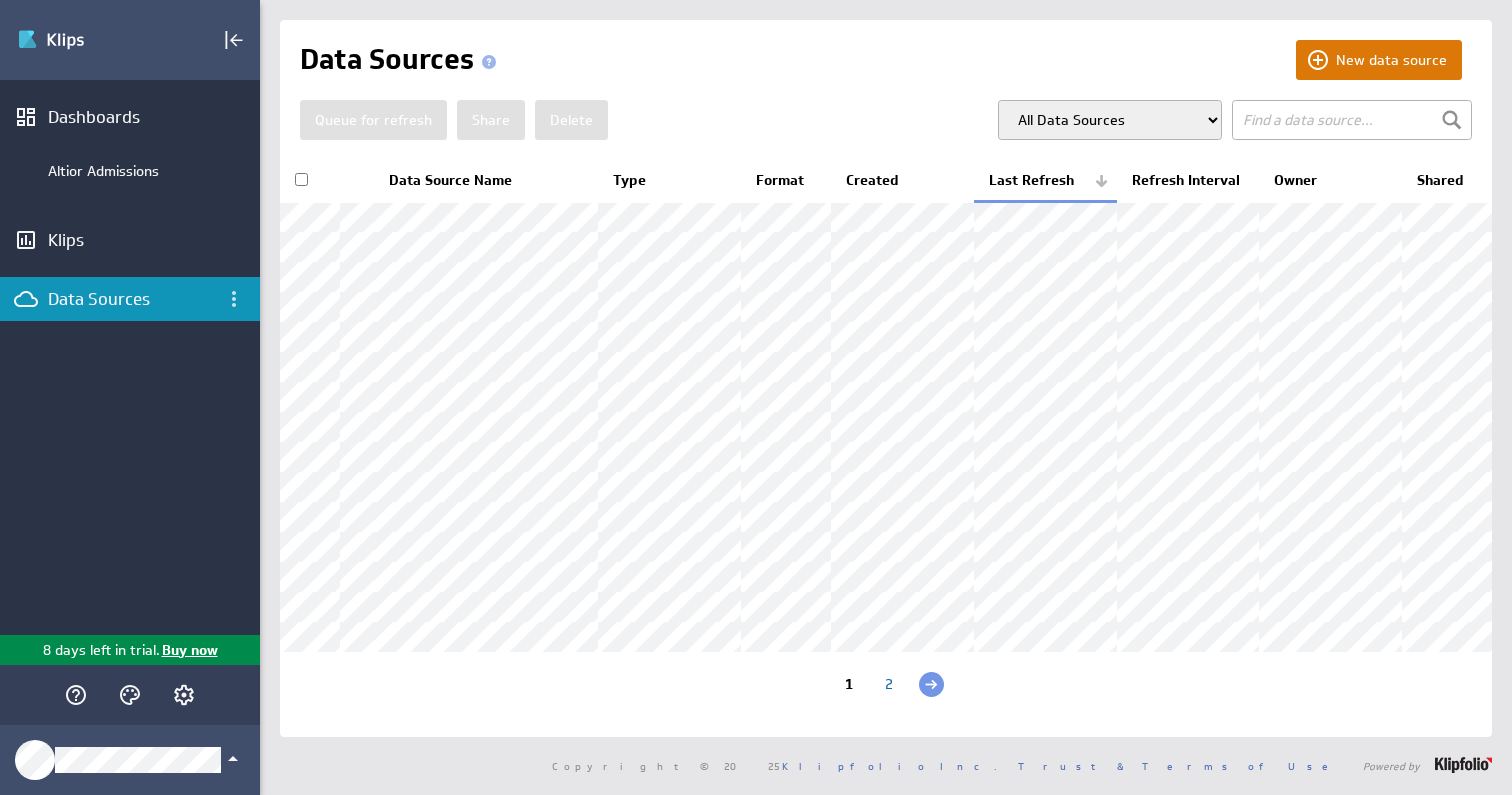 click on "New data source" at bounding box center (1379, 60) 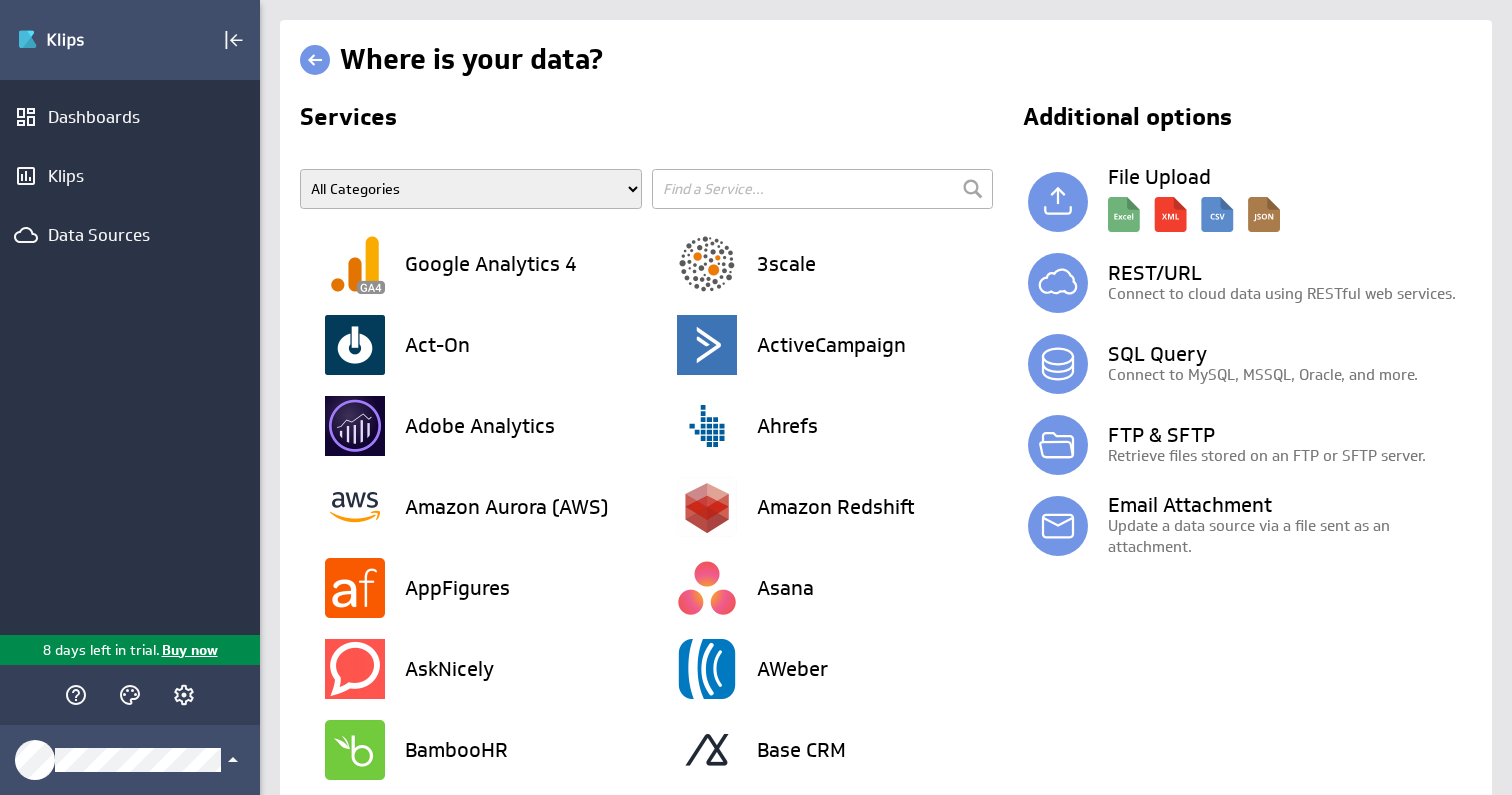 scroll, scrollTop: 0, scrollLeft: 0, axis: both 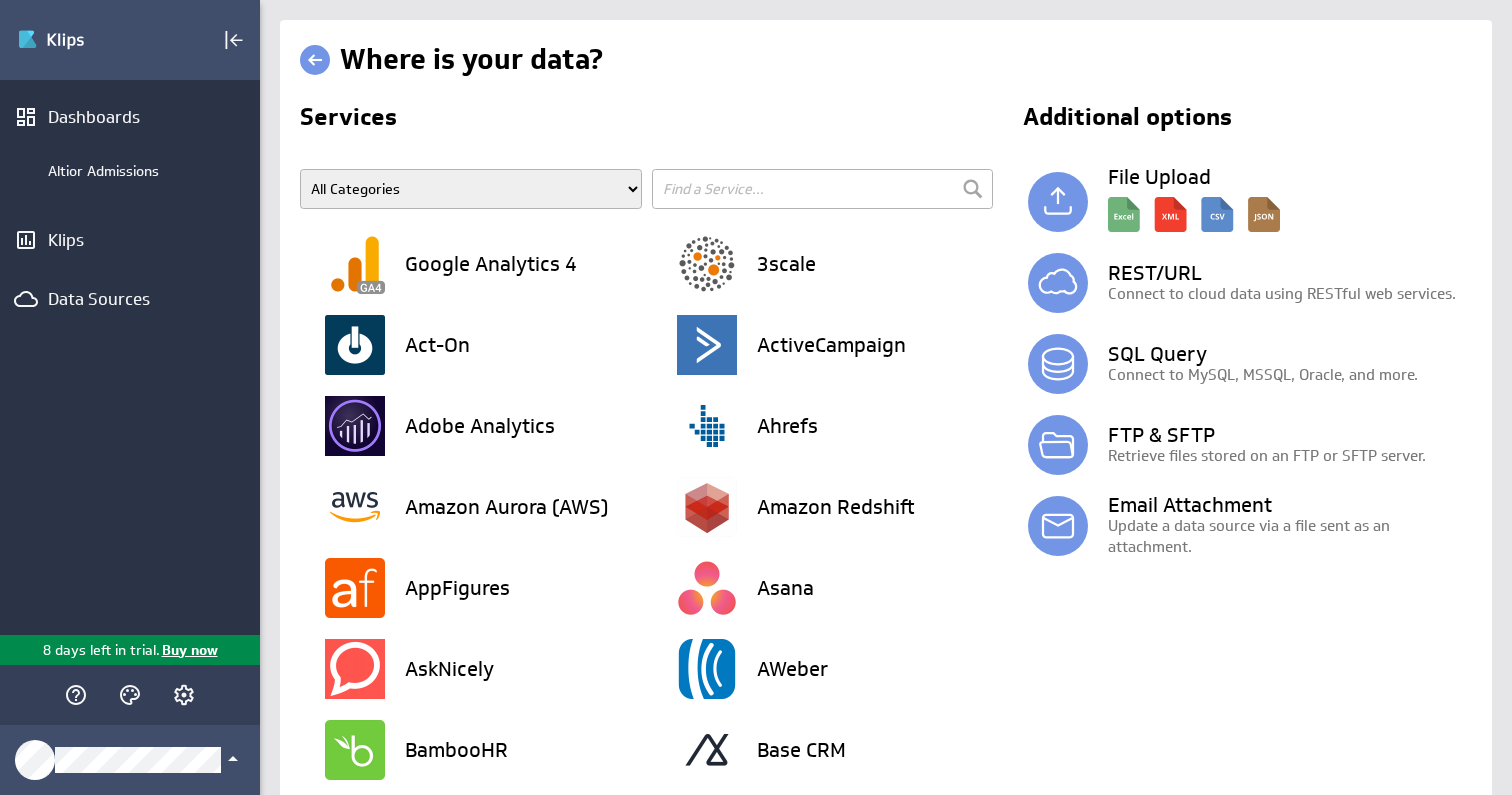 click at bounding box center (823, 189) 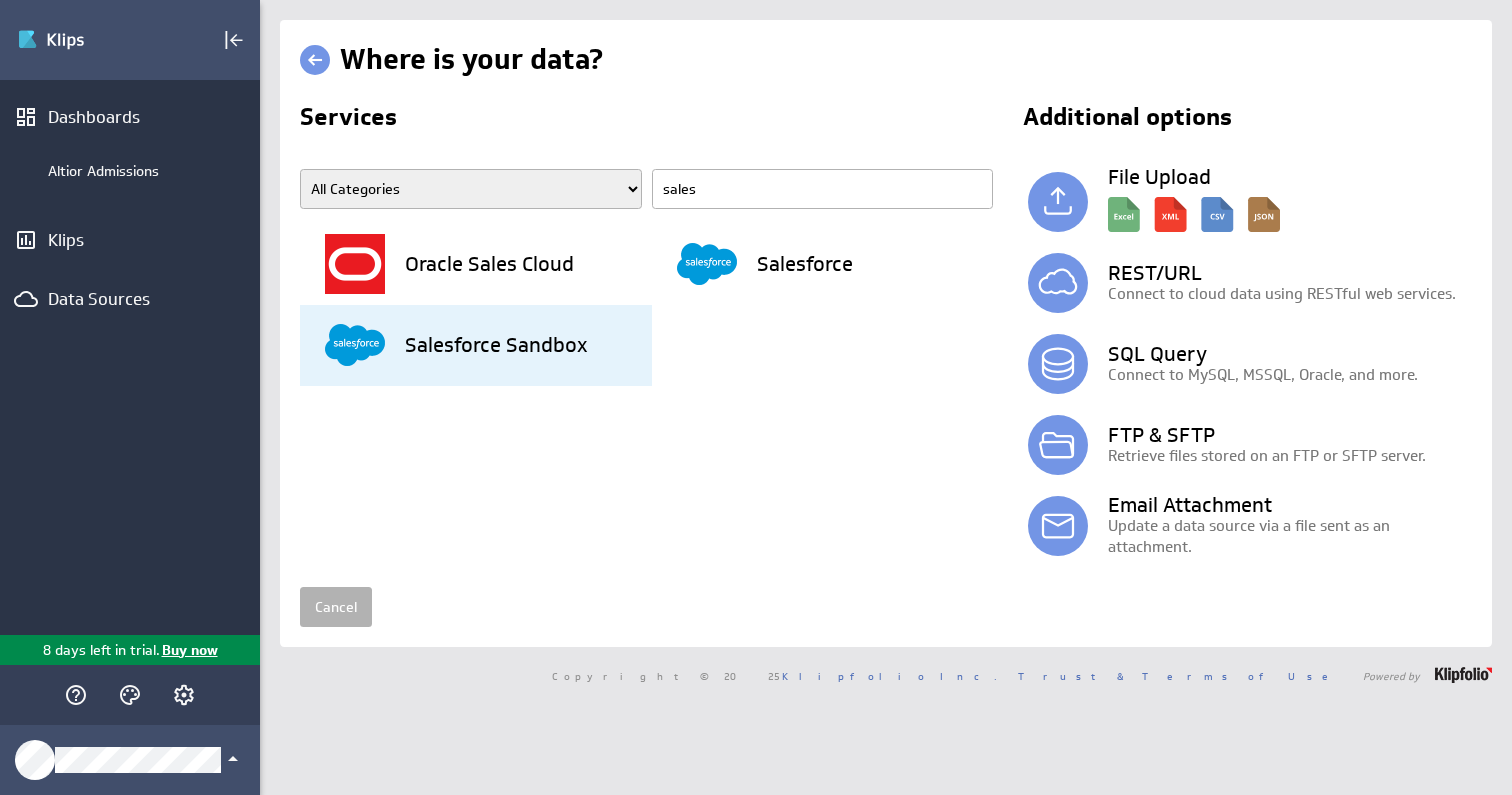 click on "Salesforce Sandbox" at bounding box center (488, 264) 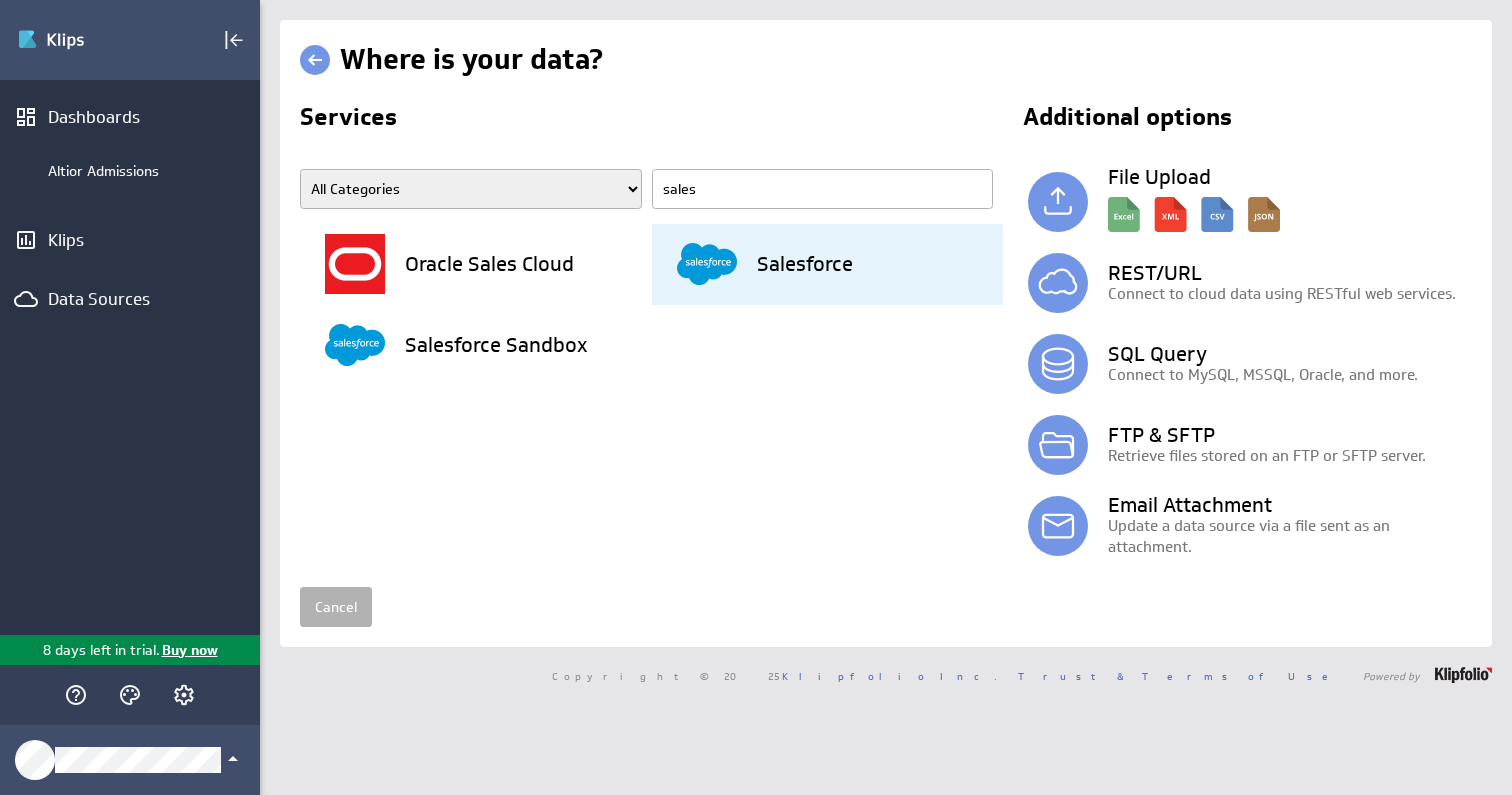 click on "Salesforce" at bounding box center [489, 264] 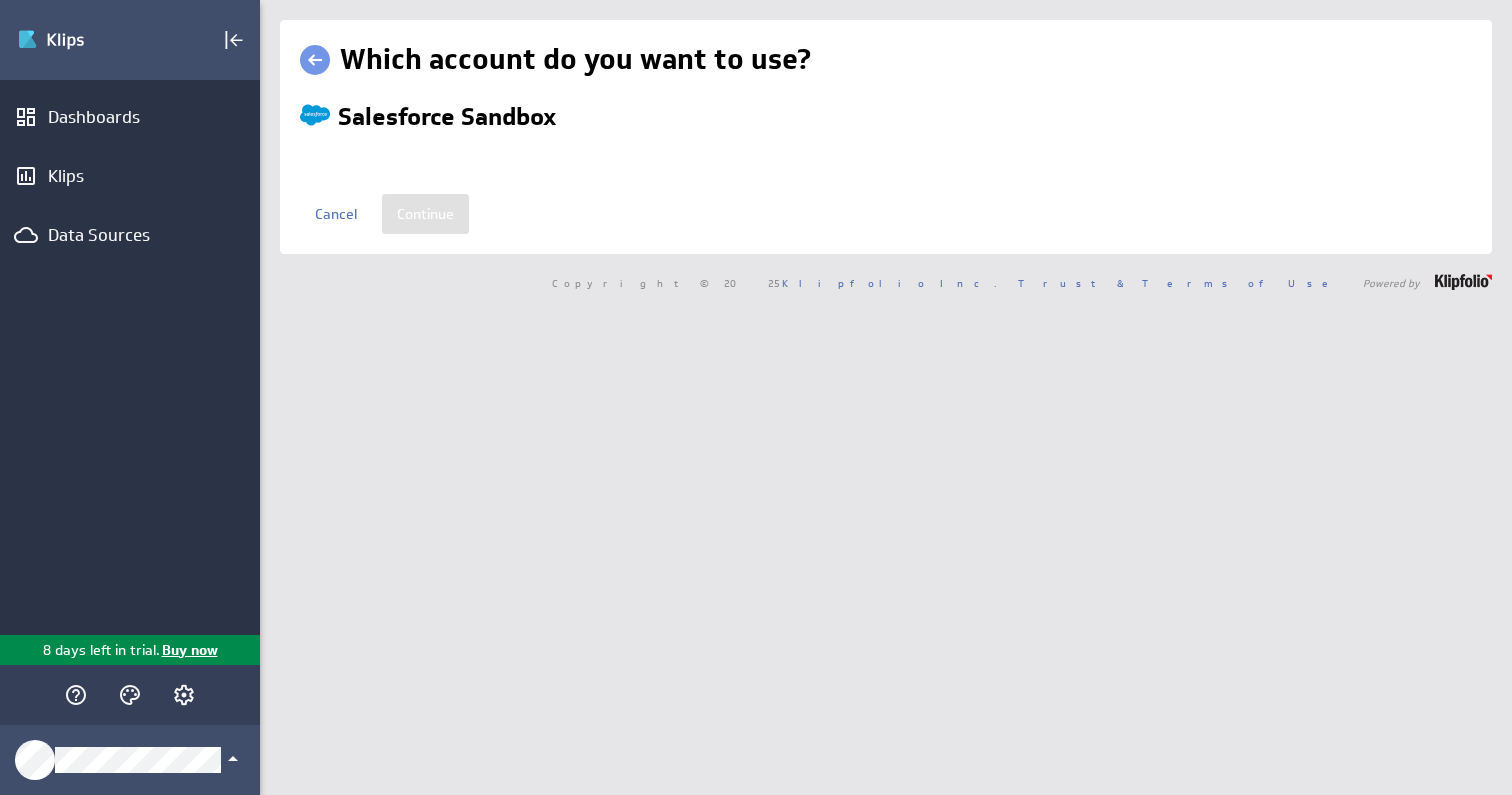 scroll, scrollTop: 0, scrollLeft: 0, axis: both 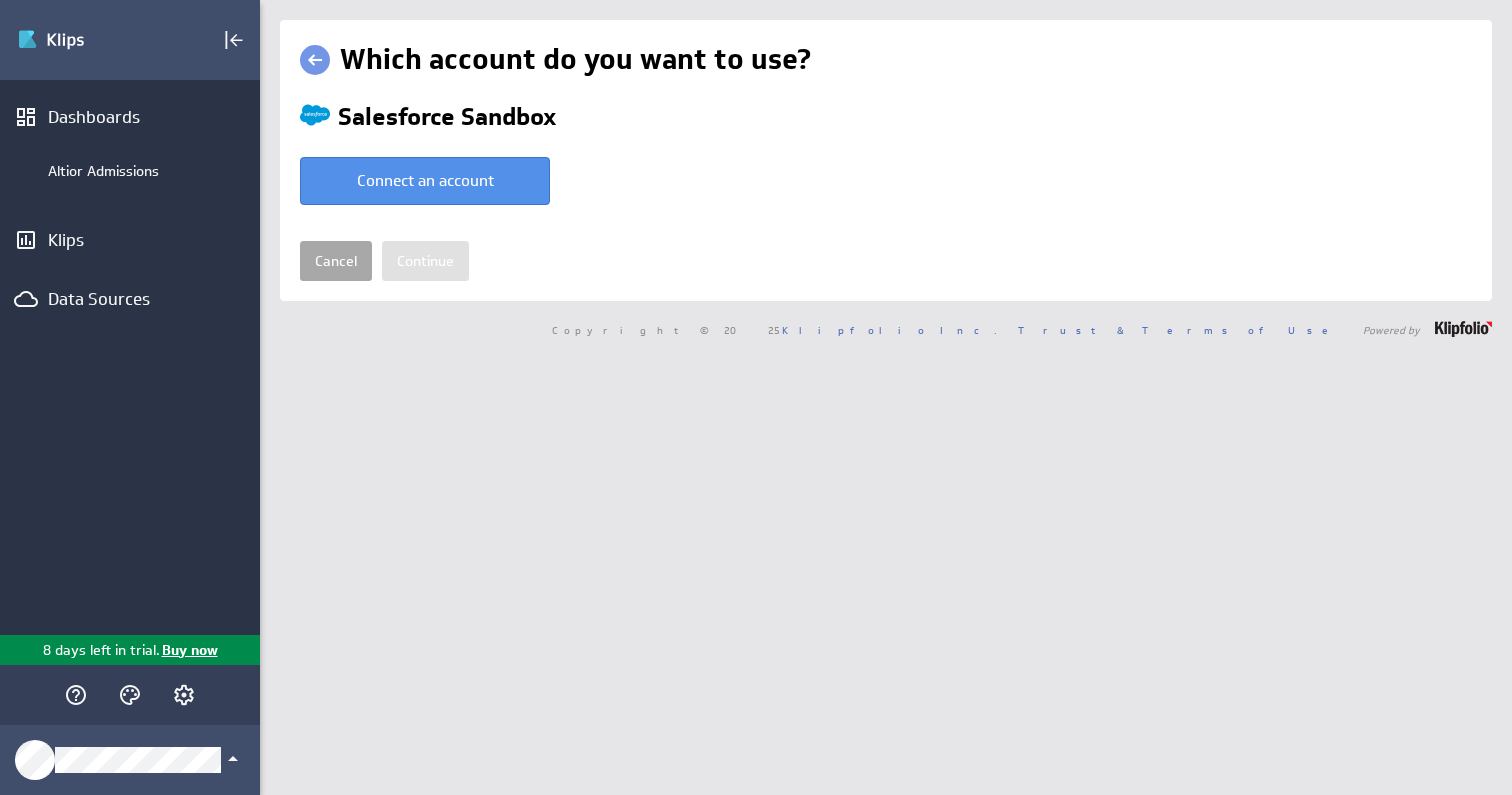 click on "Cancel" at bounding box center [336, 261] 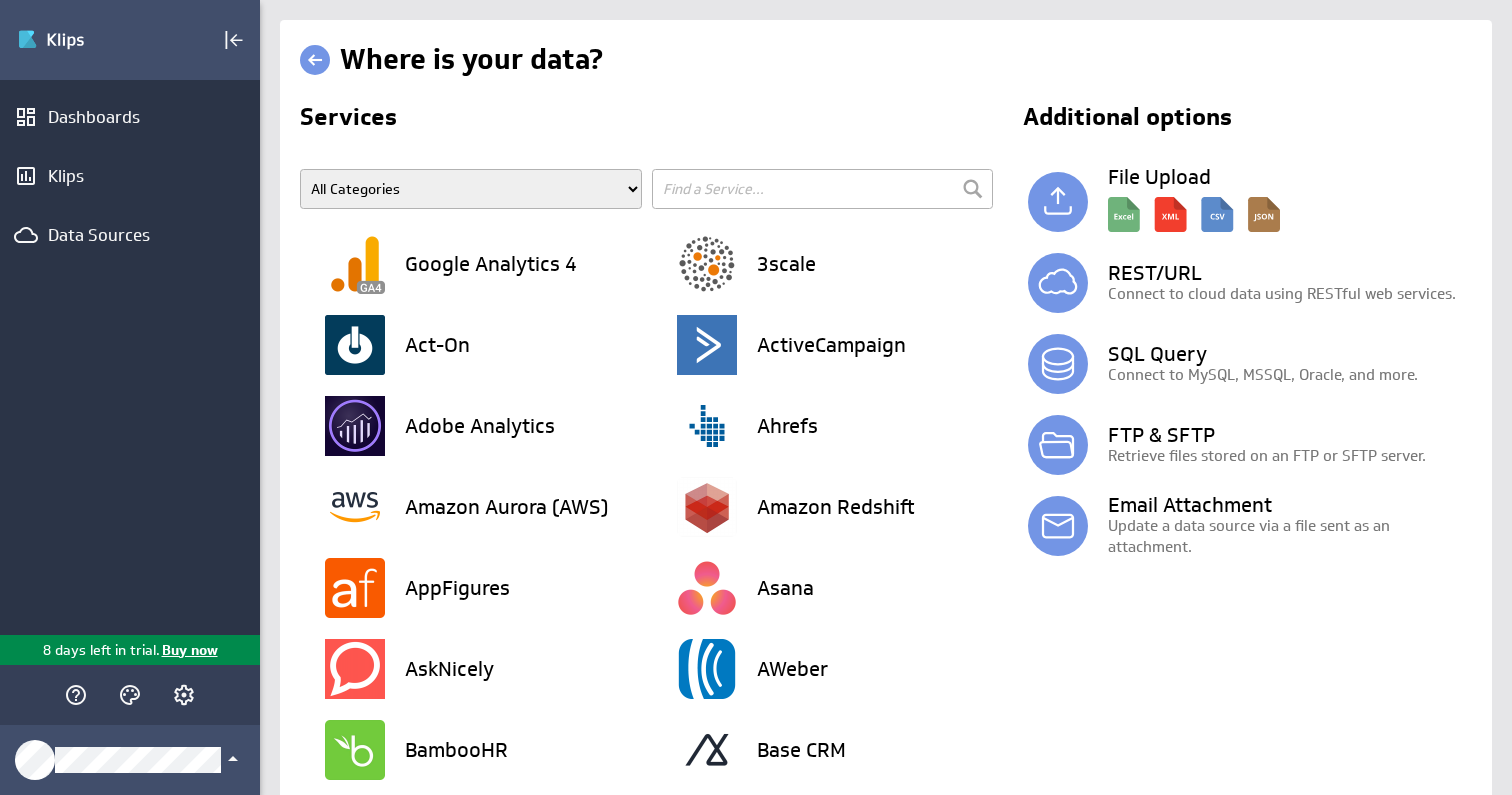 scroll, scrollTop: 0, scrollLeft: 0, axis: both 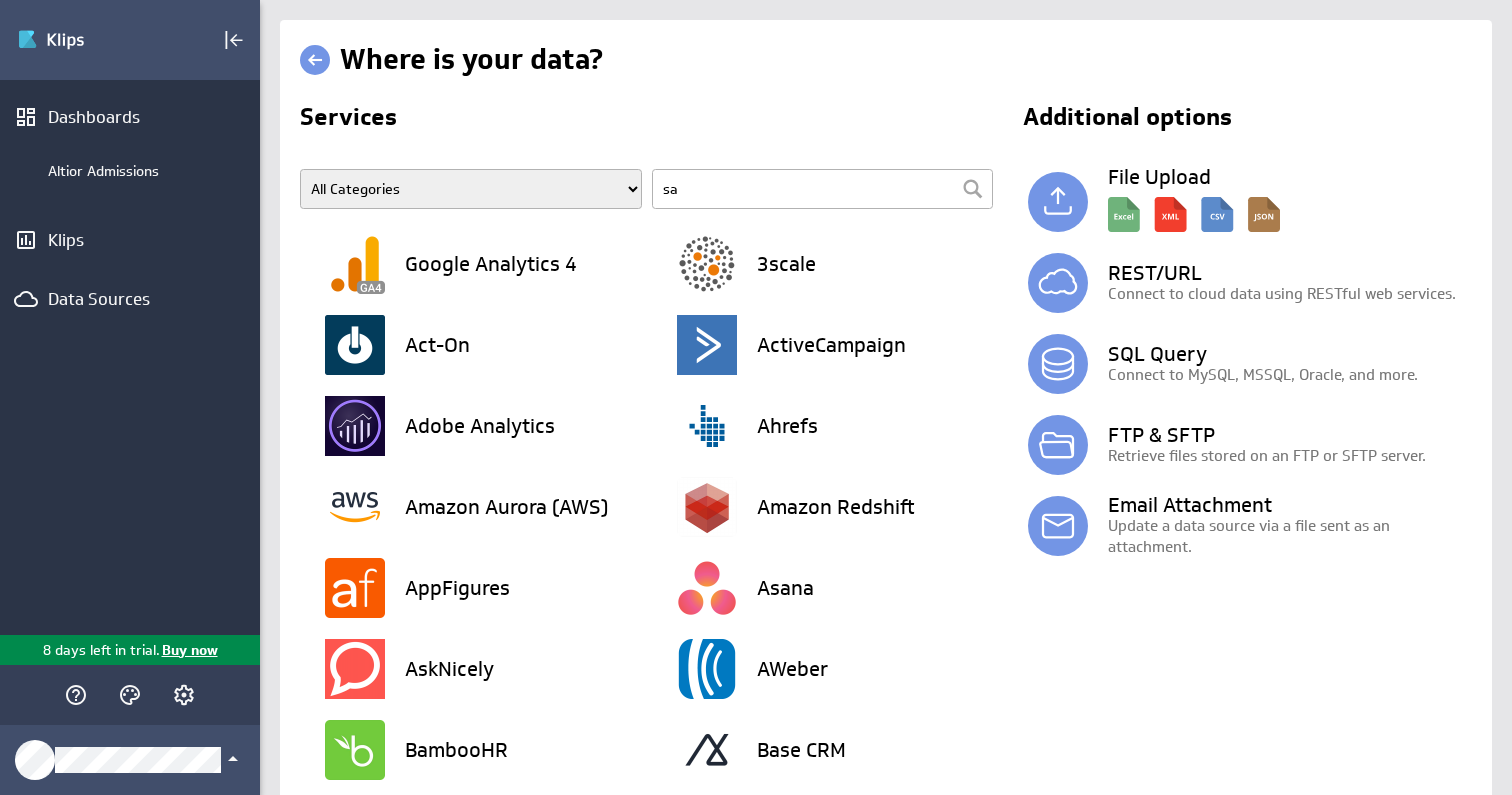 type on "sal" 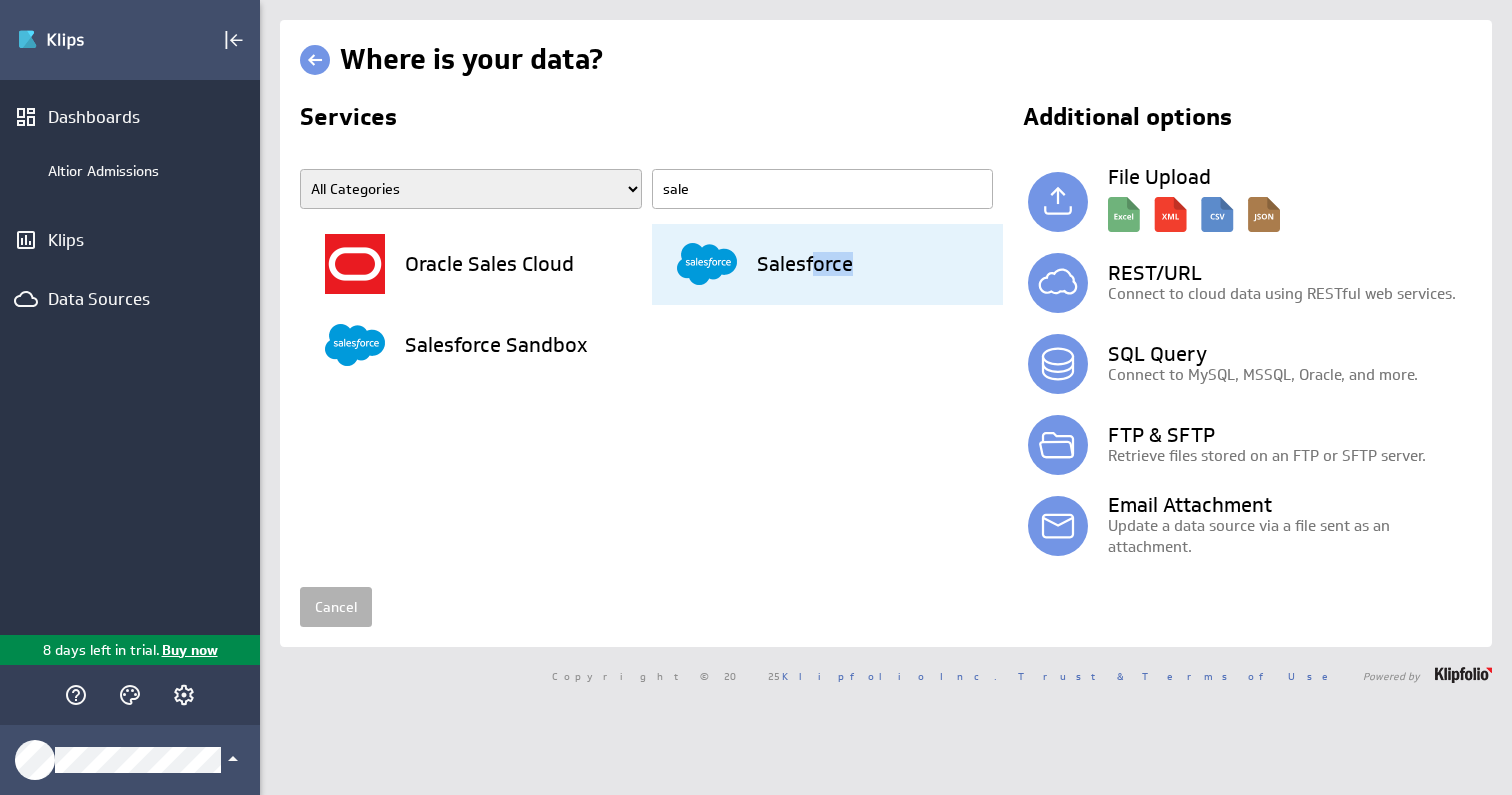 click on "Salesforce" at bounding box center (488, 264) 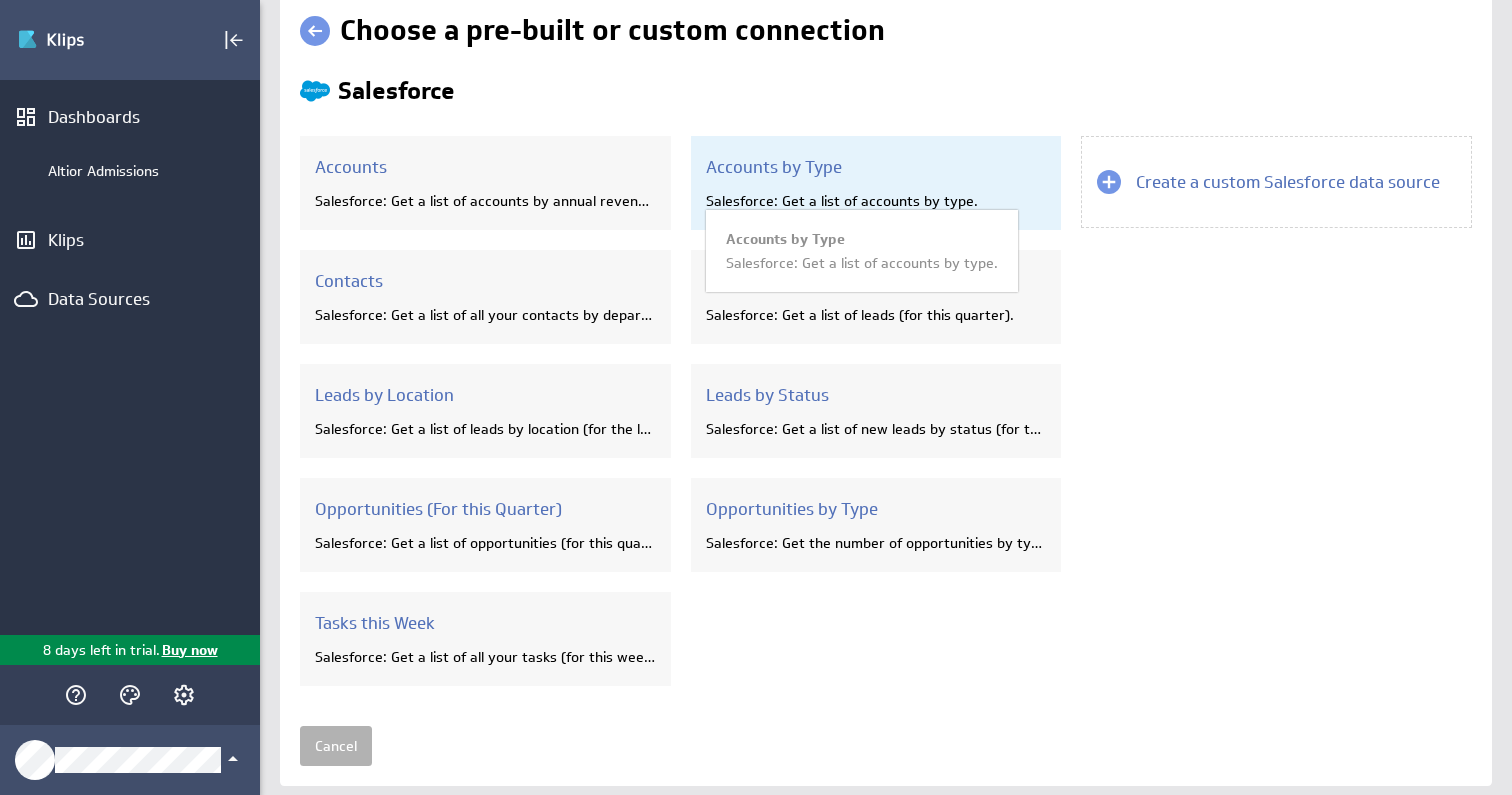 scroll, scrollTop: 78, scrollLeft: 0, axis: vertical 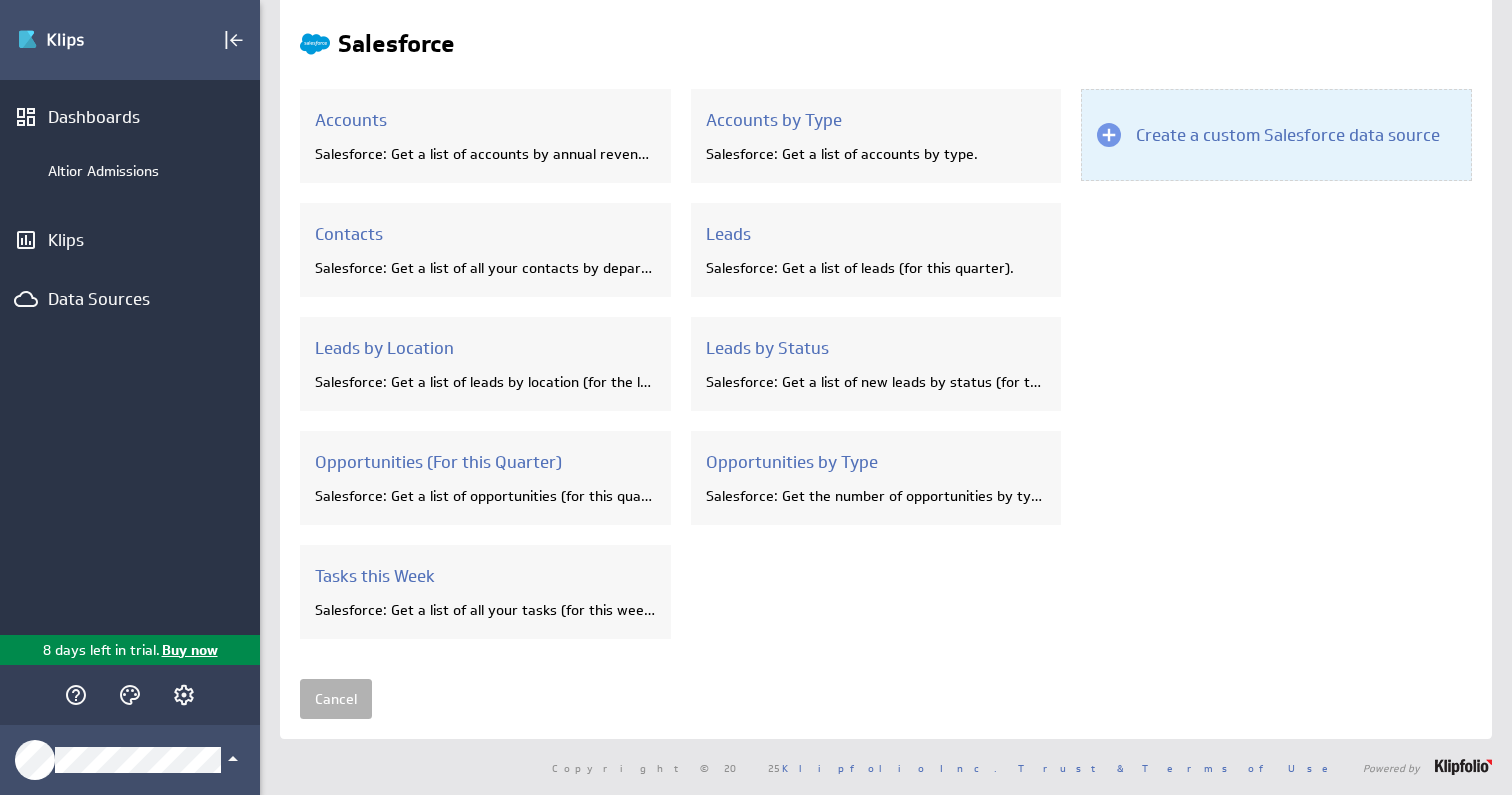 click on "Create a custom Salesforce data source" at bounding box center (1288, 135) 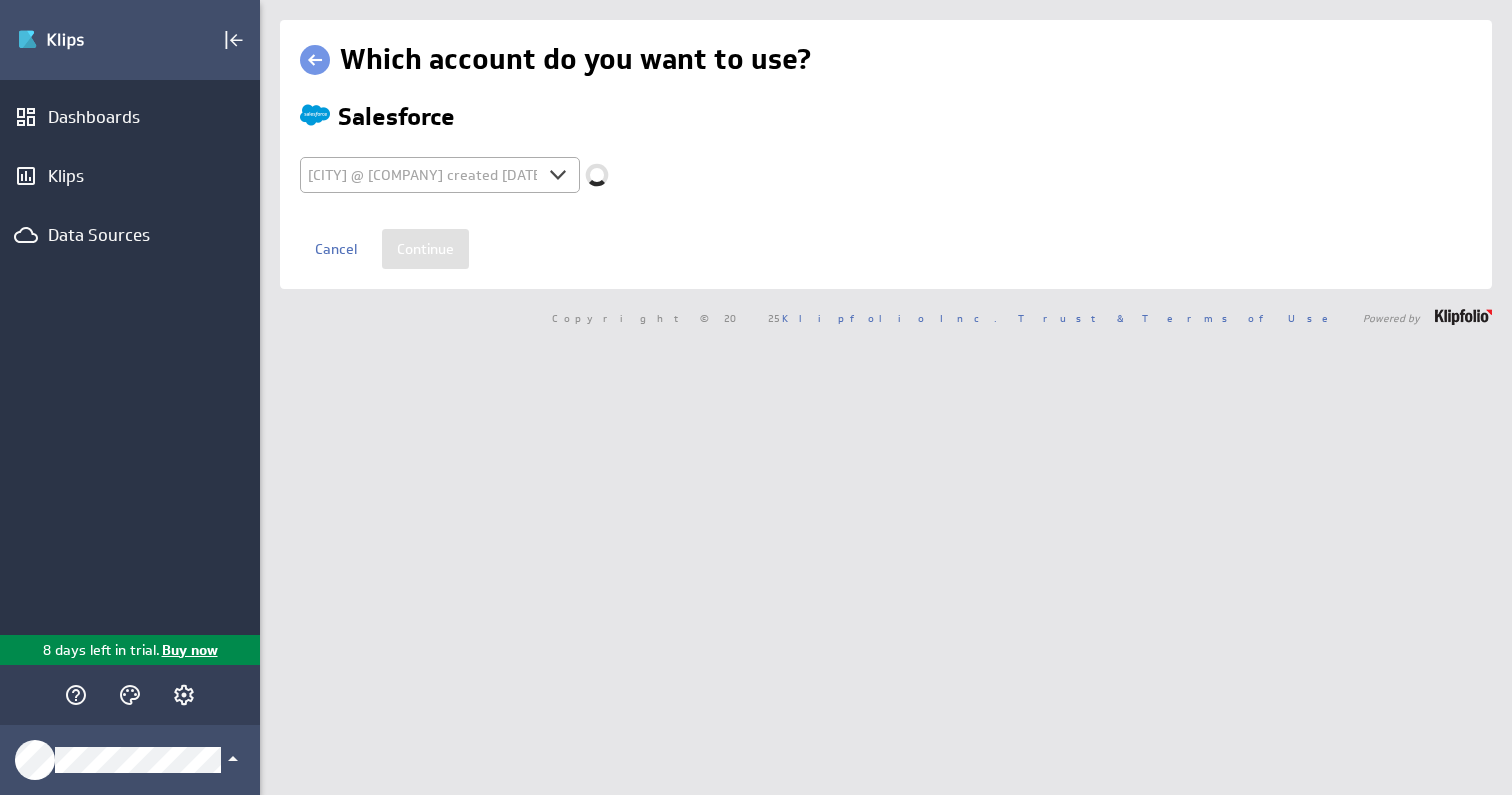 scroll, scrollTop: 0, scrollLeft: 0, axis: both 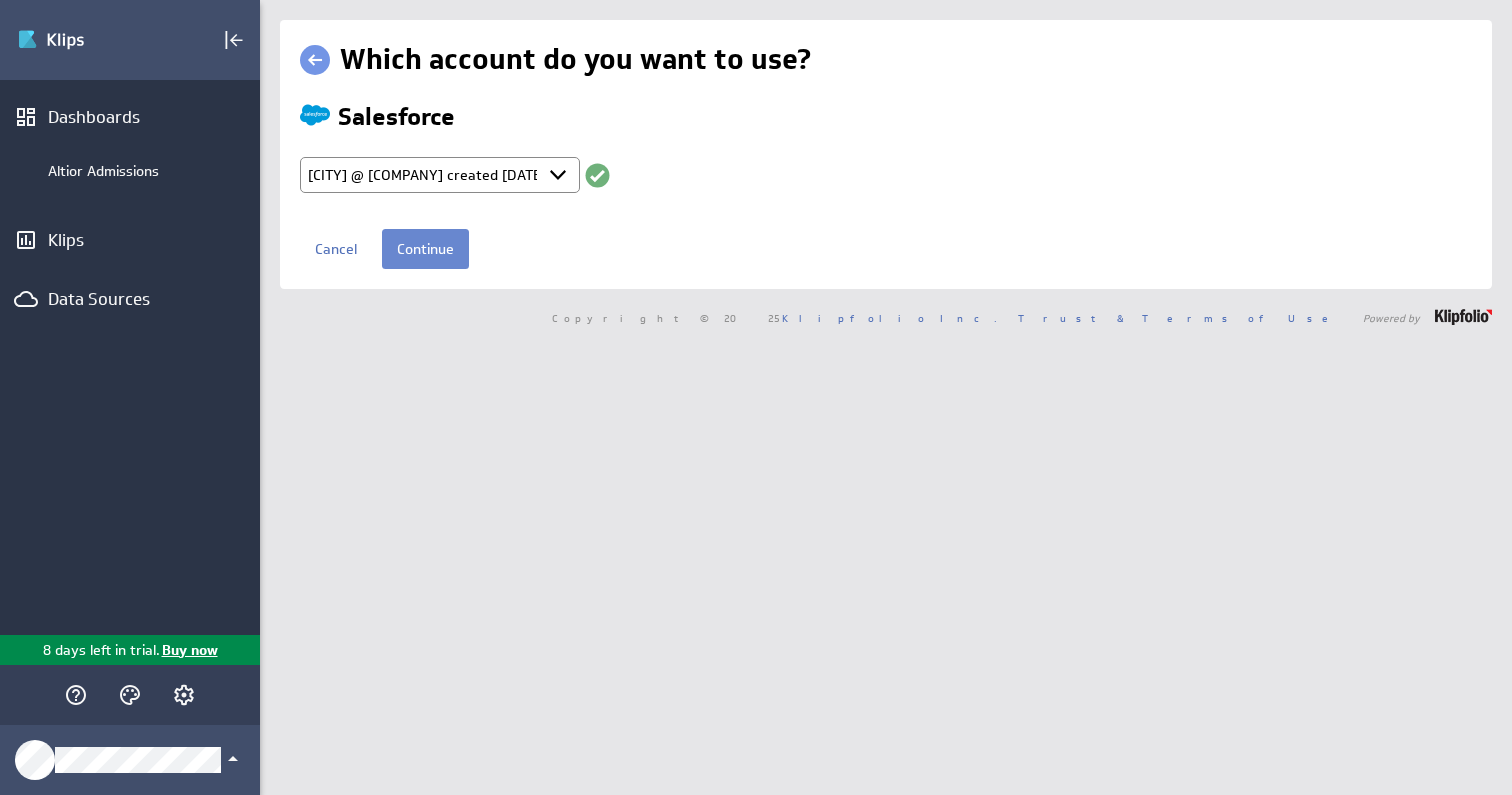 click on "Continue" at bounding box center [425, 249] 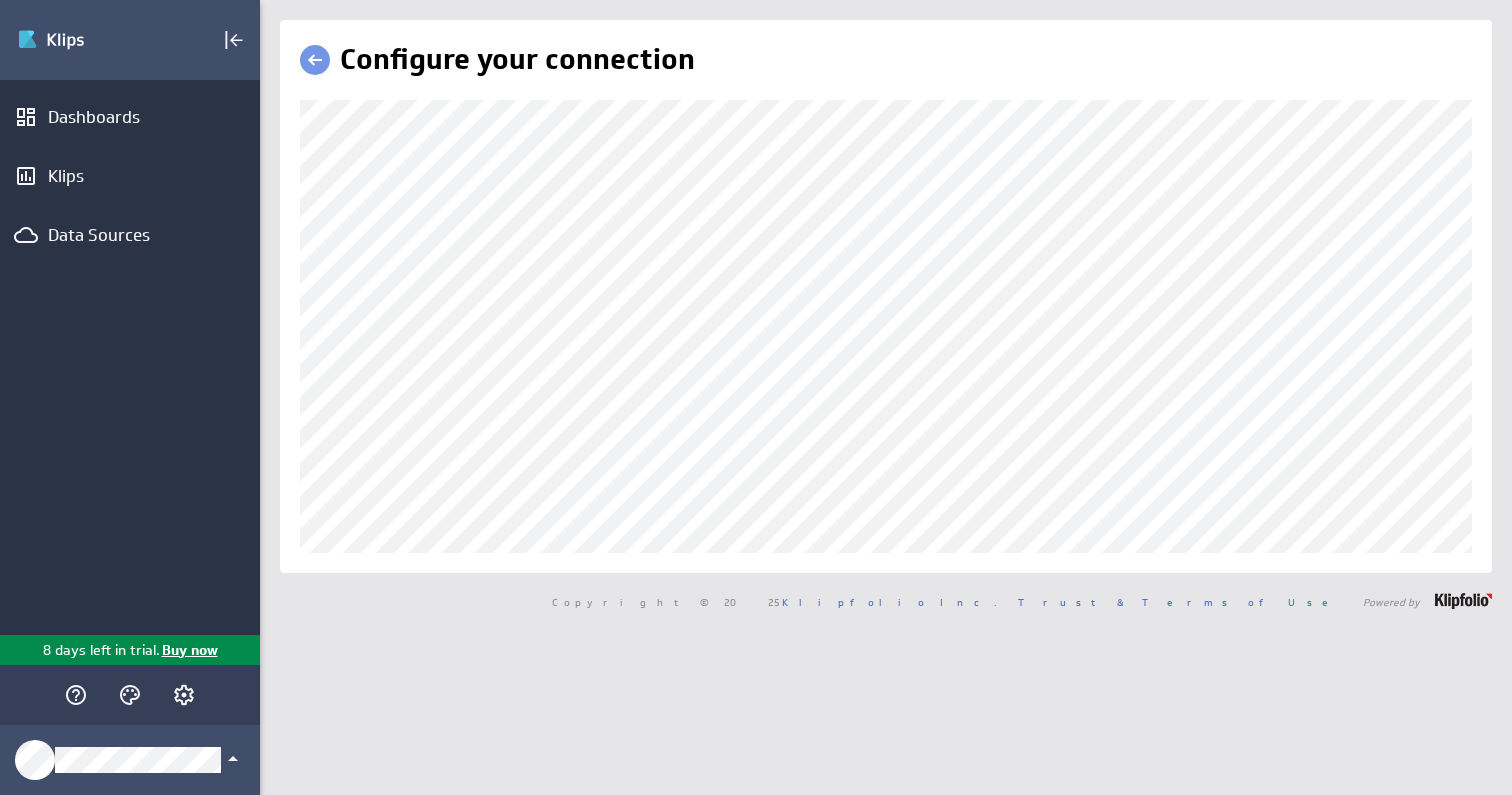 scroll, scrollTop: 0, scrollLeft: 0, axis: both 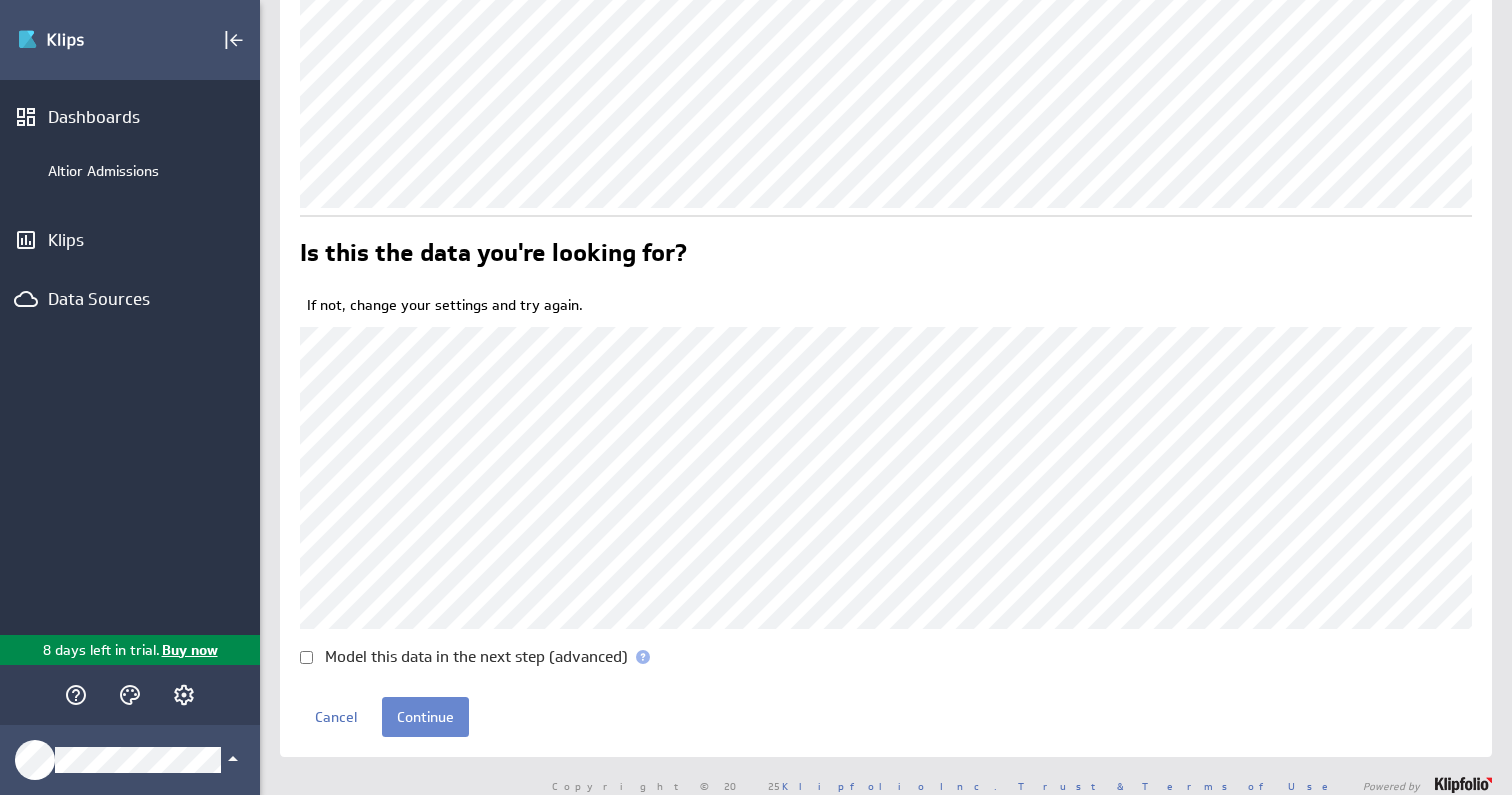 click on "Continue" at bounding box center [425, 717] 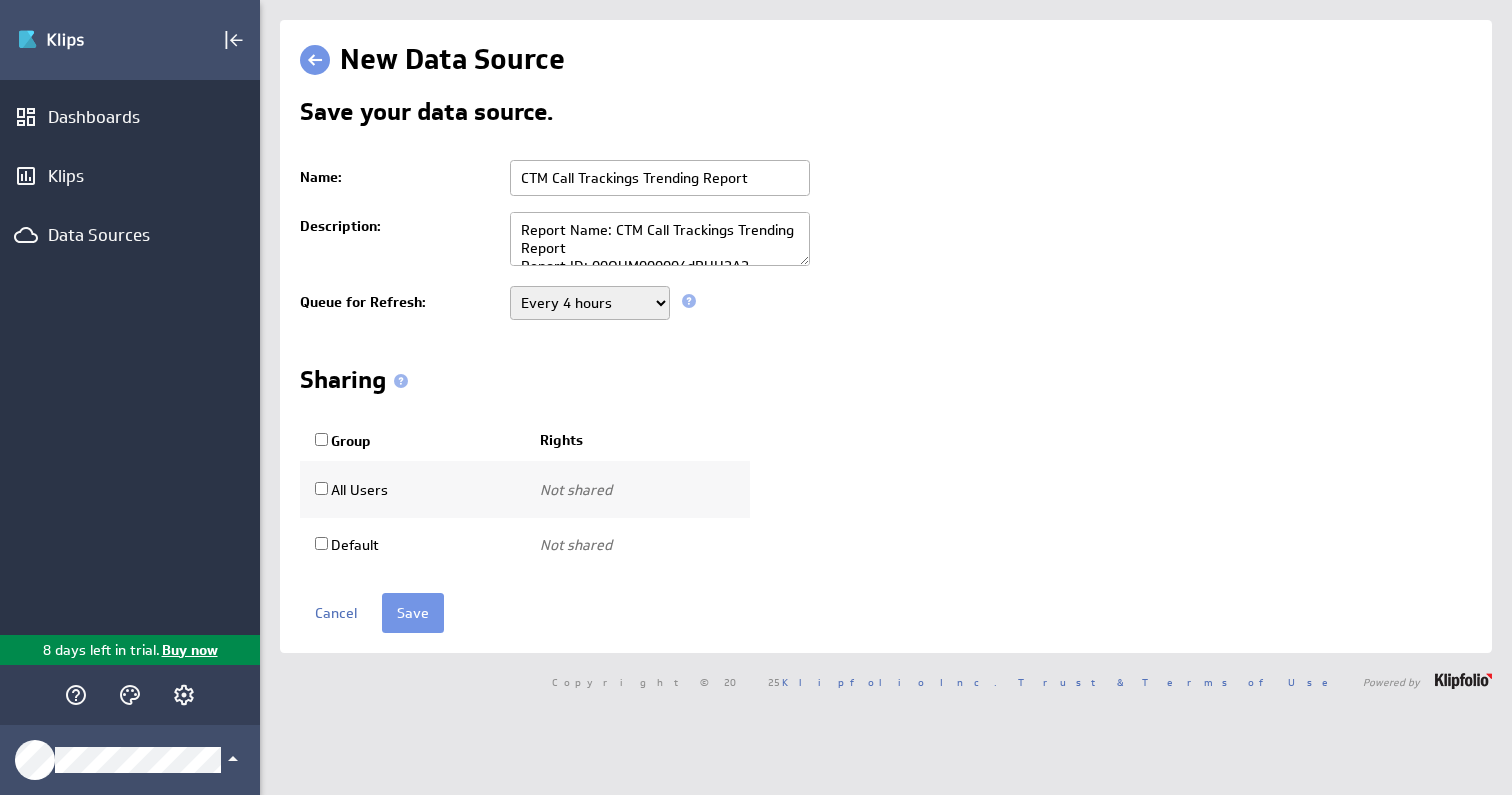 scroll, scrollTop: 0, scrollLeft: 0, axis: both 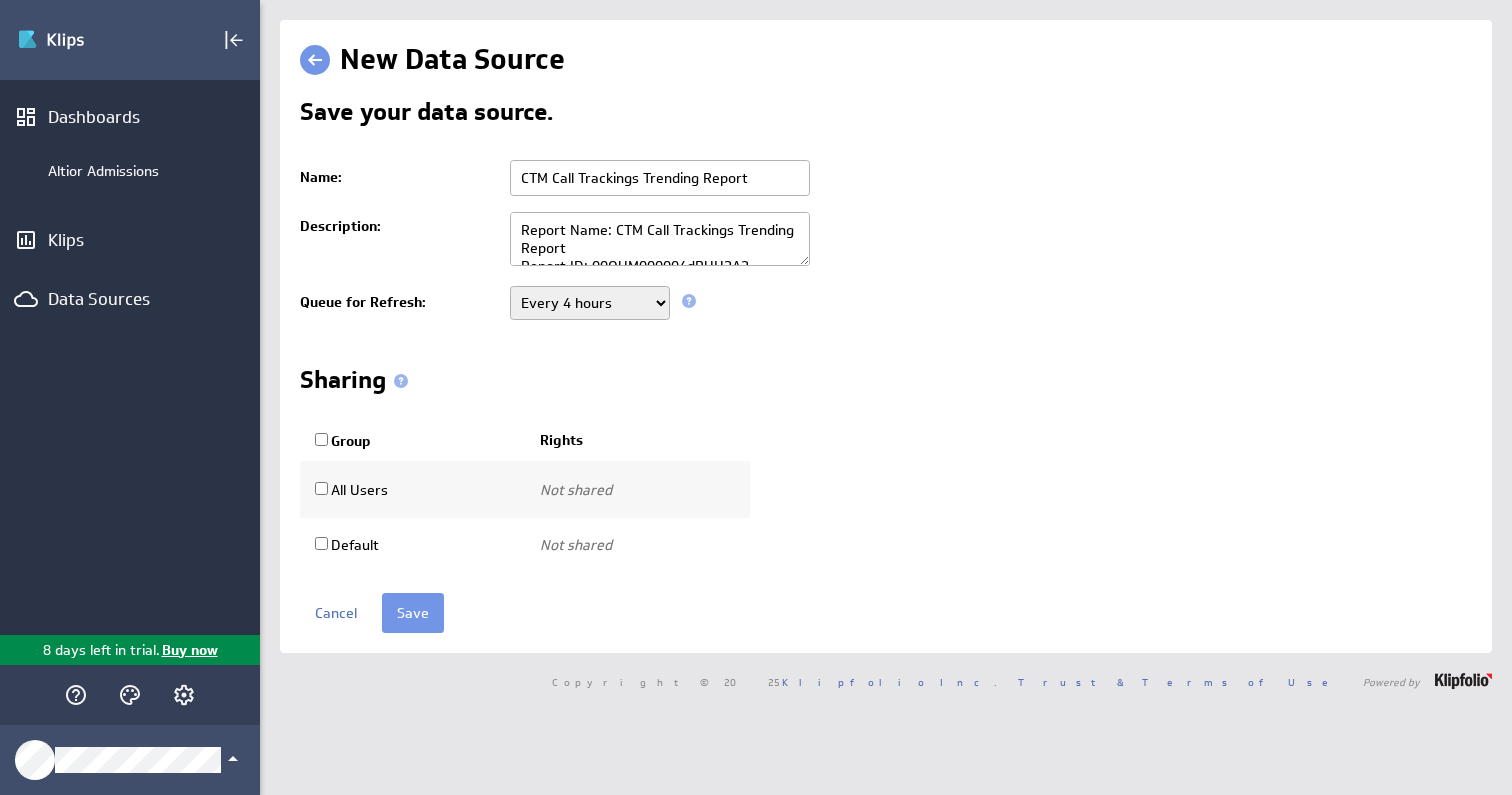 click on "Group" at bounding box center [321, 439] 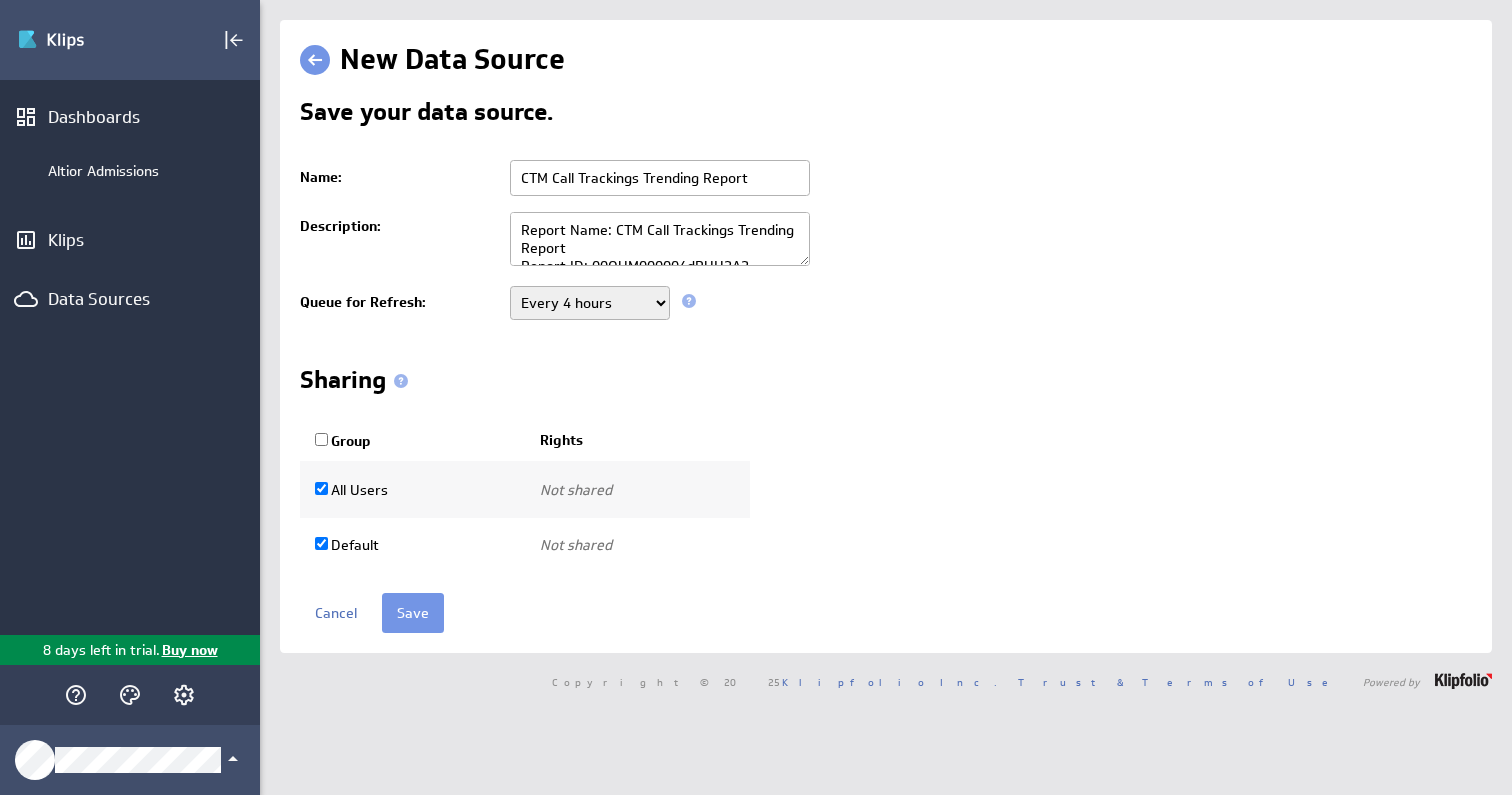 checkbox on "true" 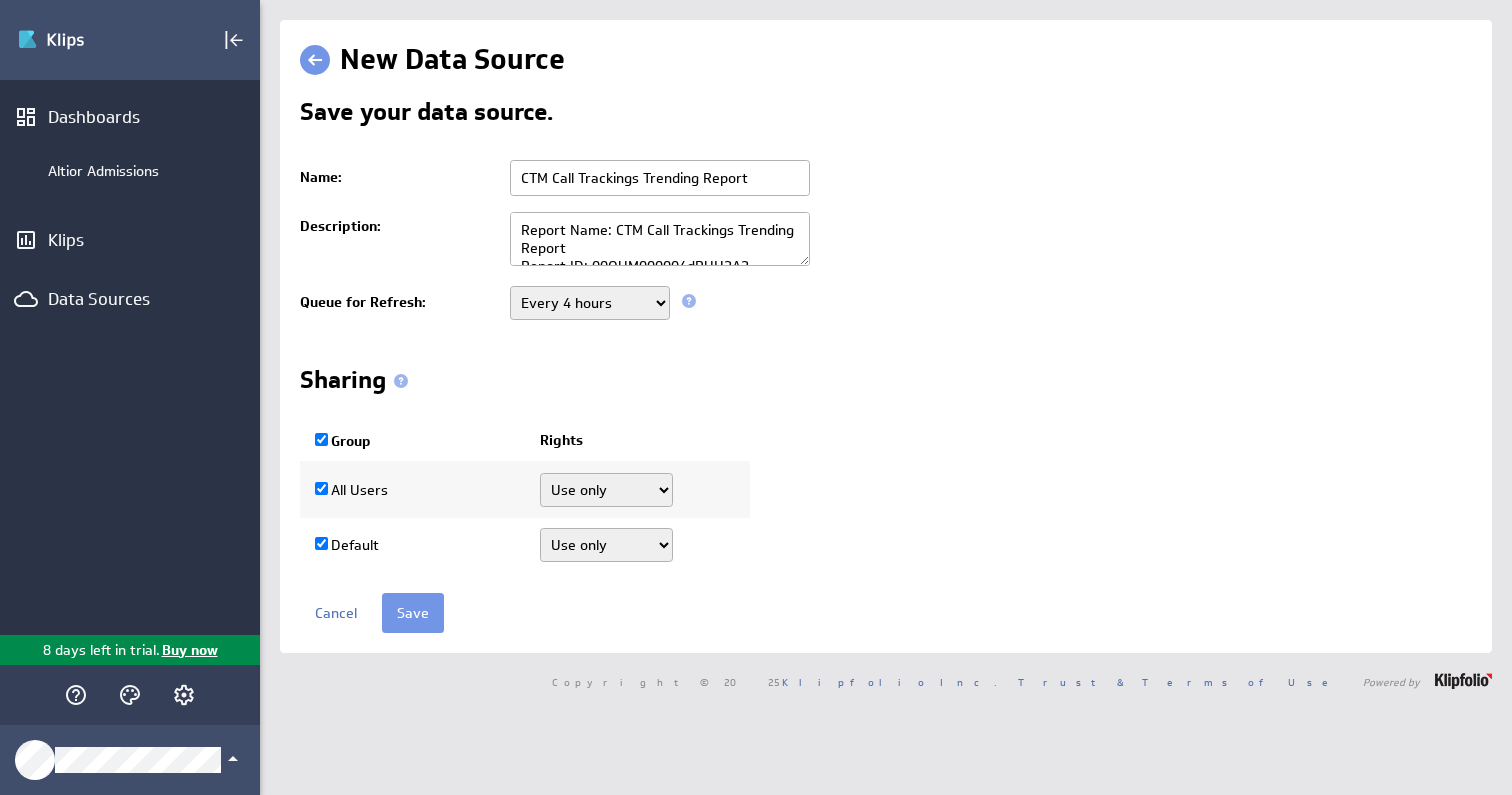 click on "Never
Every minute
Every 5 minutes
Every 15 minutes
Every 30 minutes
Every hour
Every 2 hours
Every 3 hours
Every 4 hours
Every 12 hours
Every 24 hours" at bounding box center [590, 303] 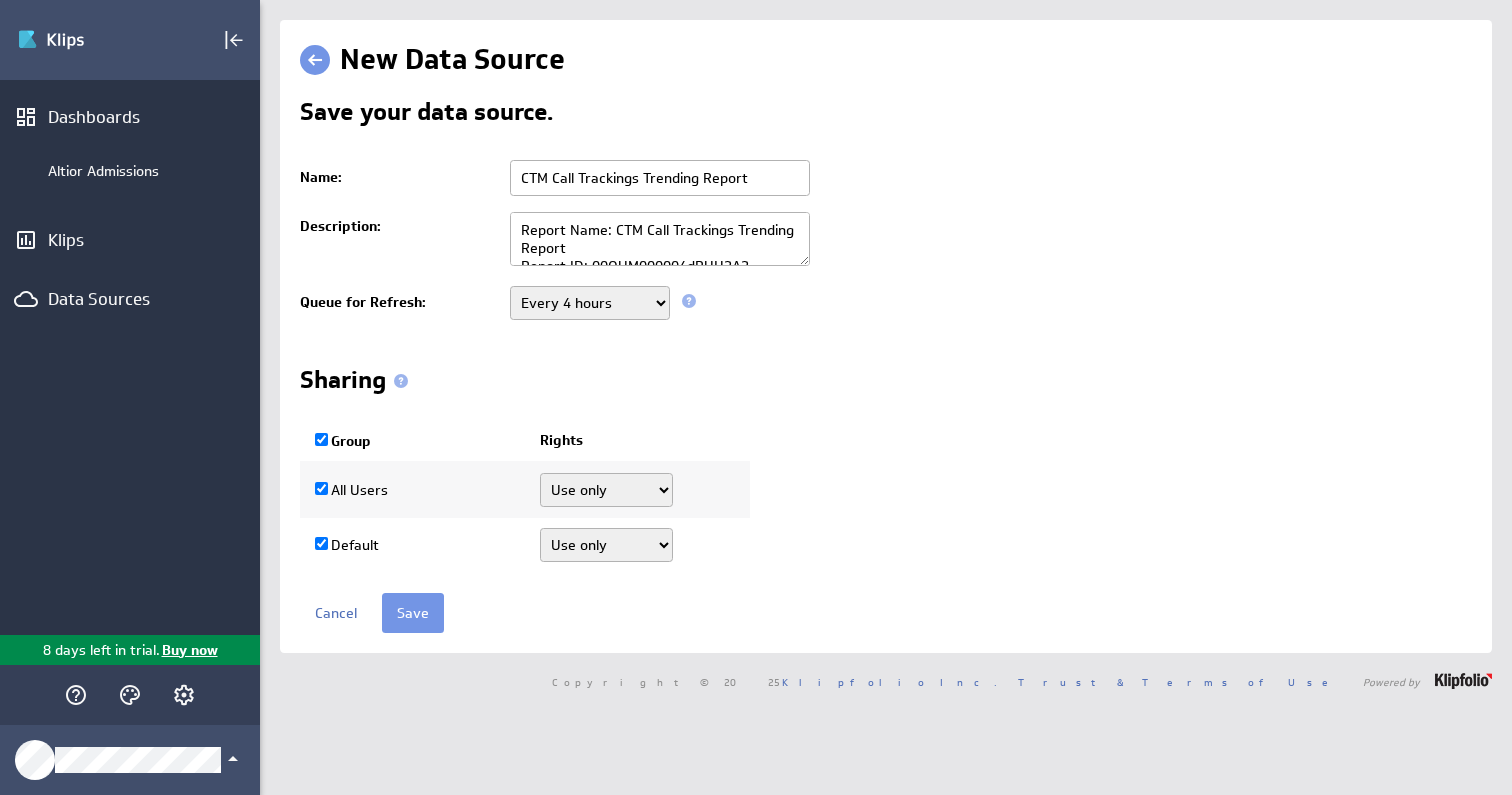 select on "3600" 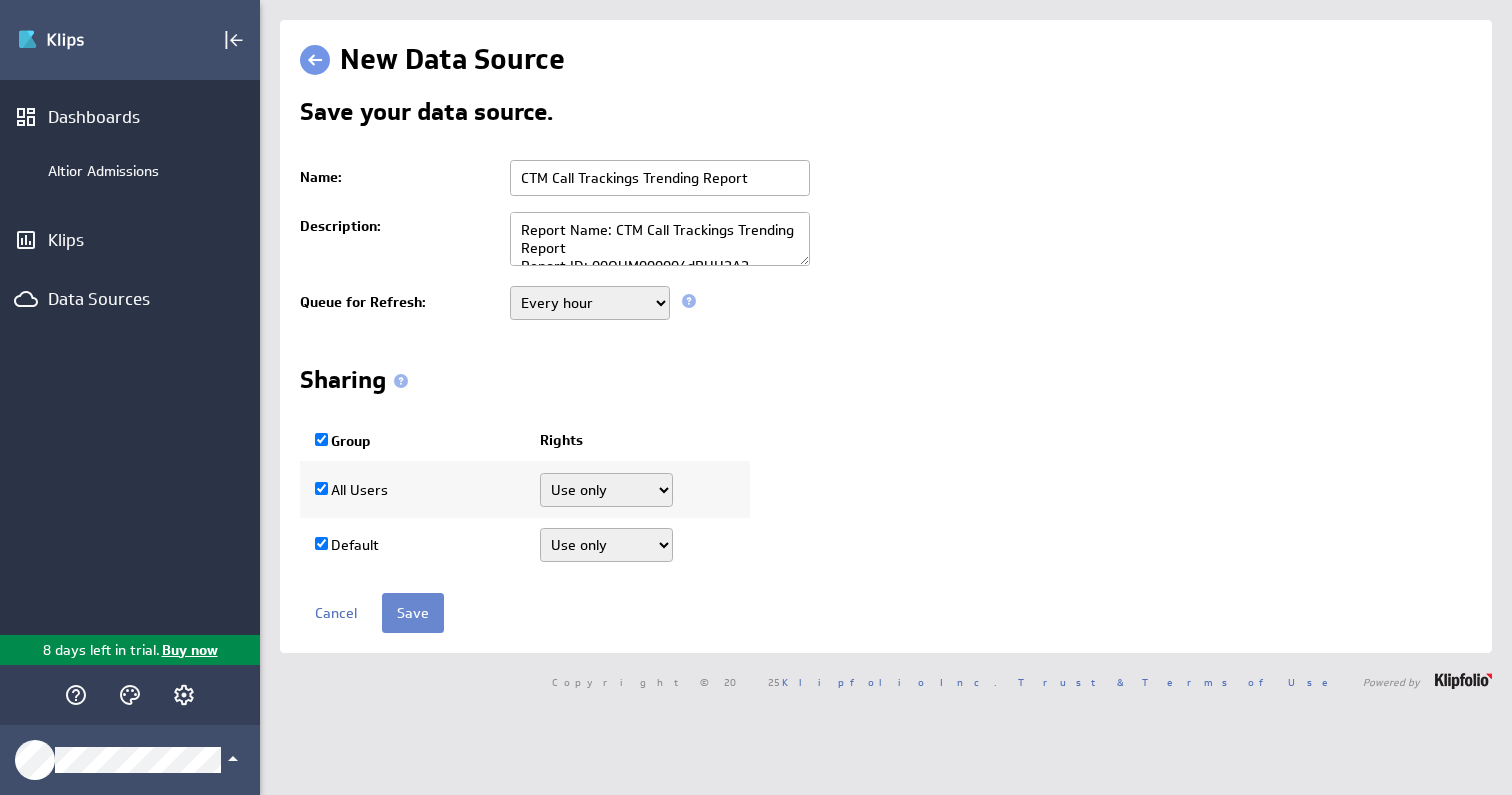 click on "Save" at bounding box center (413, 613) 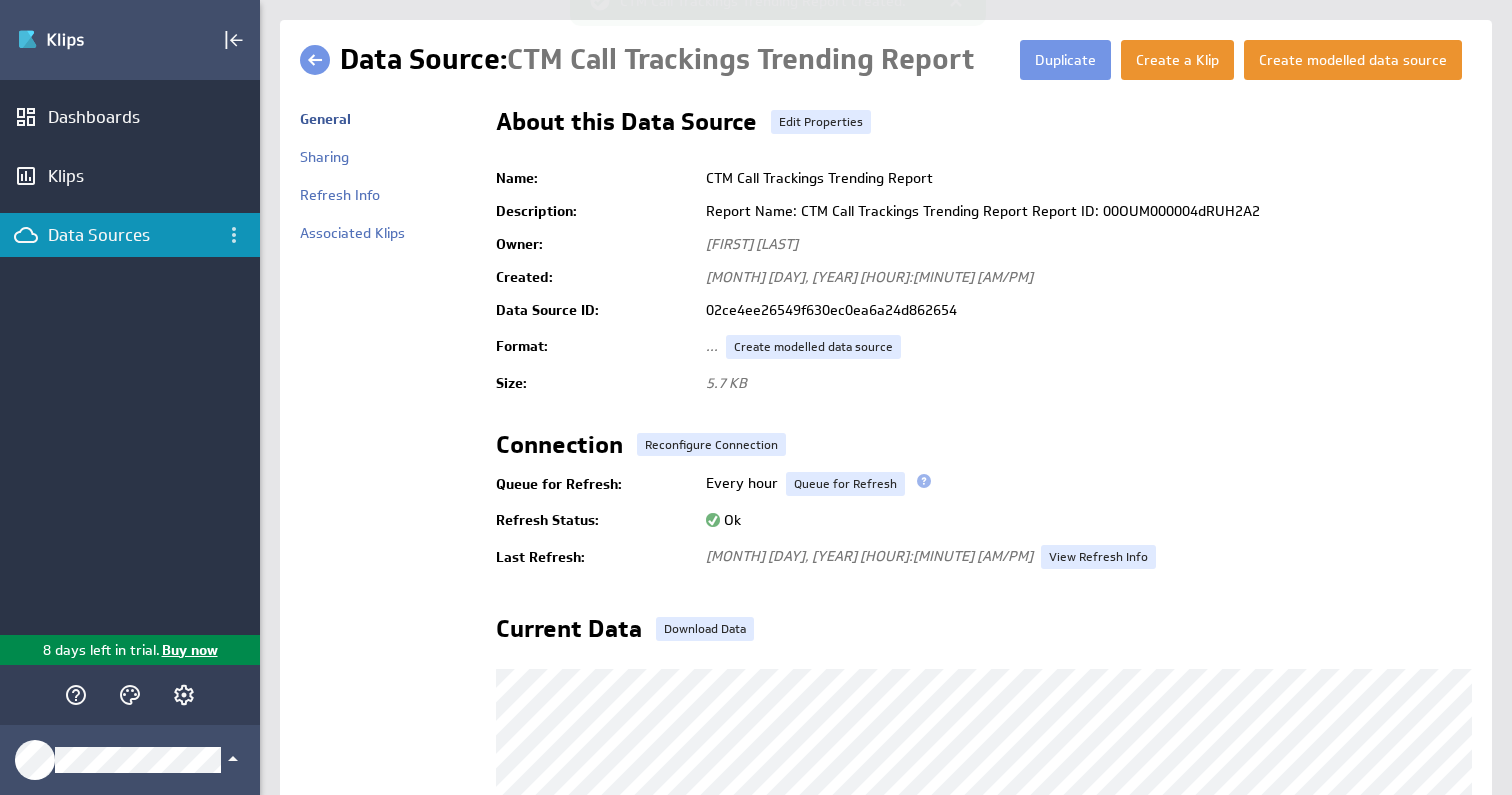 scroll, scrollTop: 0, scrollLeft: 0, axis: both 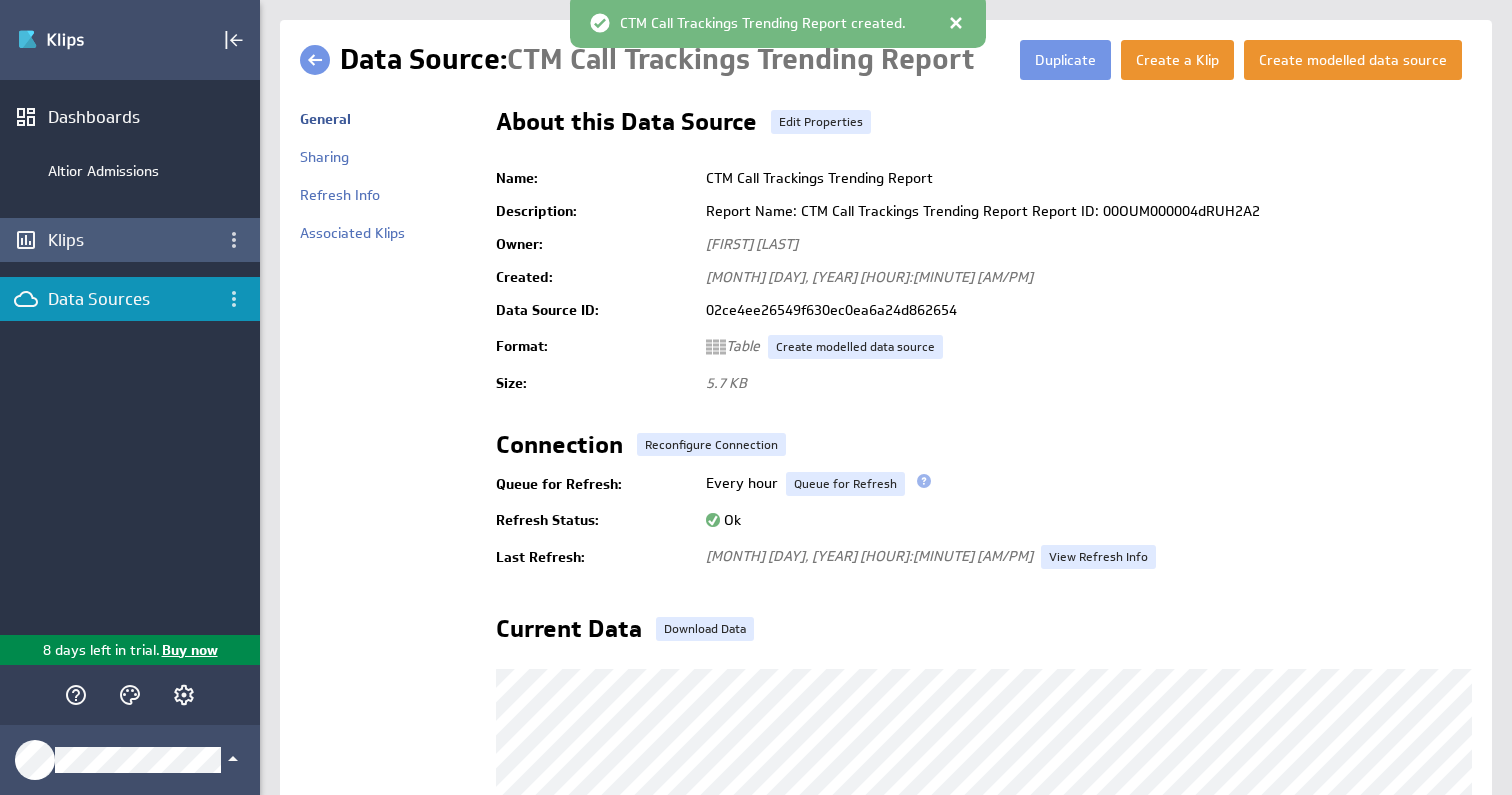 click on "Klips" at bounding box center (130, 240) 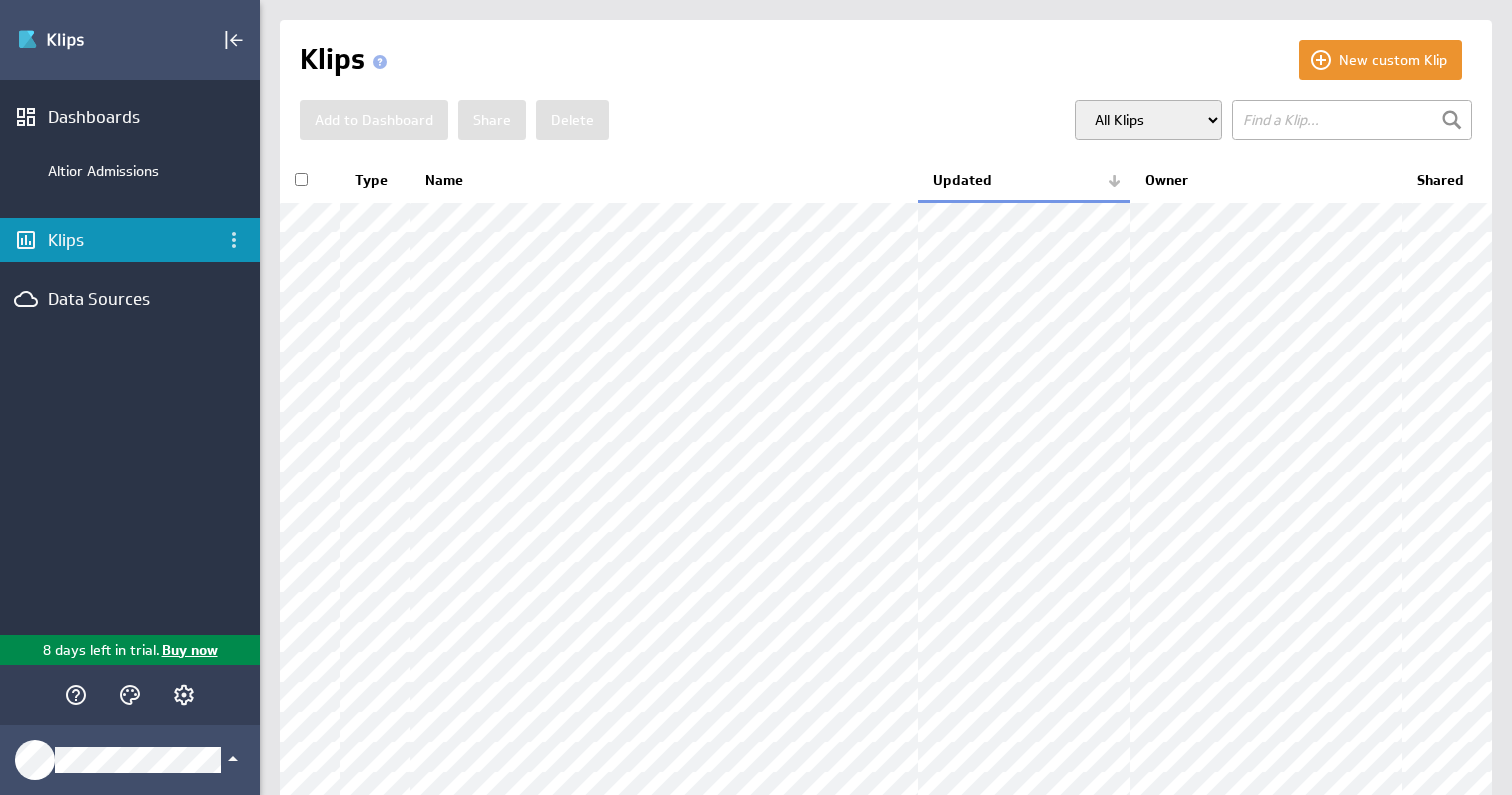 scroll, scrollTop: 0, scrollLeft: 0, axis: both 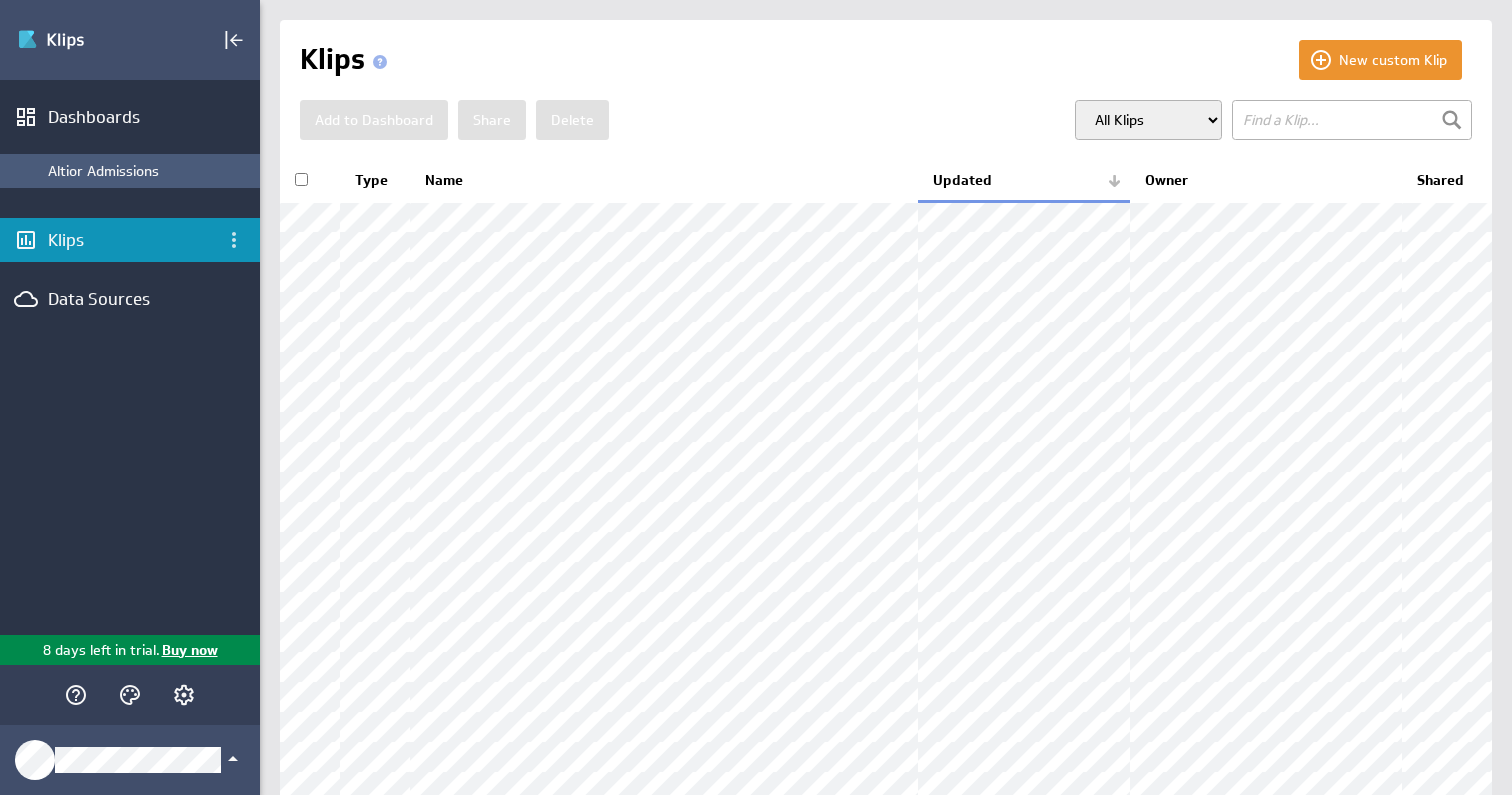 click on "Altior Admissions" at bounding box center [130, 171] 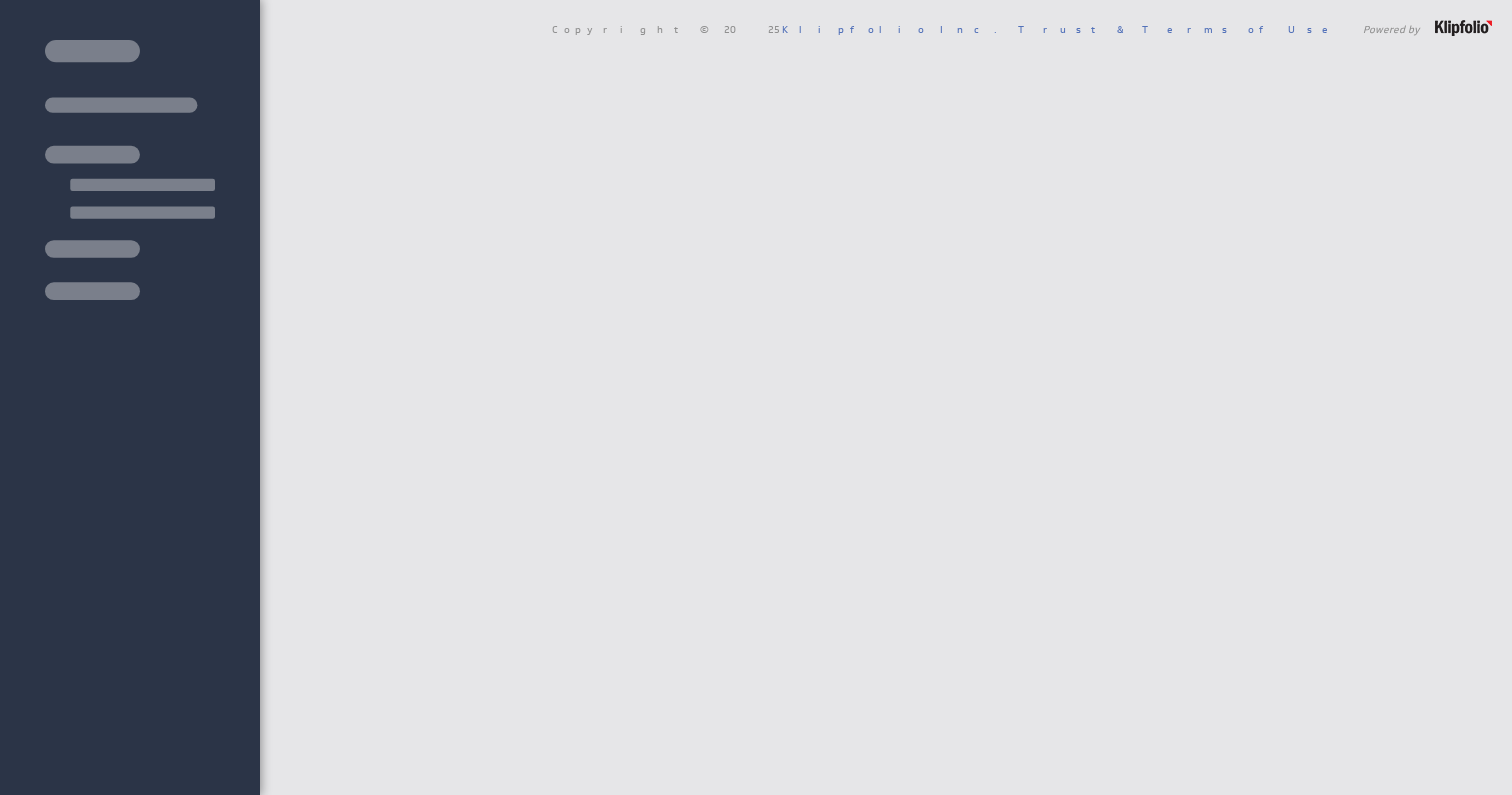 scroll, scrollTop: 0, scrollLeft: 0, axis: both 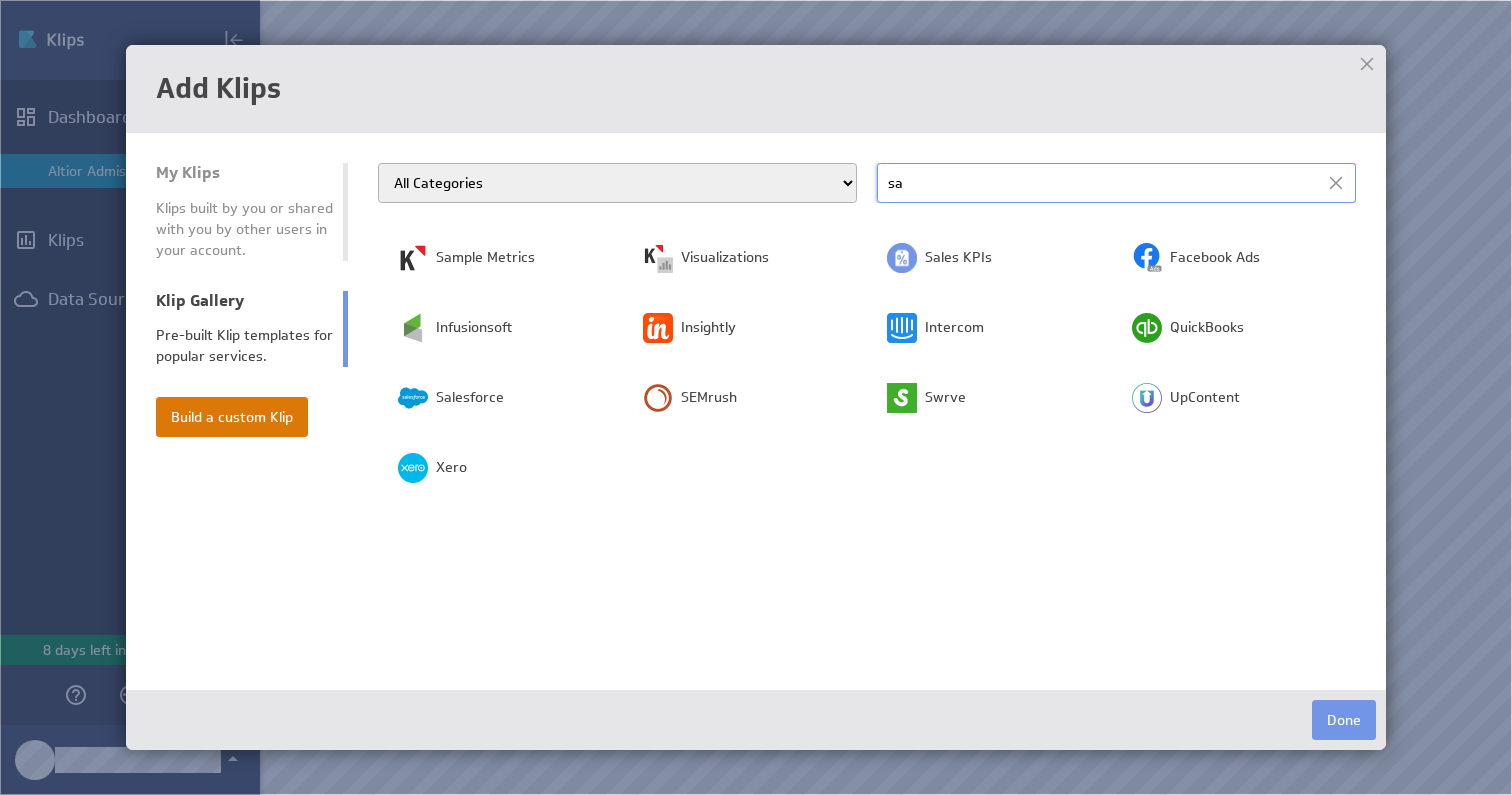 click on "Build a custom Klip" at bounding box center (232, 417) 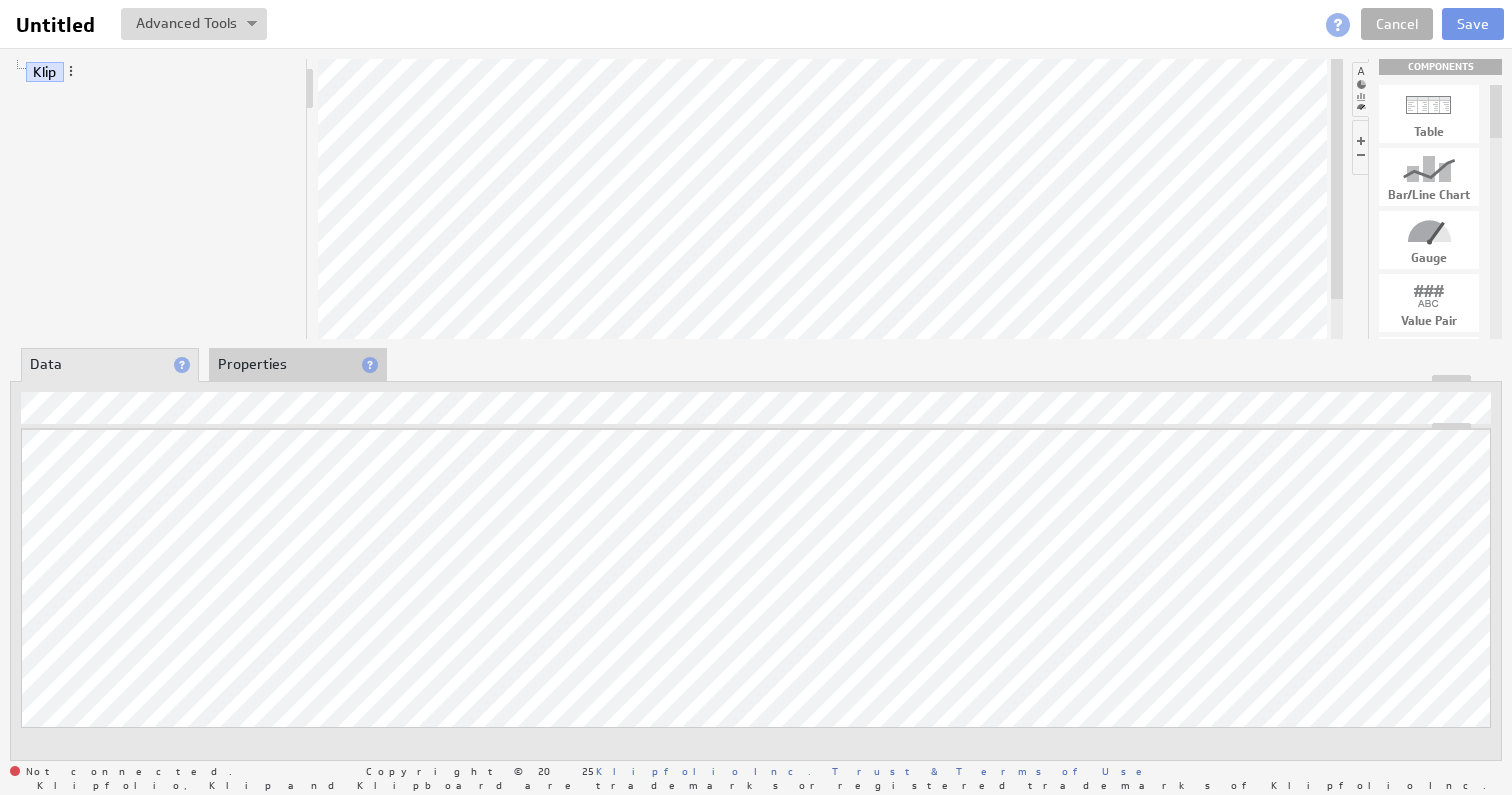 scroll, scrollTop: 0, scrollLeft: 0, axis: both 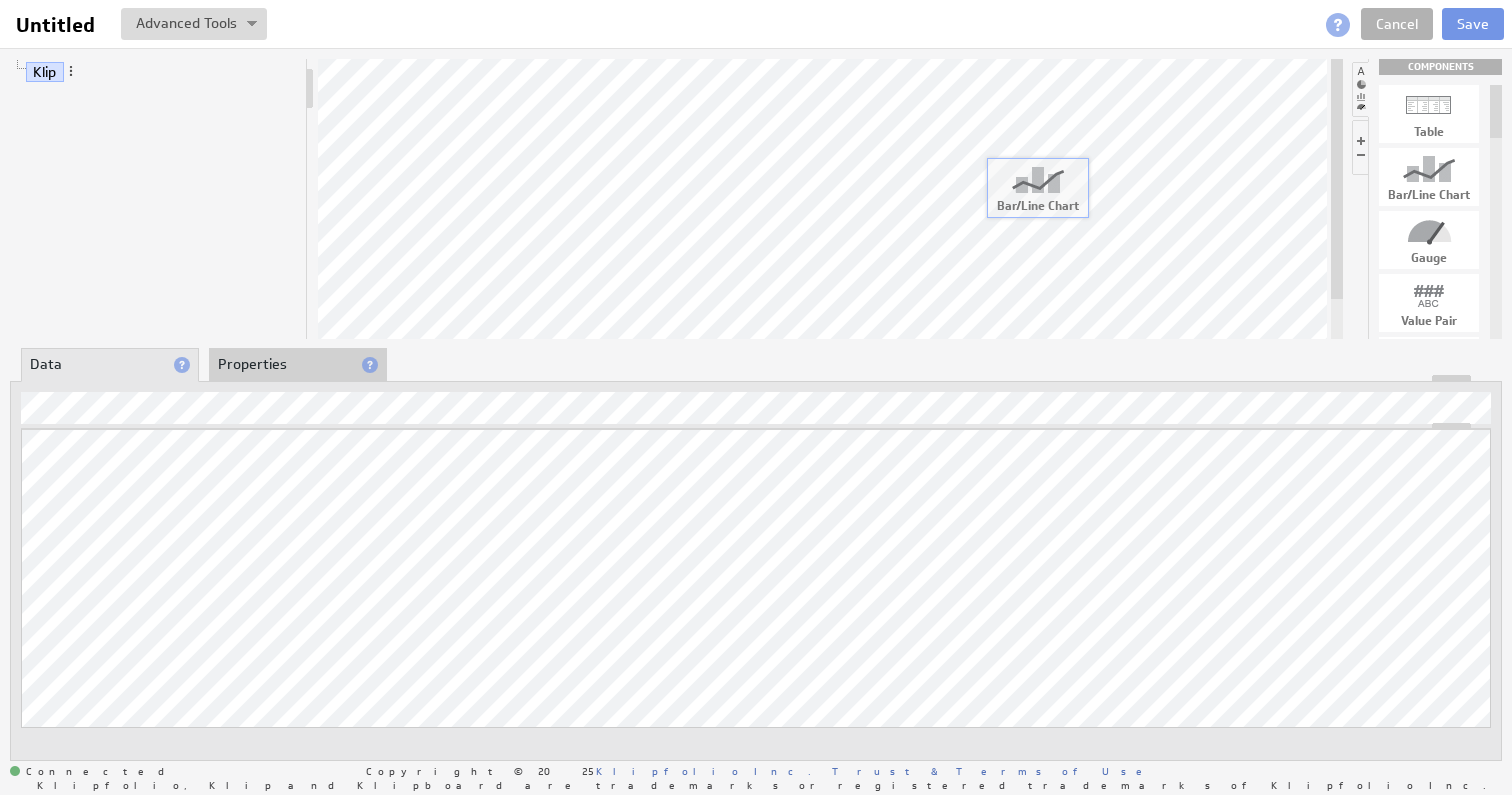 drag, startPoint x: 1434, startPoint y: 181, endPoint x: 986, endPoint y: 232, distance: 450.89355 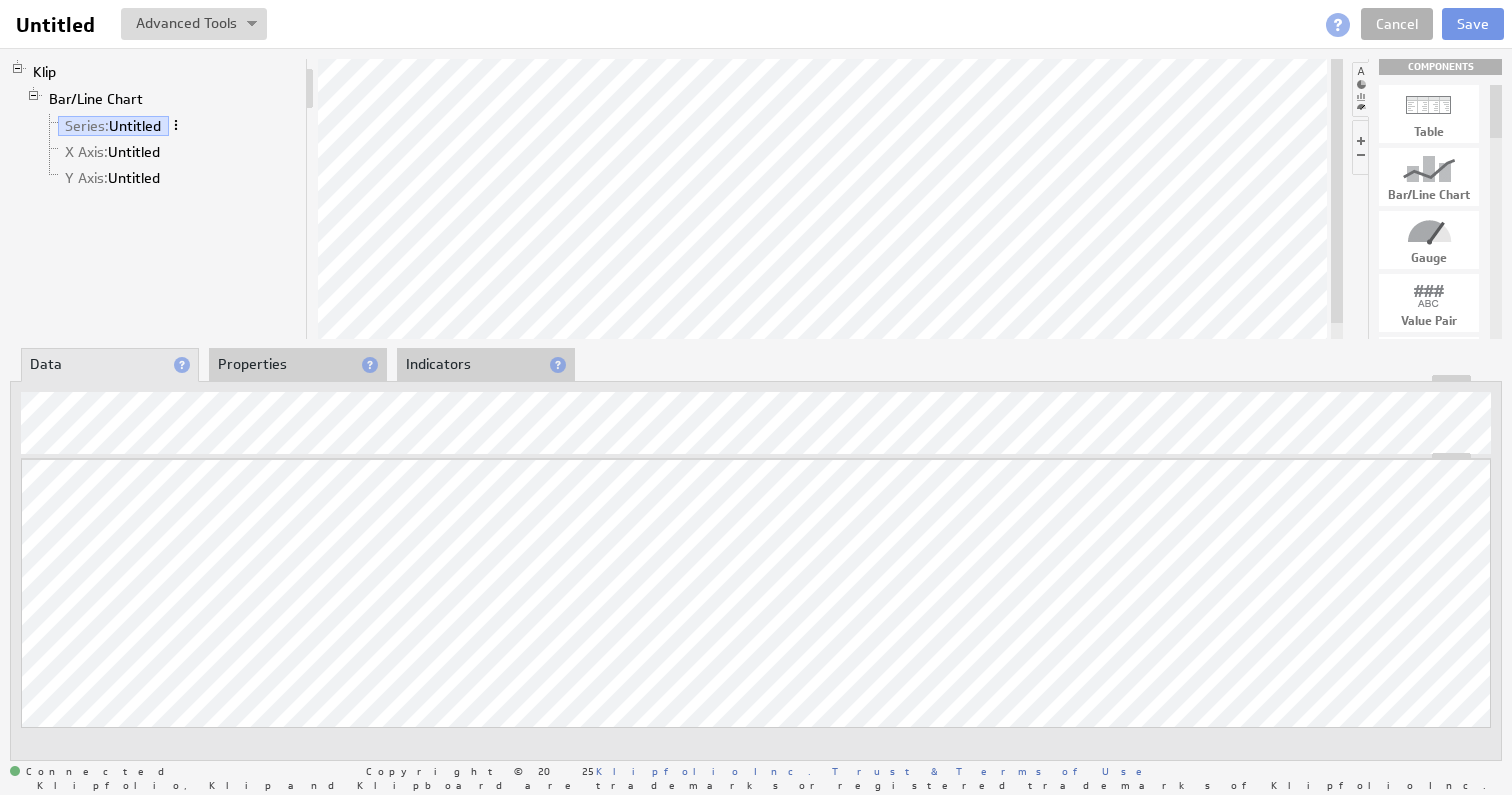 click at bounding box center [176, 125] 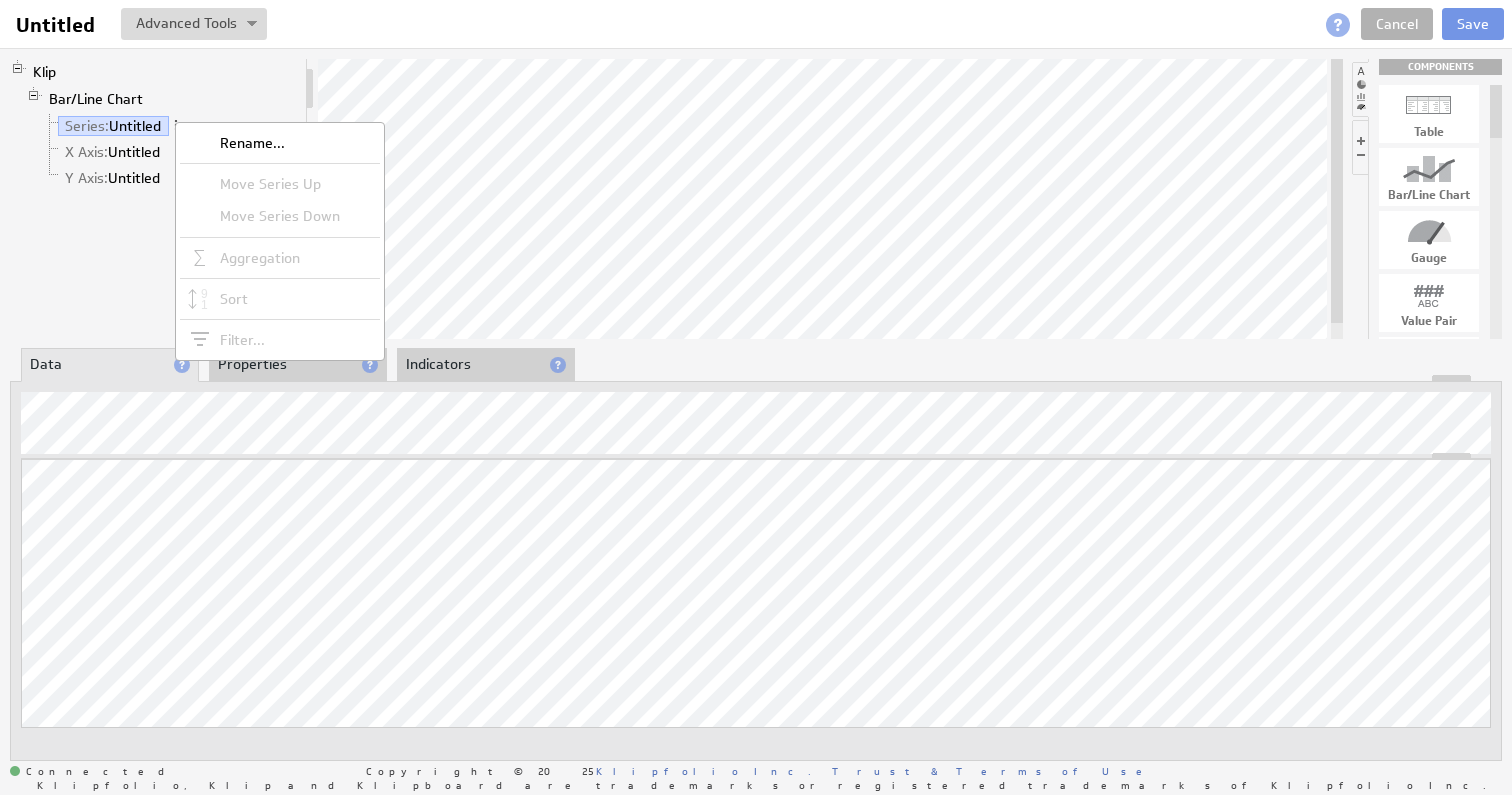 click on "Y Axis:  Untitled" at bounding box center [113, 179] 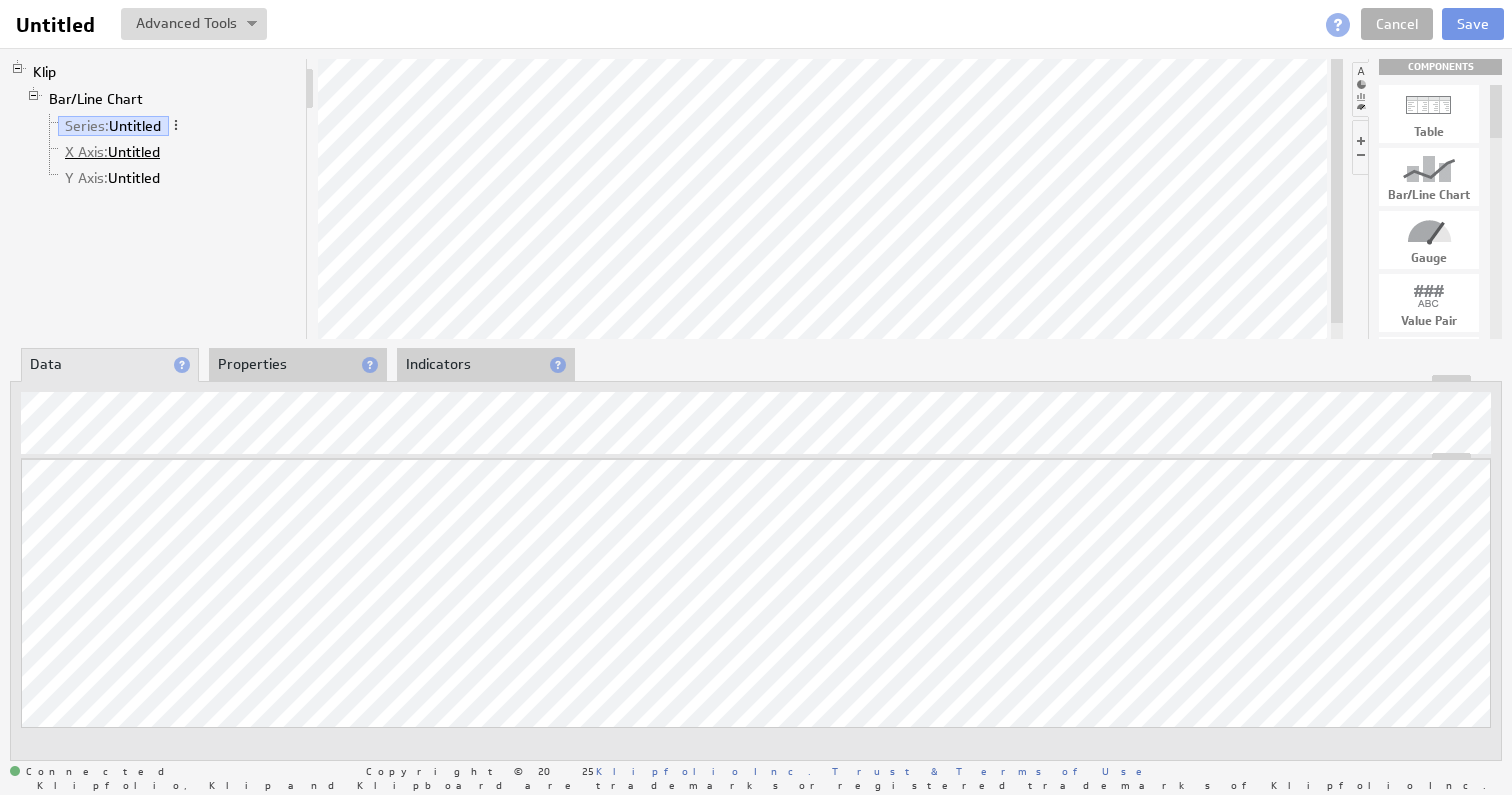 click on "X Axis:  Untitled" at bounding box center (113, 152) 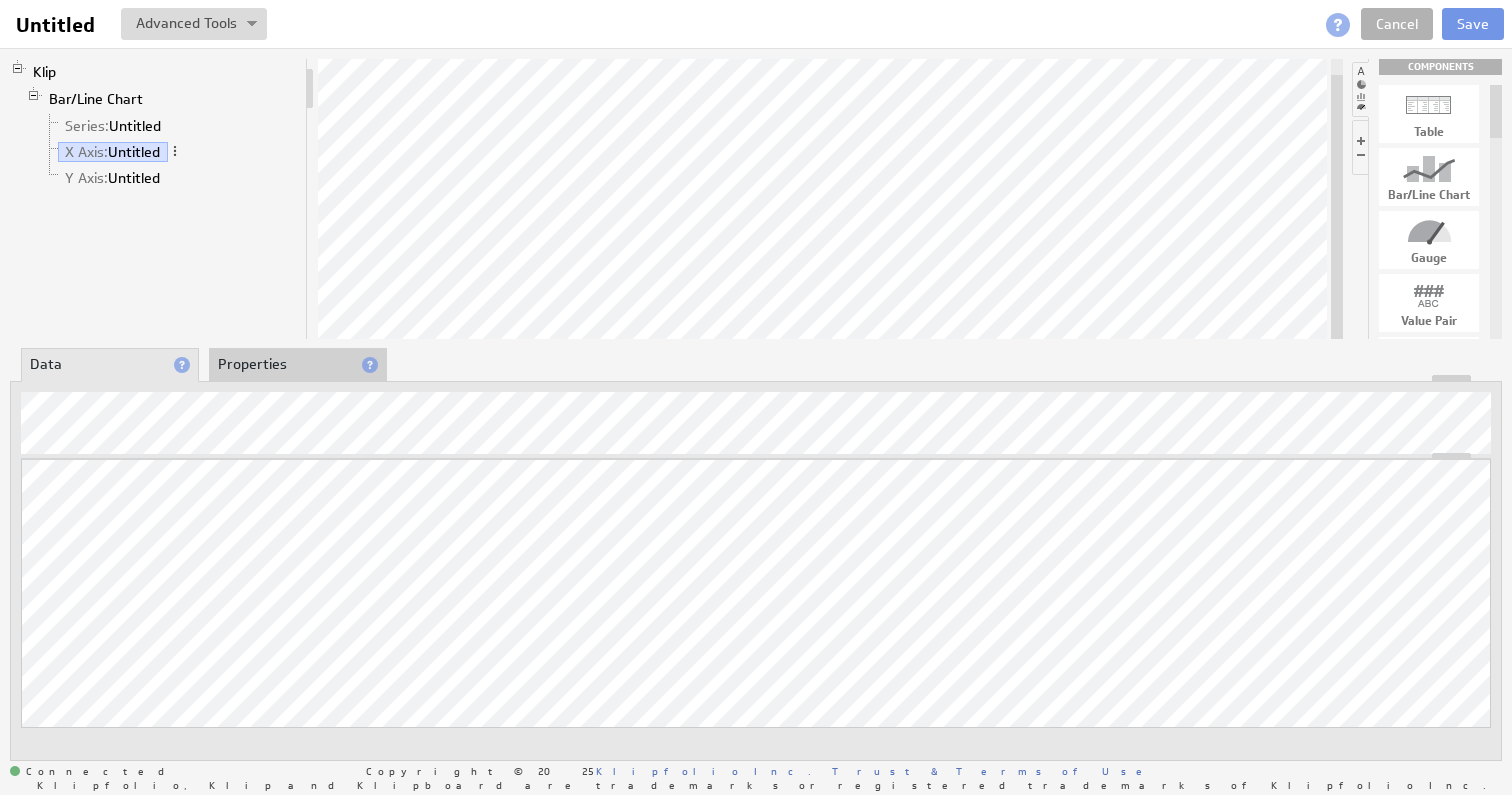 click on "Updating...
Select a Function
ARRAY
DATE
SELECT
SLICE
SUM
Data Manipulation
Logic
Math
Text
Date and Time
Statistics" at bounding box center (756, 571) 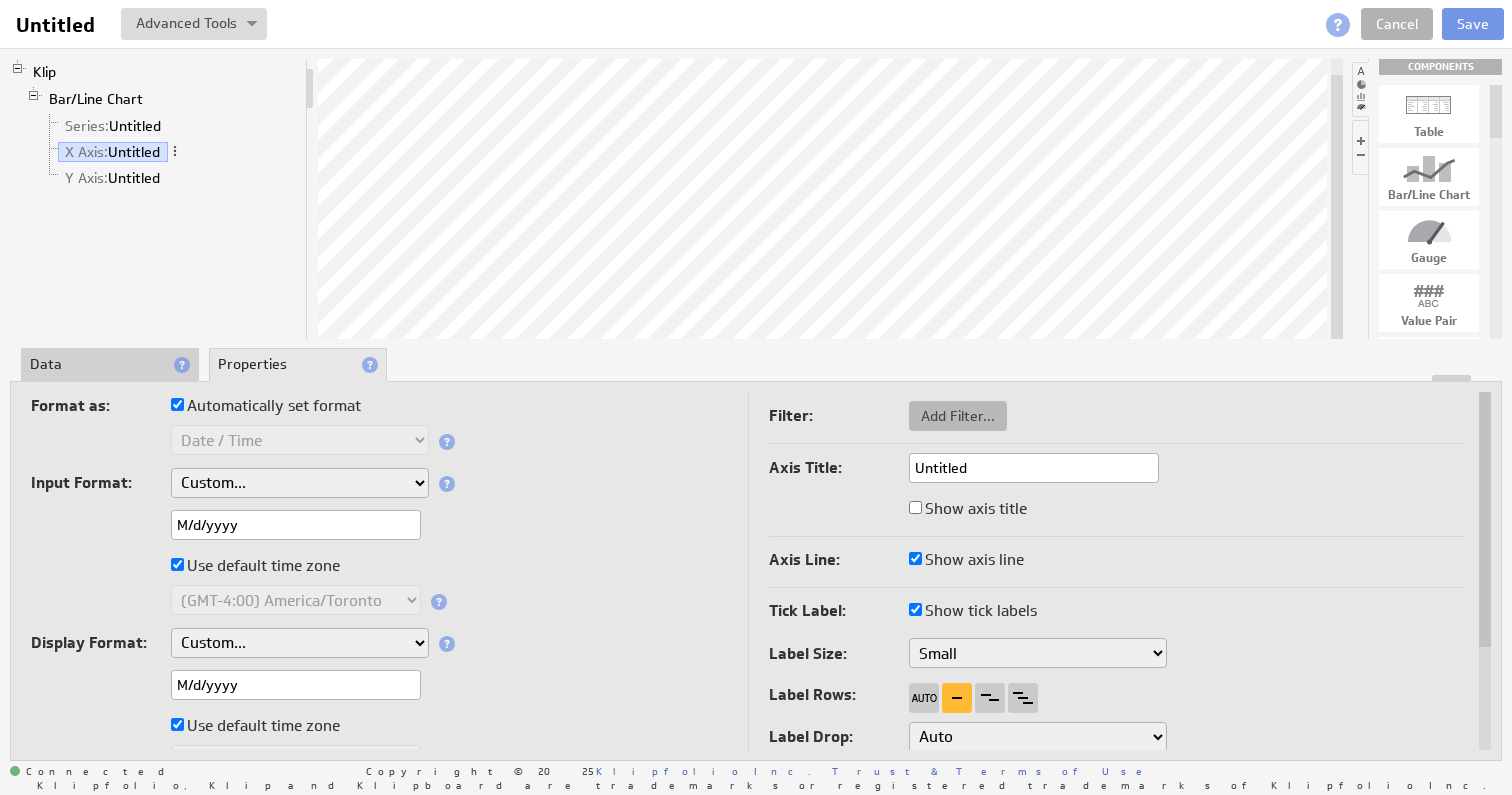 click on "Add Filter..." at bounding box center [958, 416] 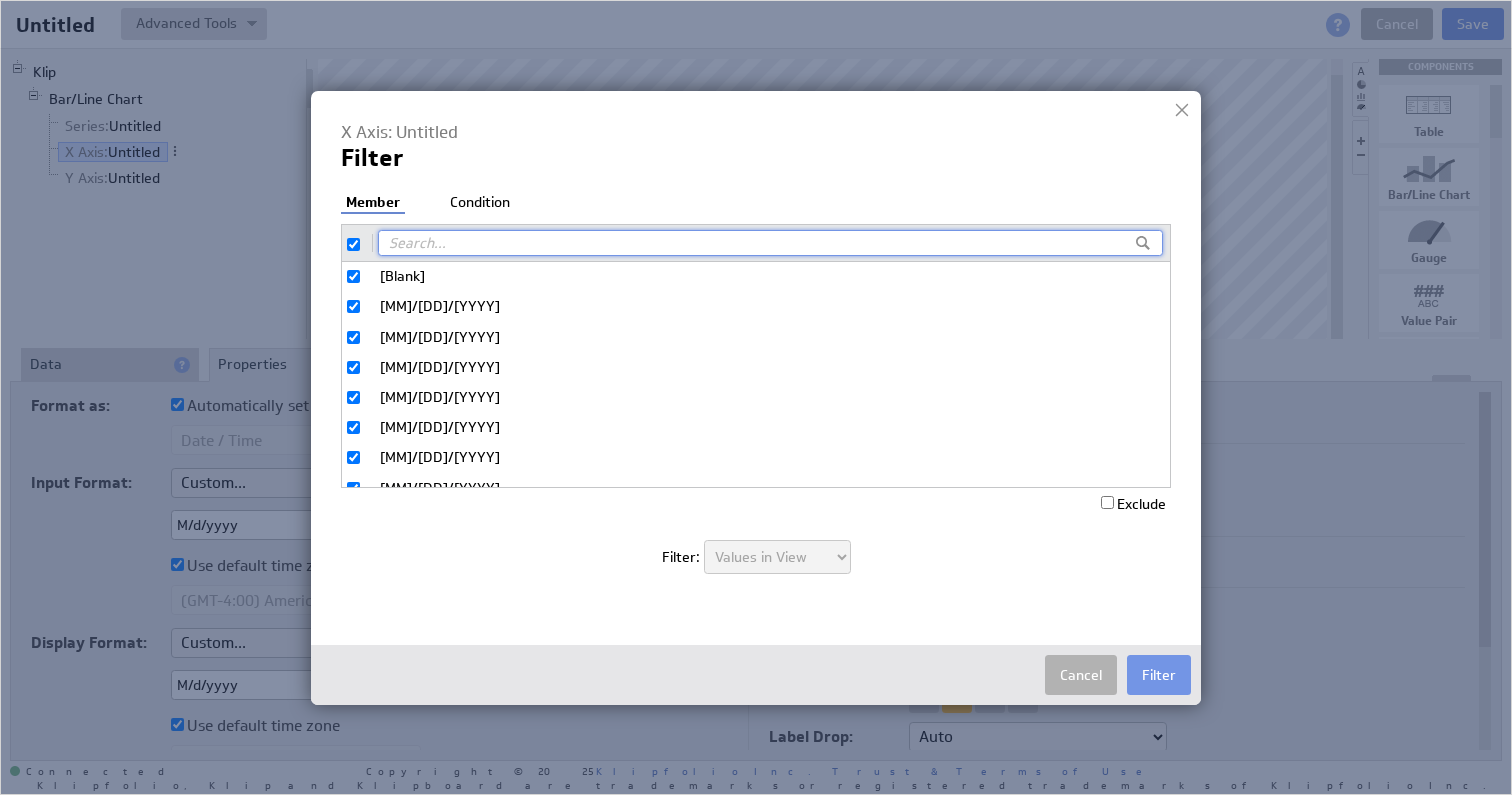 click on "[Blank]" at bounding box center [353, 276] 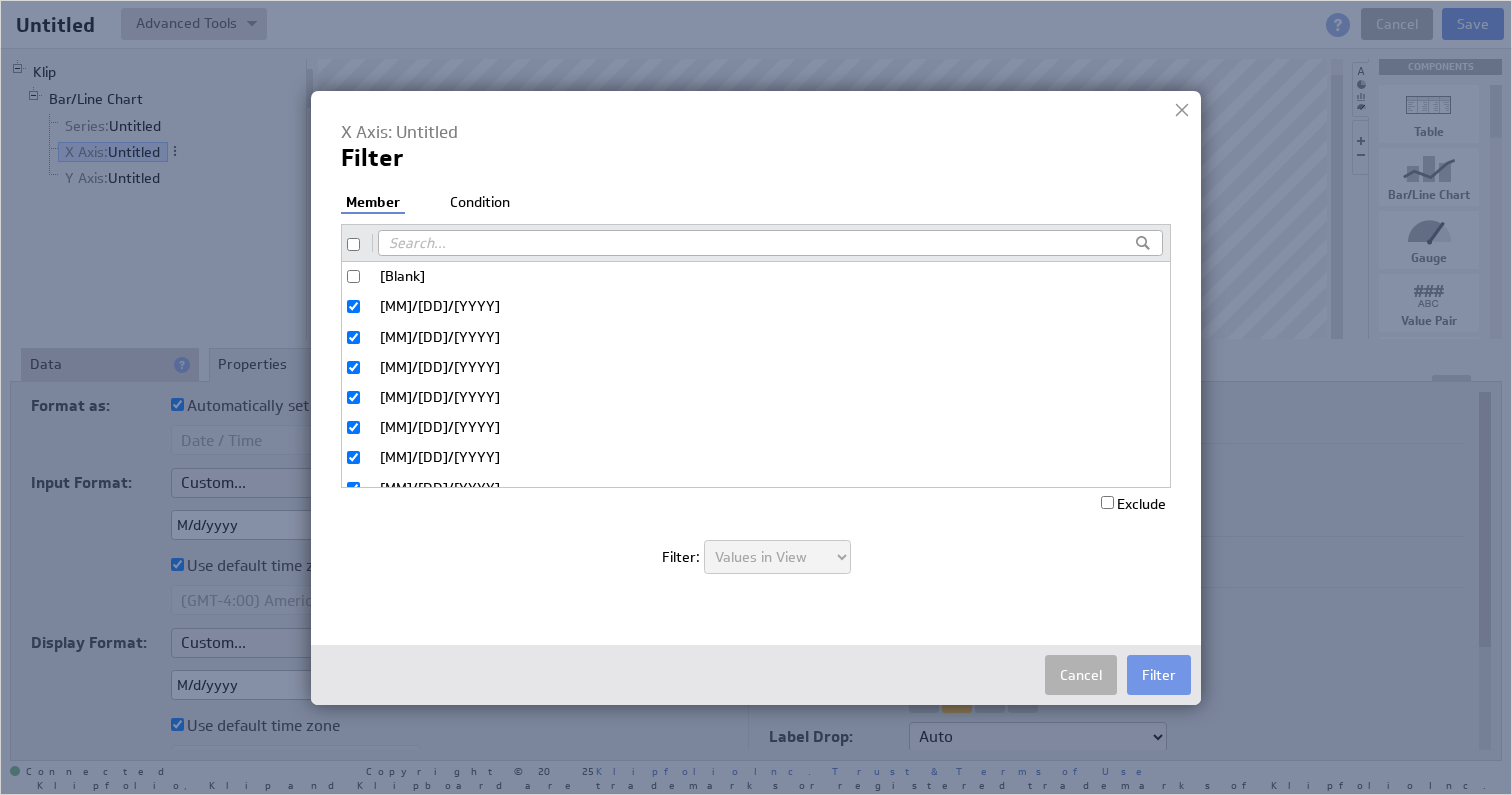 click at bounding box center (353, 244) 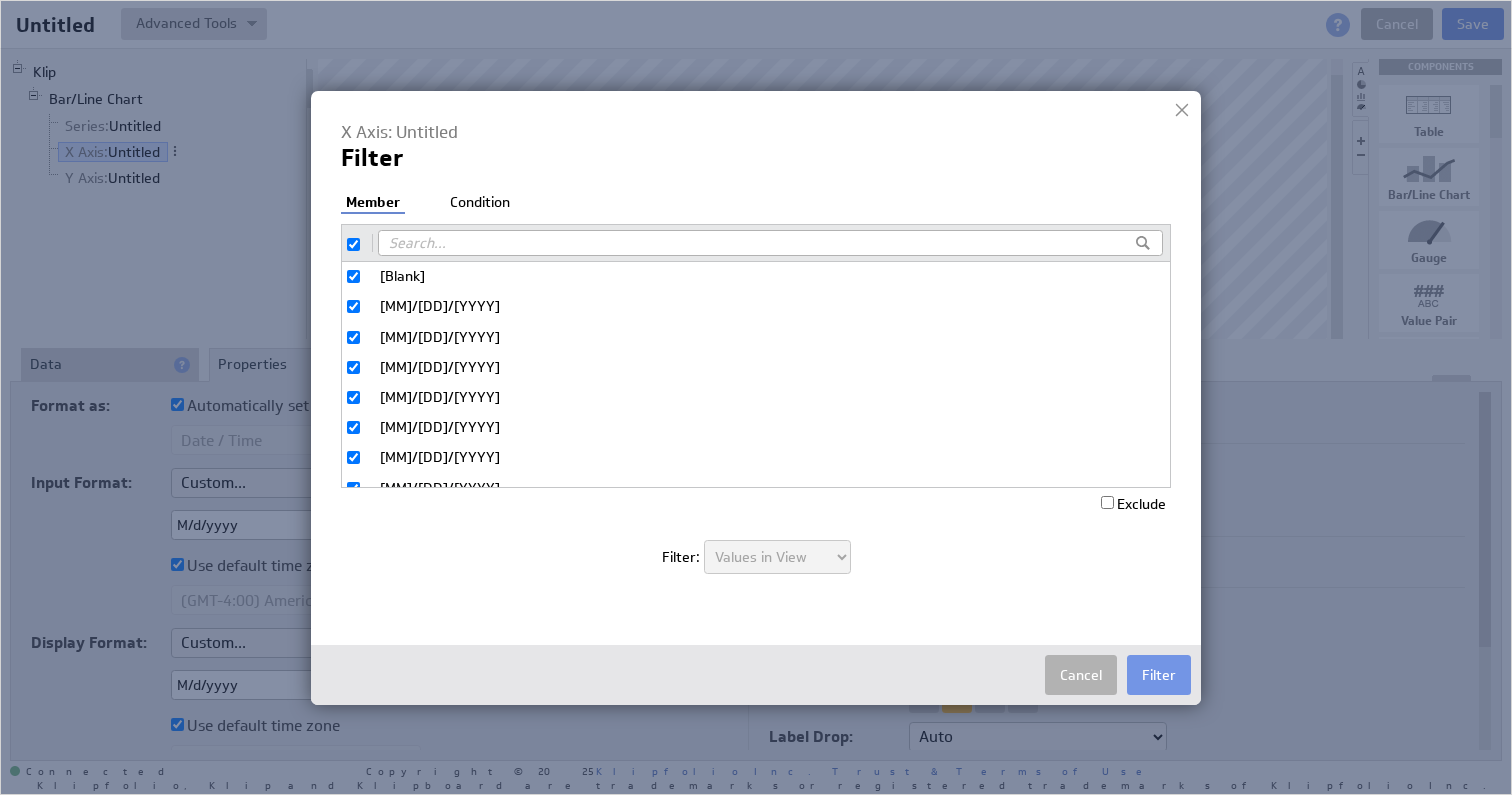 click on "Exclude" at bounding box center [1107, 502] 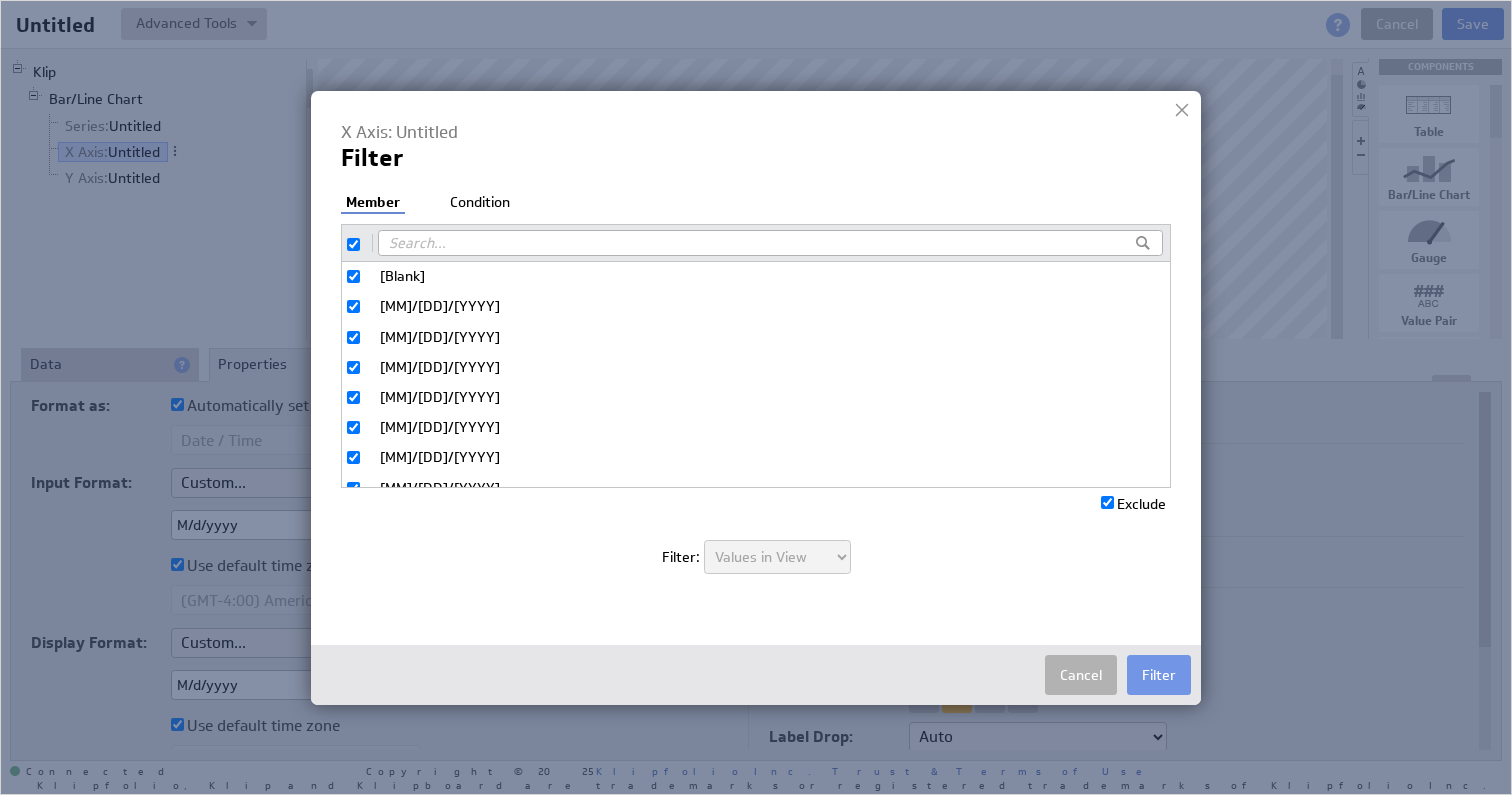 click at bounding box center (353, 244) 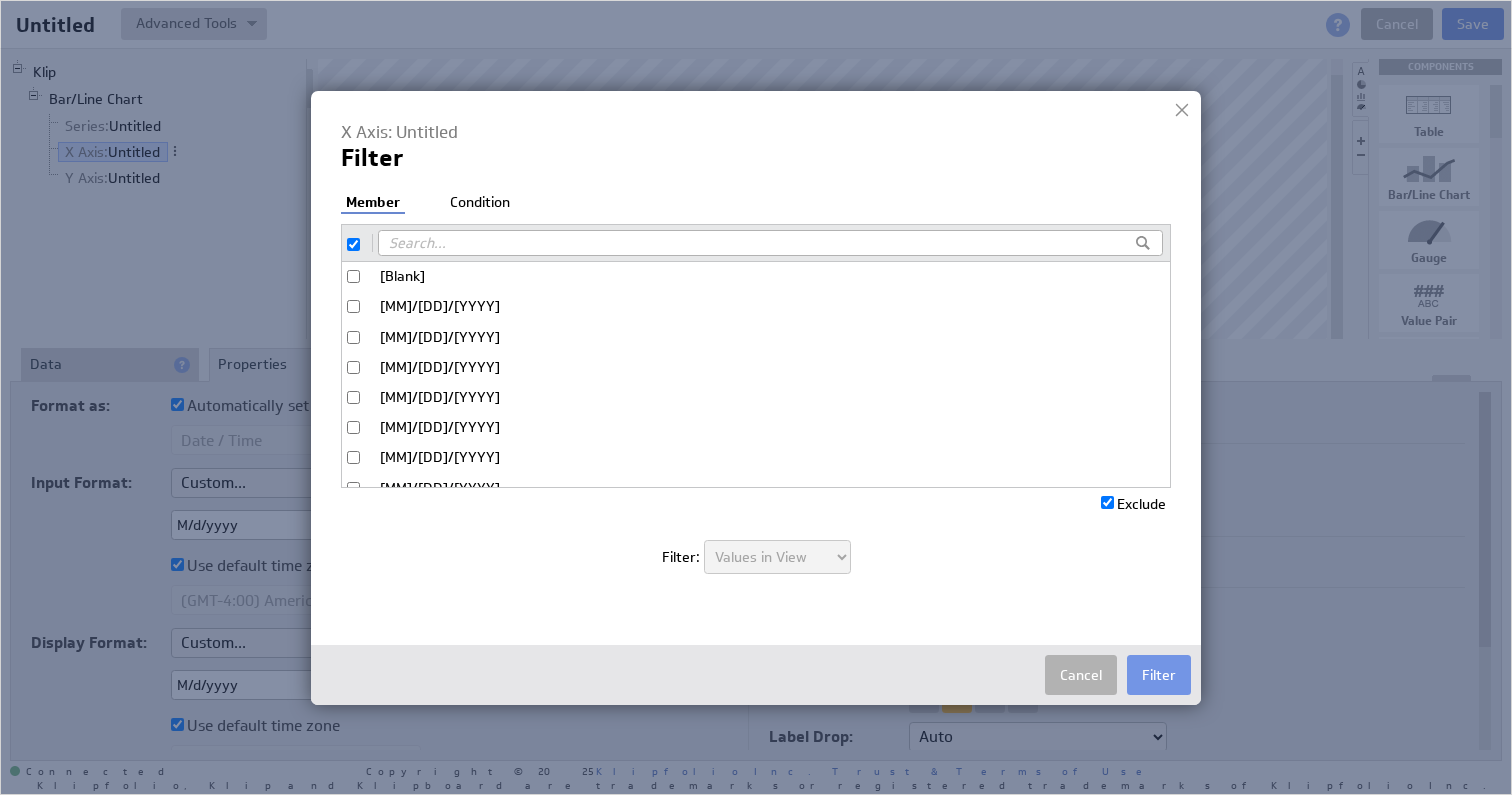 checkbox on "false" 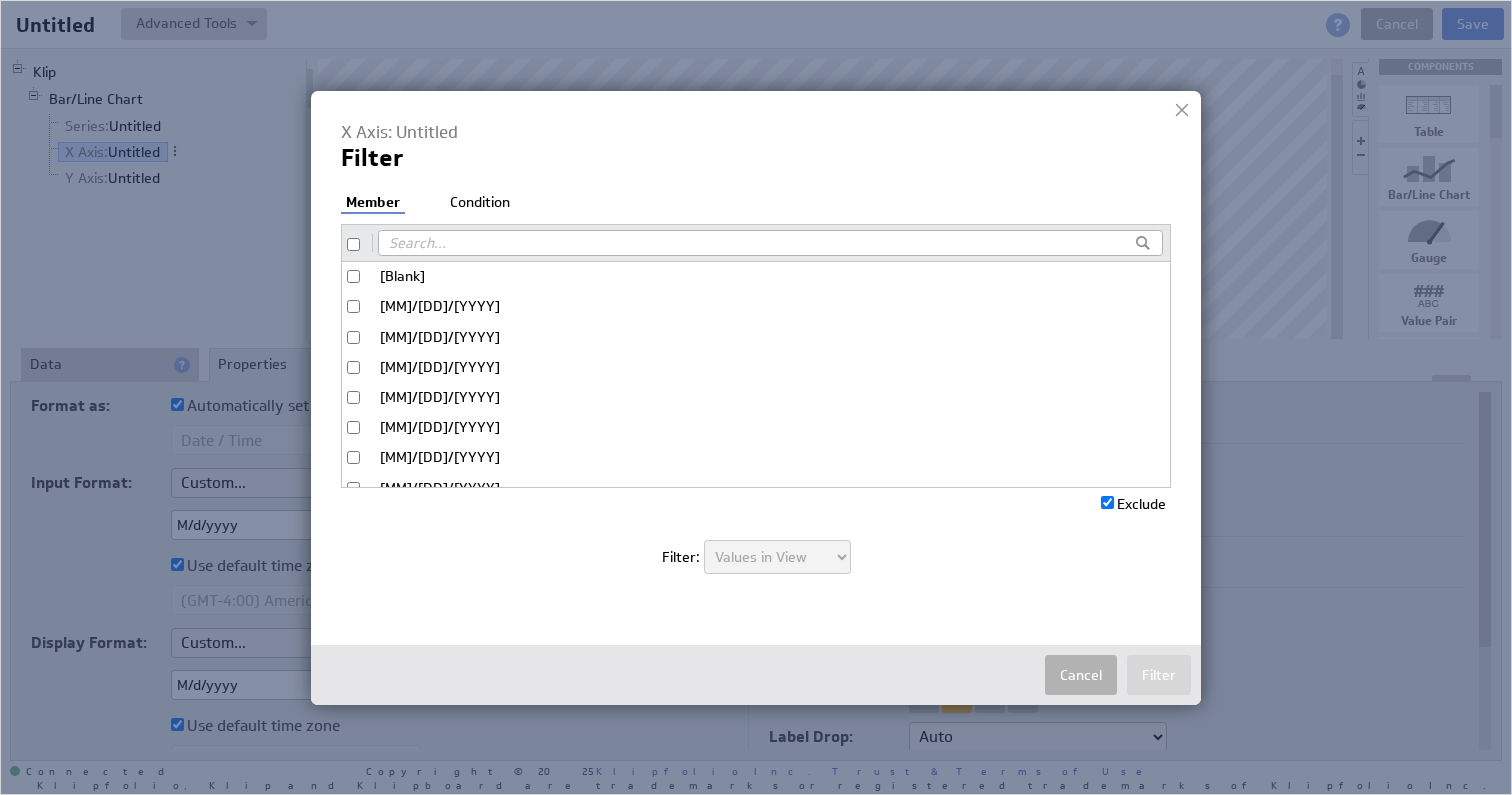 click on "[Blank]" at bounding box center (353, 276) 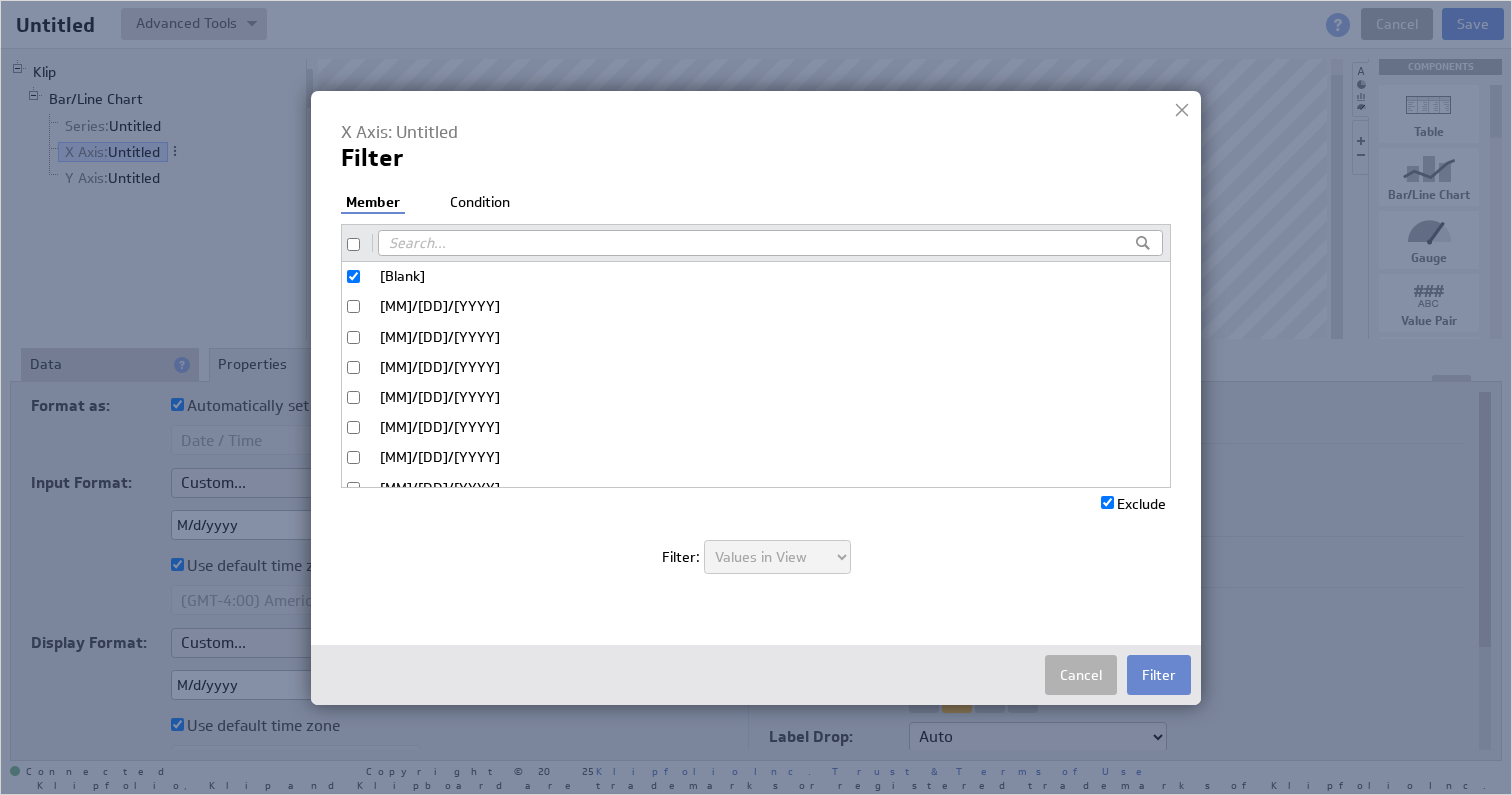 click on "Filter" at bounding box center [1159, 675] 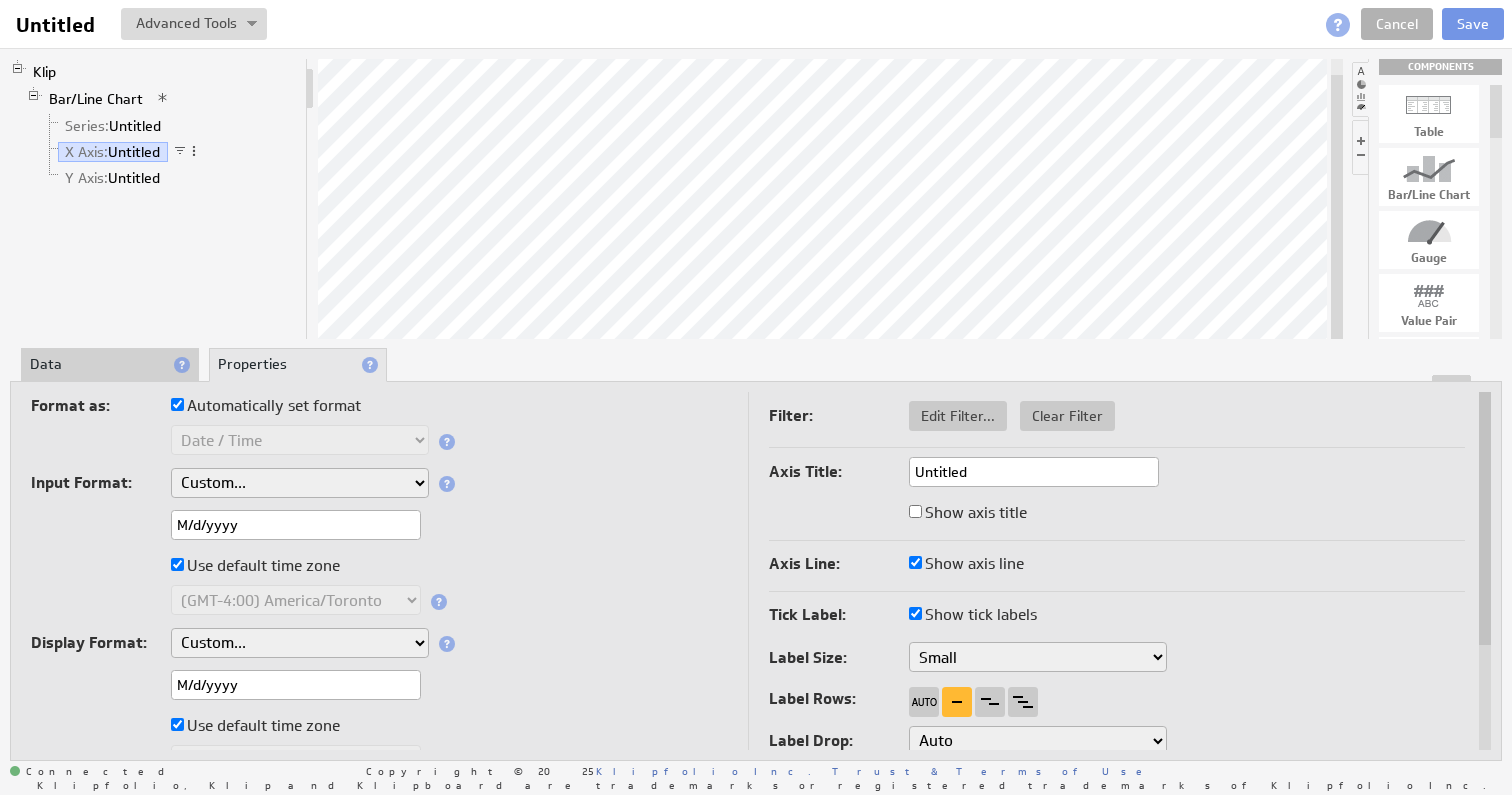 click on "M/d/yyyy" at bounding box center (379, 526) 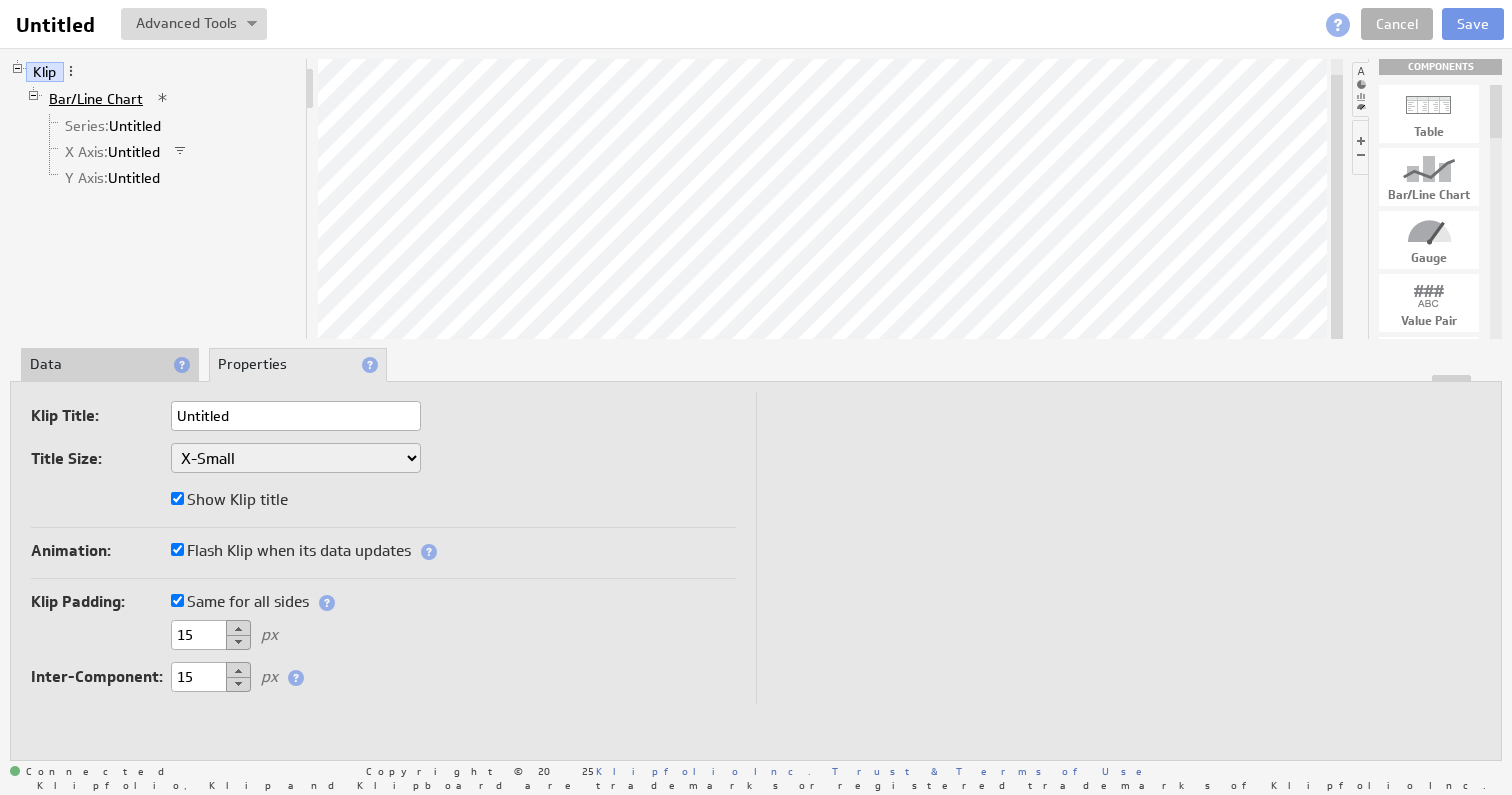click on "Bar/Line Chart" at bounding box center (96, 99) 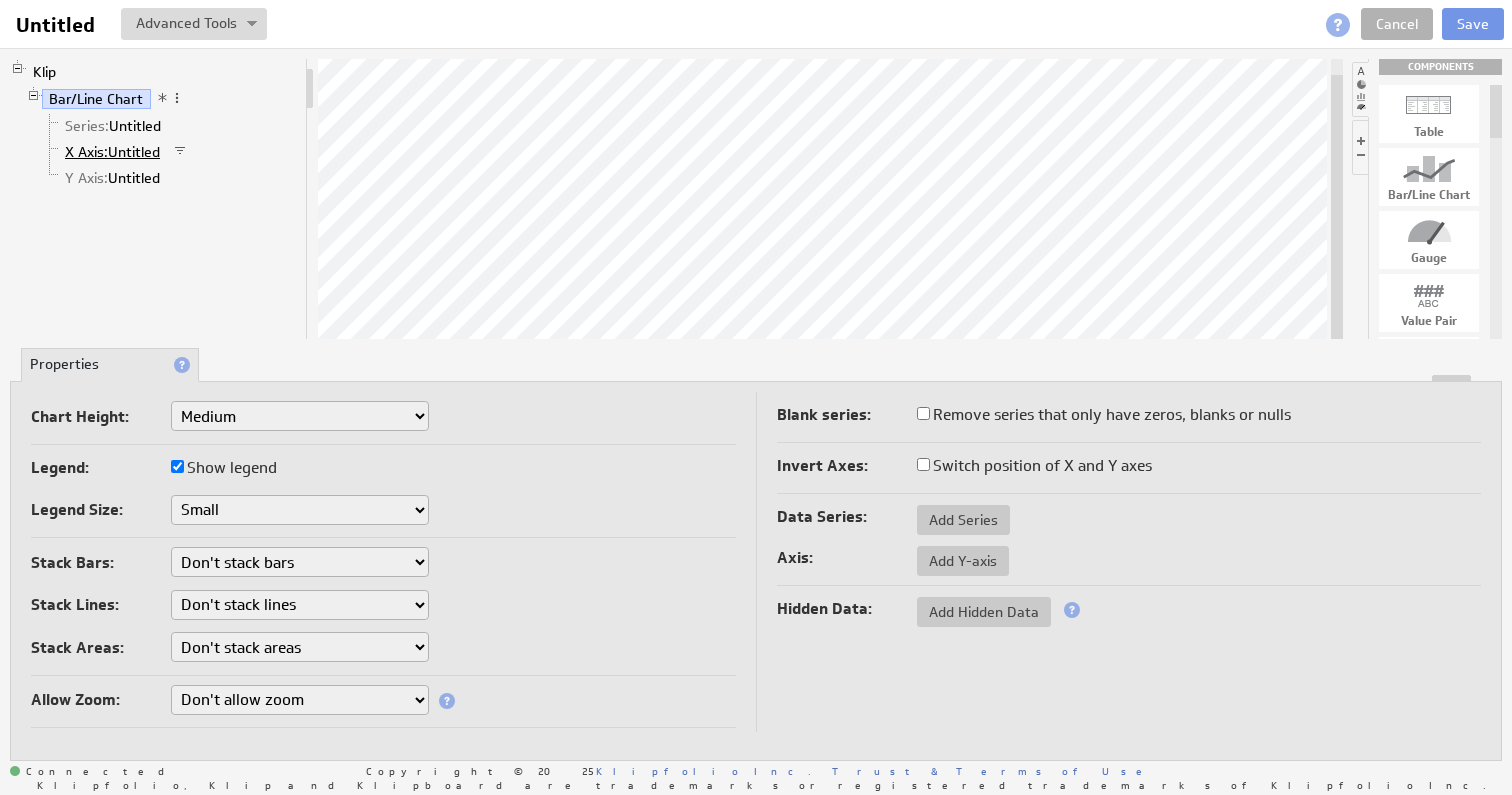 click on "X Axis:" at bounding box center [86, 152] 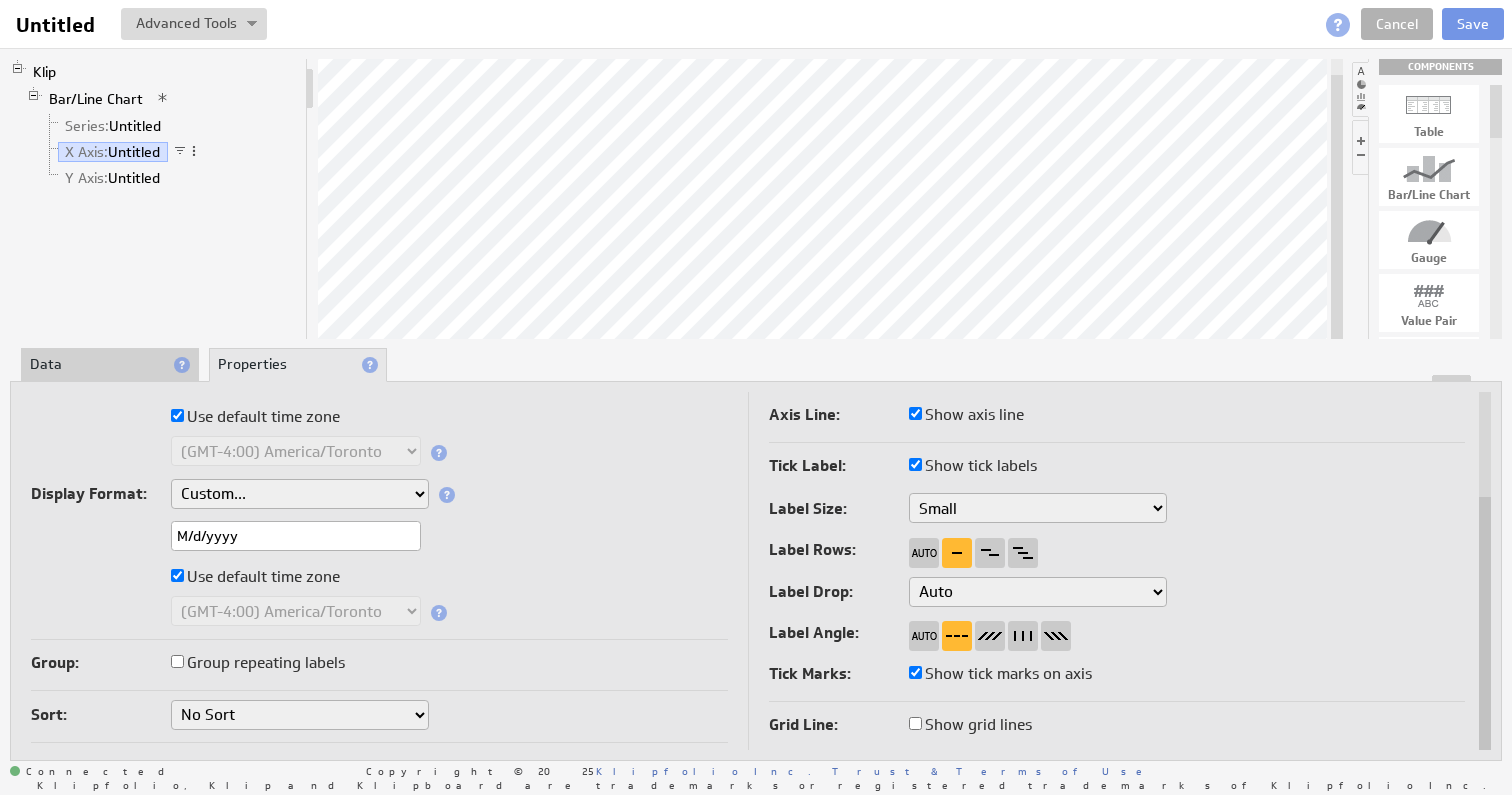 click on "Group repeating labels" at bounding box center [177, 661] 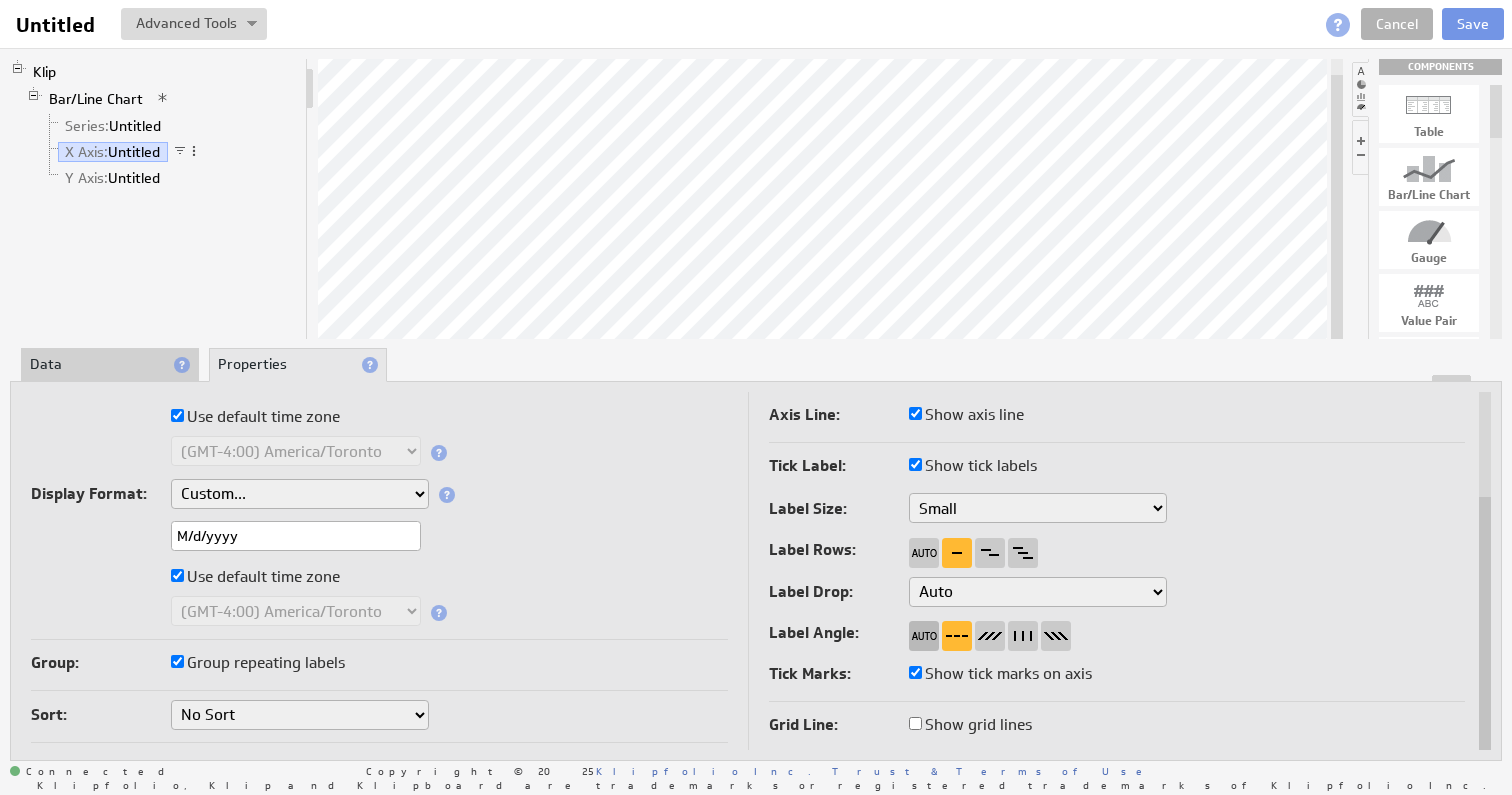 click at bounding box center (924, 636) 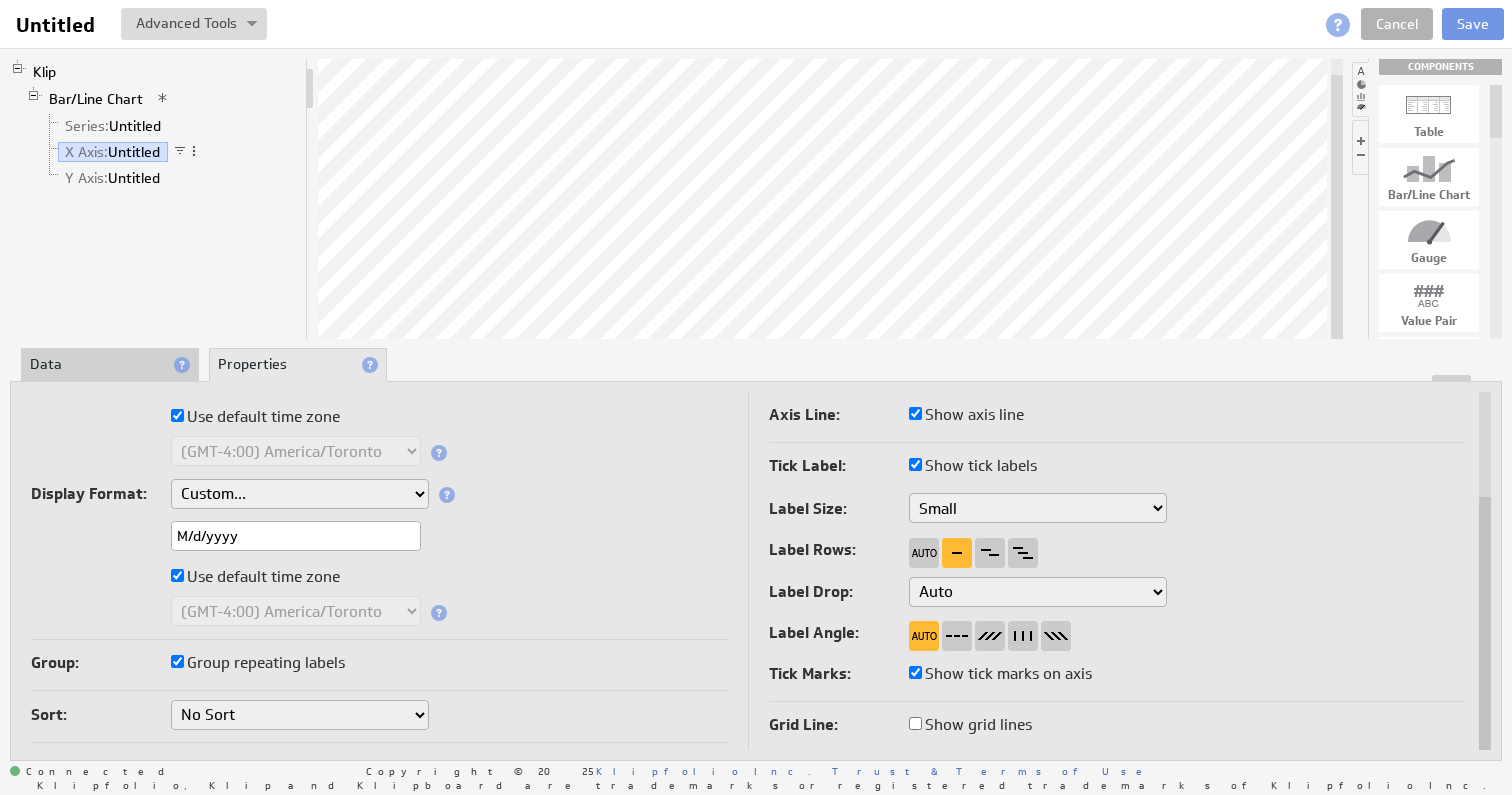 click on "Format as: Automatically set format   Text Number Currency Percentage Date / Time Duration Decimal Places: None .# (1)  .## (2)  .### (3)  .#### (4)  Separators: 1,234.56 1.234,56 1'234.56 1,234/56 1 234,56 1 234-56 1 234.56 1234.56 Symbol: $ Dollar £ Pound € Euro ¥ Yen R$ Real ₱ Peso kr Krone Rp Rupiah ₨ Rupee ƒ Guilder Fr Franc ₤ Lira د.إ Dirham ¥ Yuan RM Ringgit ك Kuwaiti Dinar No Symbol Negative Marker: -## (##) Input Format: Custom... yyyyMMdd (Google Analytics) Unix time (as seconds) Unix time (as milliseconds)   M/d/yyyy   Use default time zone   (GMT-12:00) GMT-12 (GMT-11:00) GMT-11 (GMT-11:00) Pacific/Midway (GMT-11:00) Pacific/Niue (GMT-11:00) Pacific/Pago Pago (GMT-11:00) Pacific/Samoa (GMT-11:00) US/Samoa (GMT-10:00) GMT-10 (GMT-10:00) Pacific/Honolulu (GMT-10:00) Pacific/Johnston (GMT-10:00) Pacific/Rarotonga (GMT-10:00) Pacific/Tahiti (GMT-10:00) US/Hawaii (GMT-10:00) HST (GMT-9:30) Pacific/Marquesas (GMT-9:00) America/Adak (GMT-9:00) America/Atka (GMT-9:00) GMT-9 Aug 5, 2025" at bounding box center (379, 441) 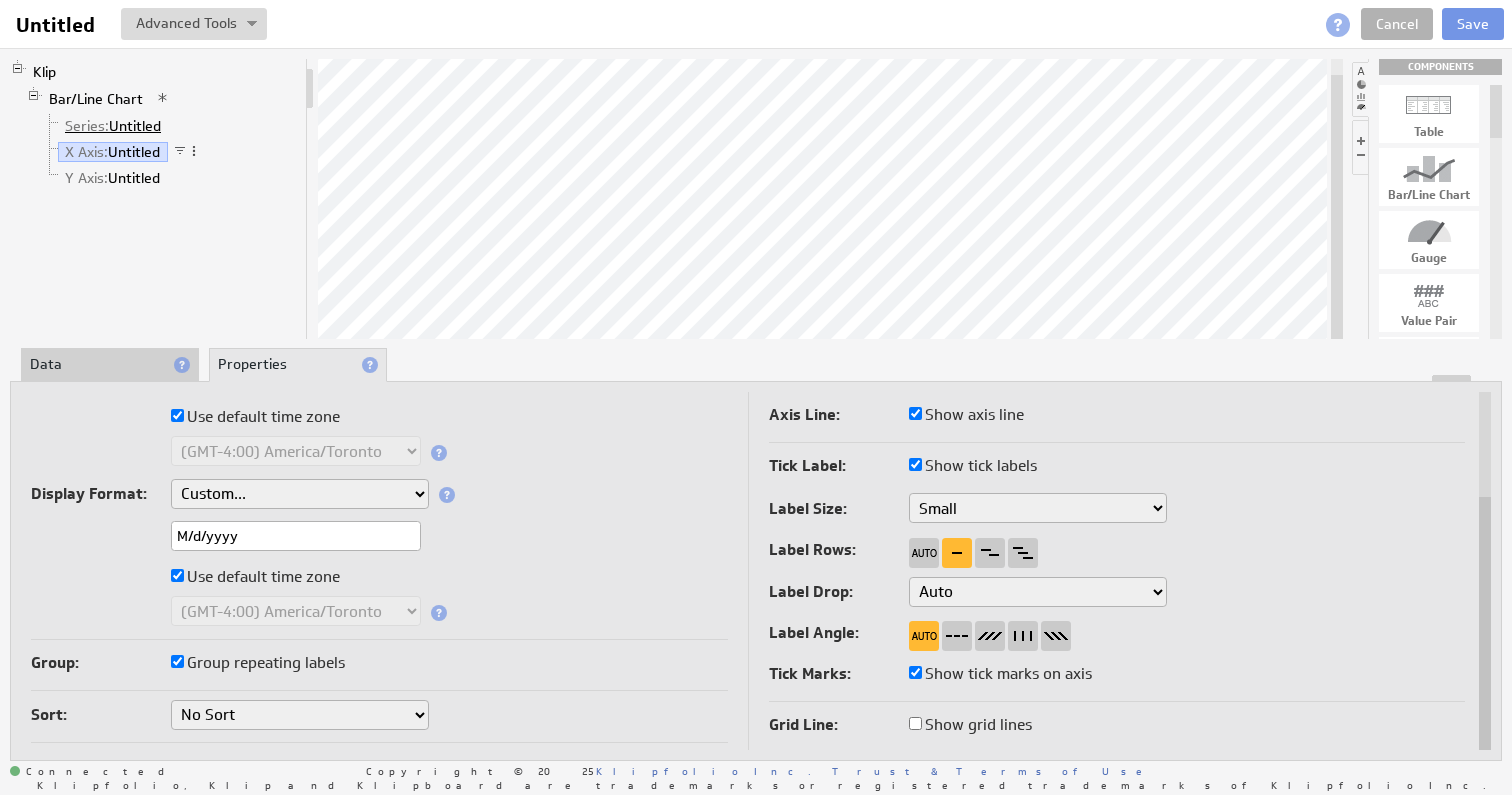 click on "Series:  Untitled" at bounding box center (113, 126) 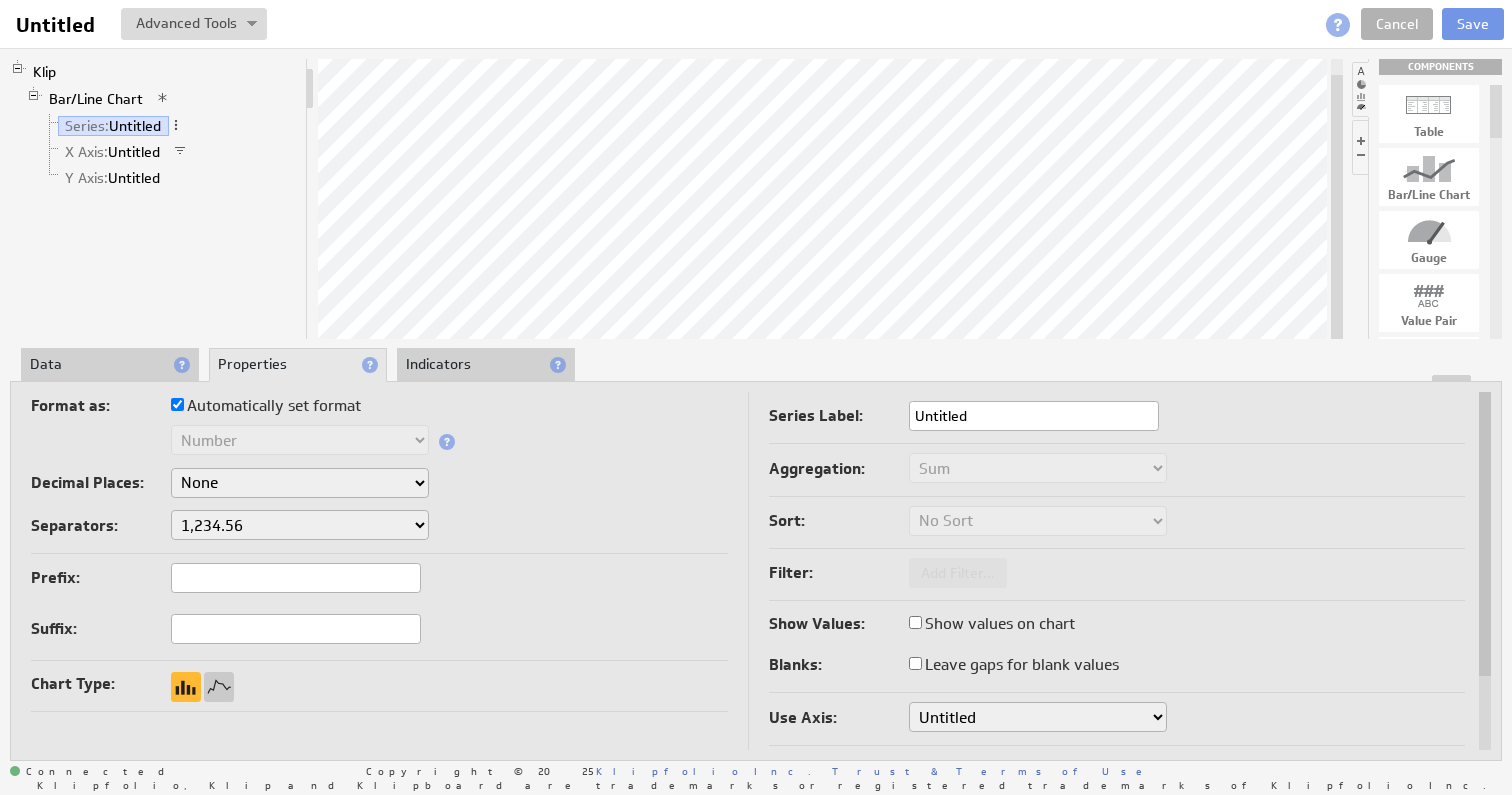 click on "Separators: 1,234.56 1.234,56 1'234.56 1,234/56 1 234,56 1 234-56 1 234.56 1234.56" at bounding box center [379, 527] 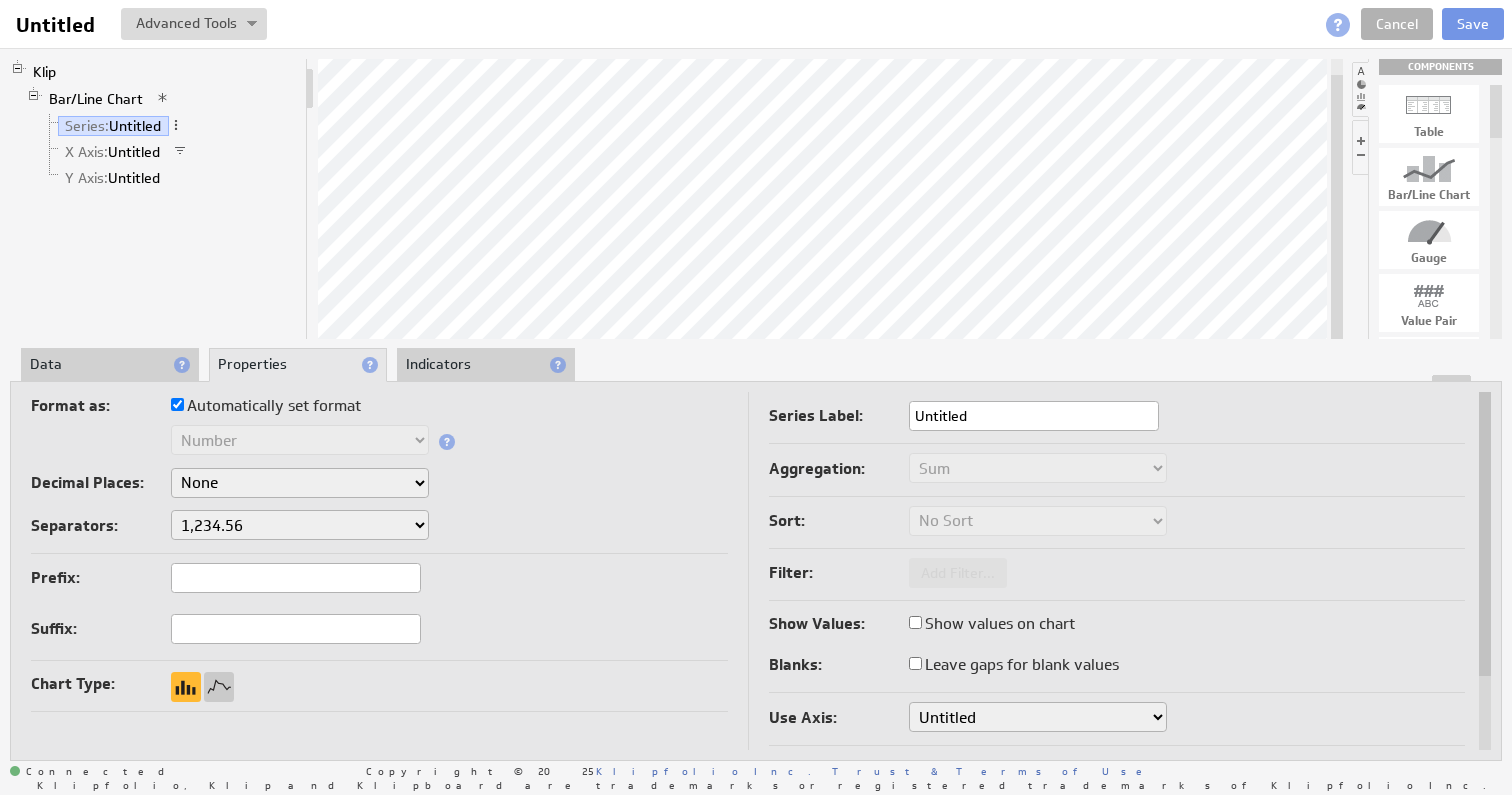 click on "Data" at bounding box center (110, 365) 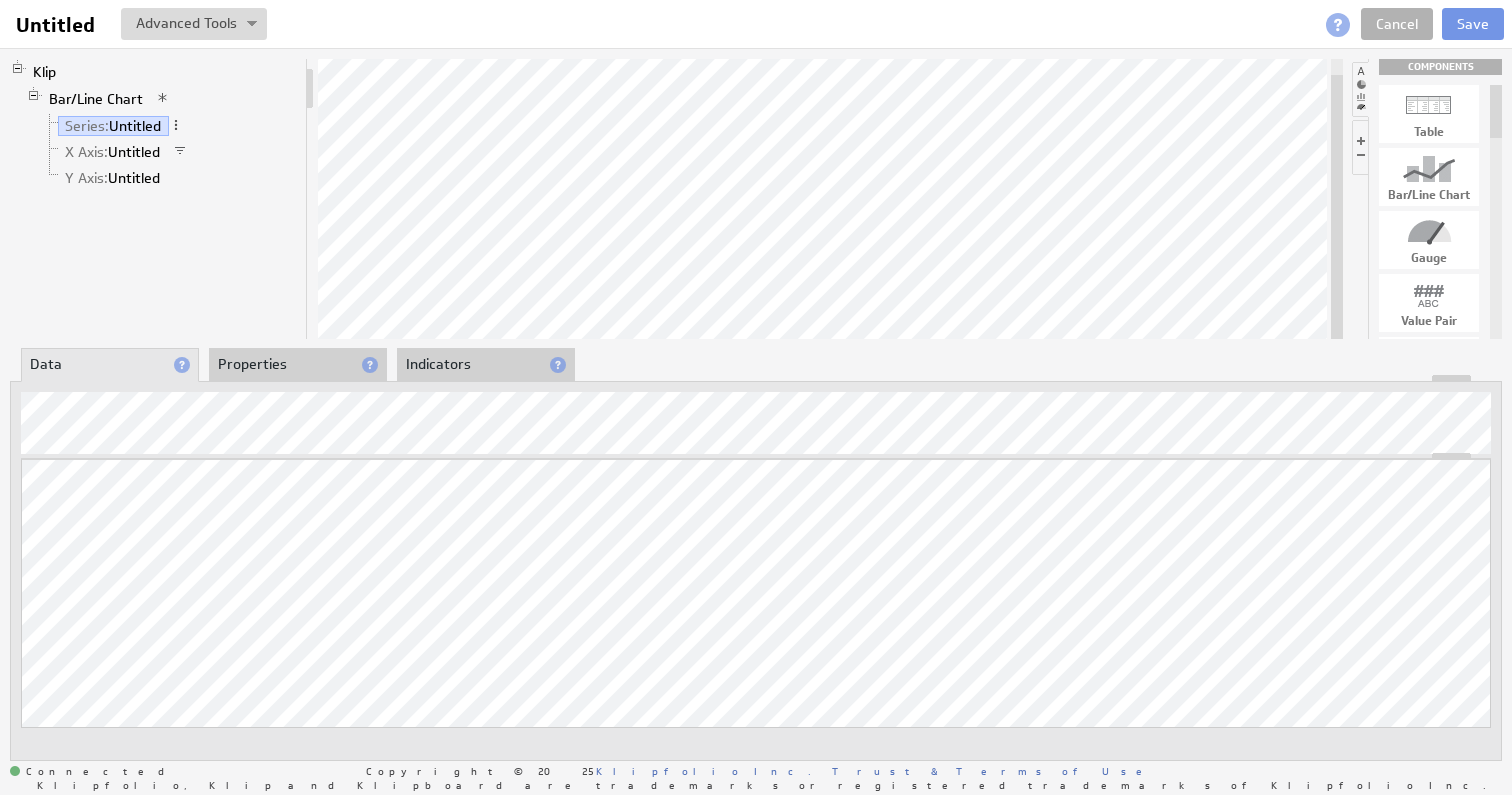 click on "Properties" at bounding box center (298, 365) 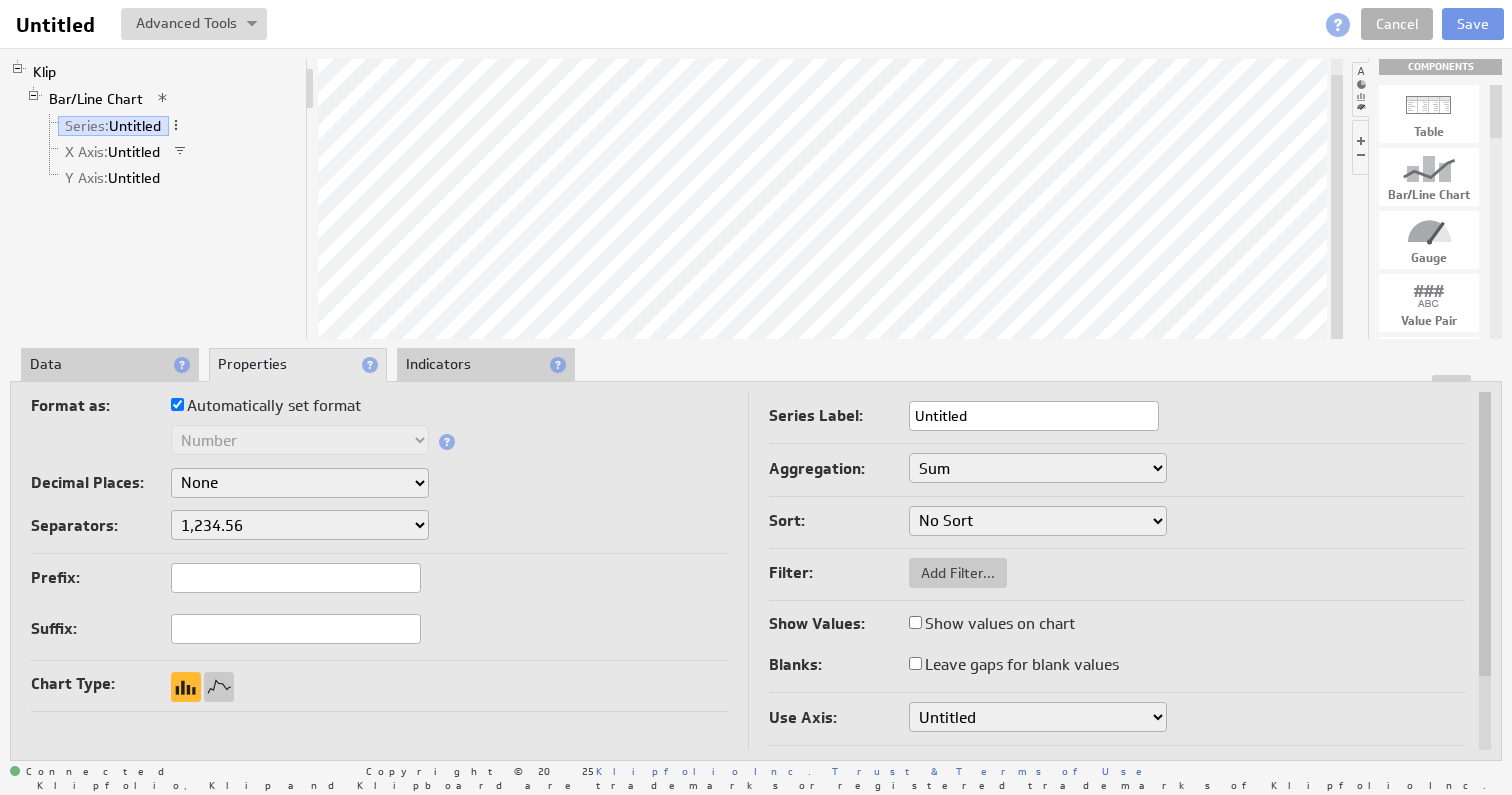 click on "Data" at bounding box center [110, 365] 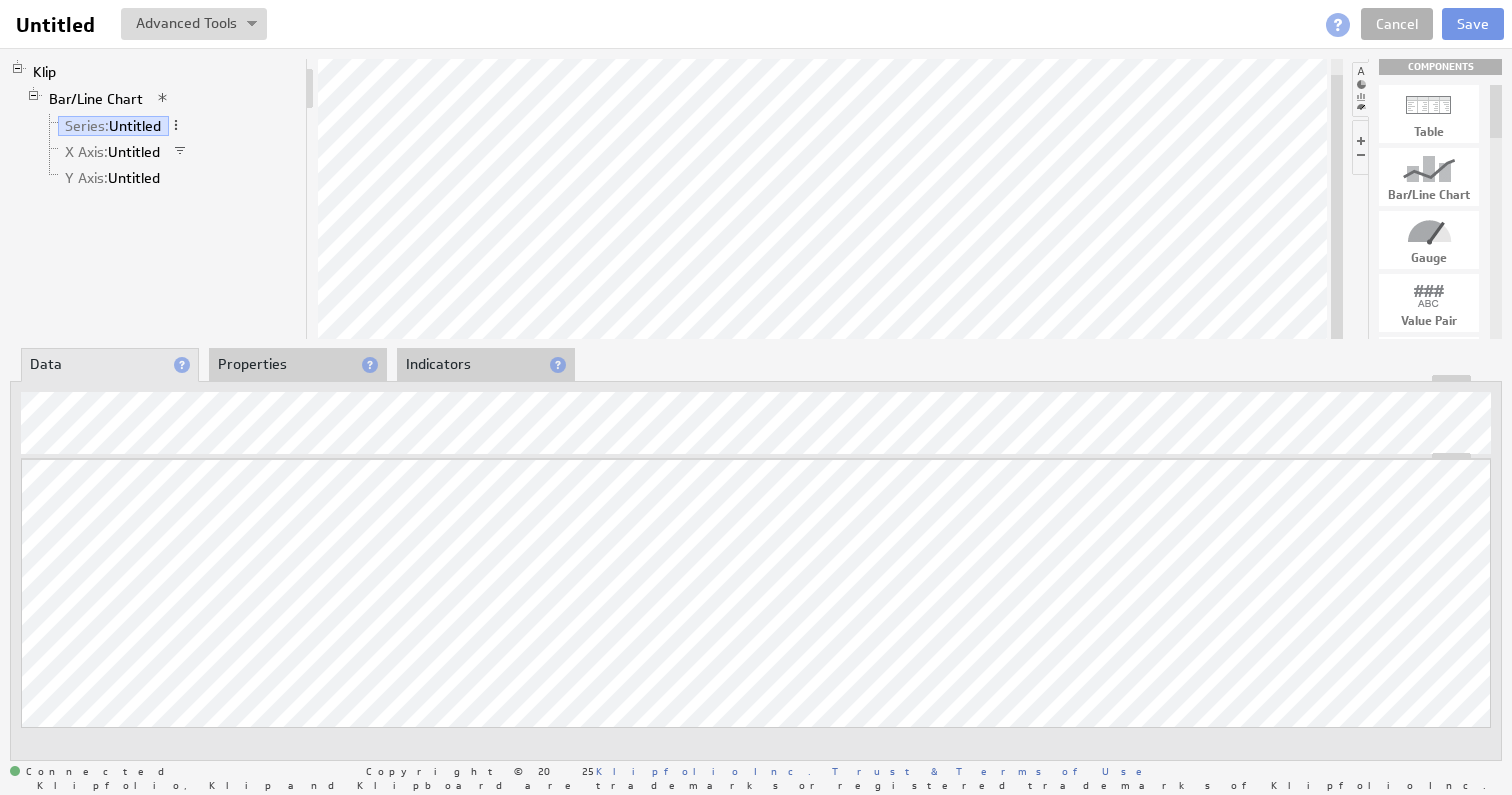 click on "Klip Bar/Line Chart Series:  Untitled X Axis:  Untitled Y Axis:  Untitled" at bounding box center [159, 199] 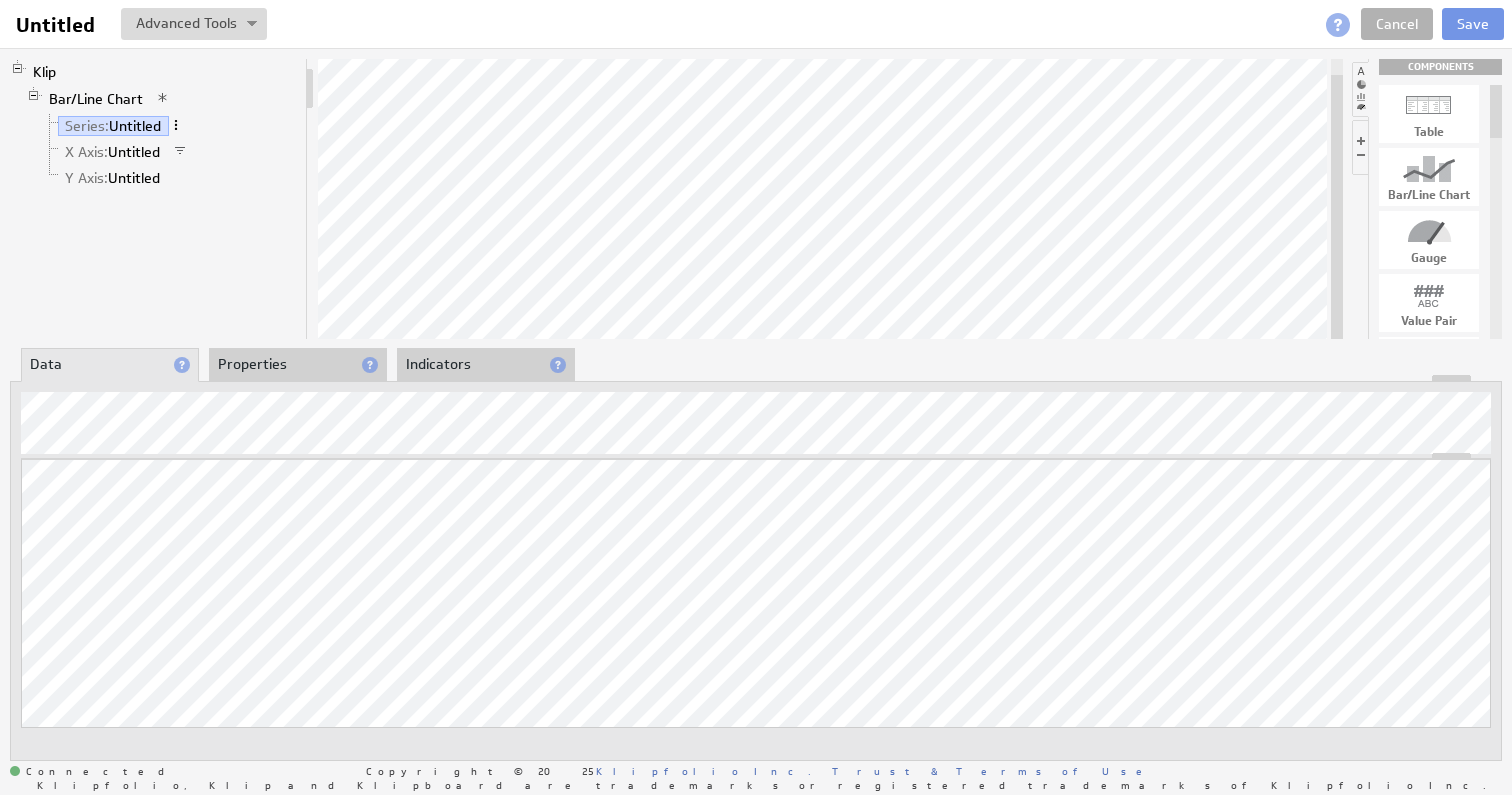 click at bounding box center (176, 125) 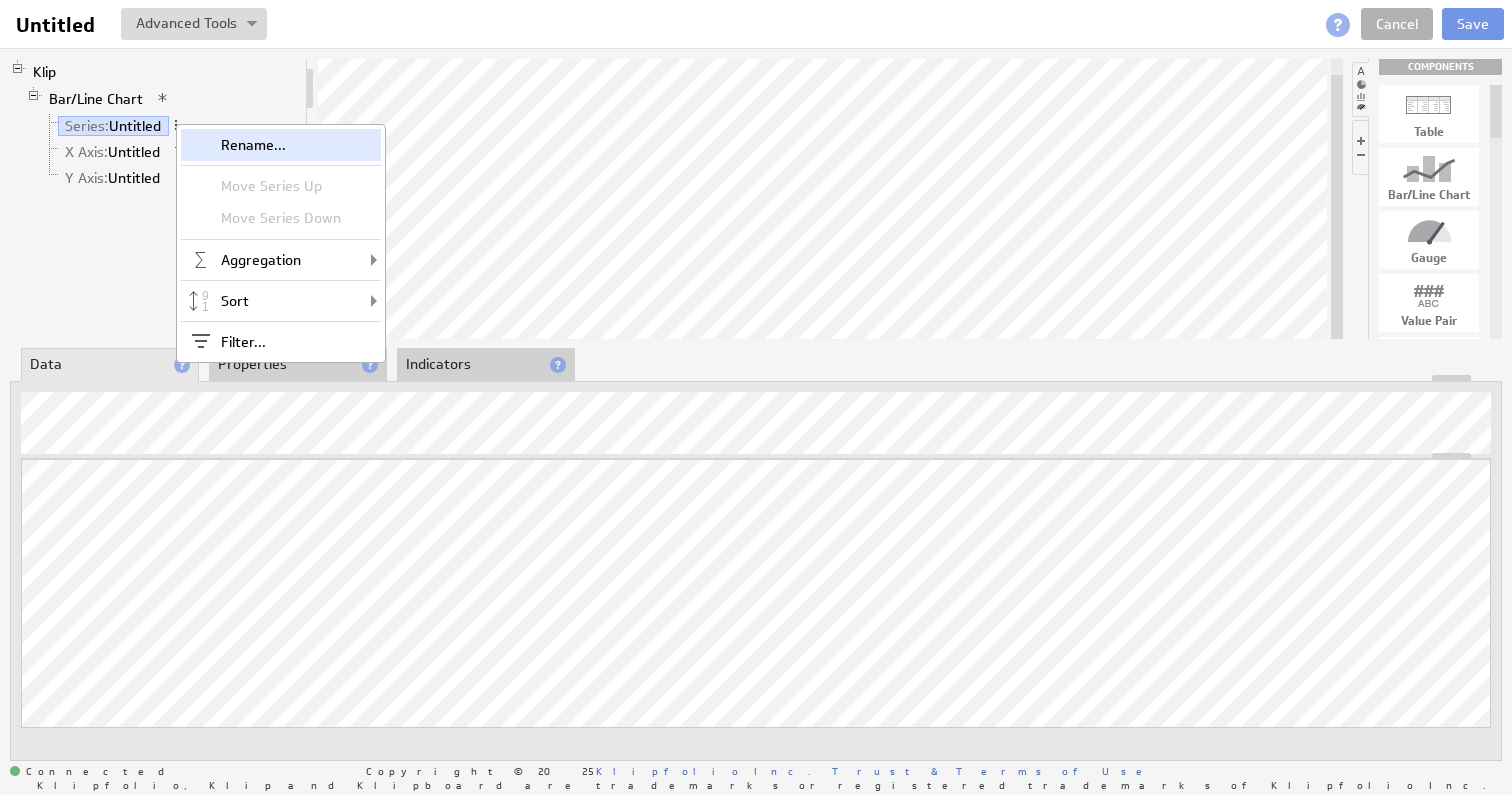 click on "Rename..." at bounding box center (281, 145) 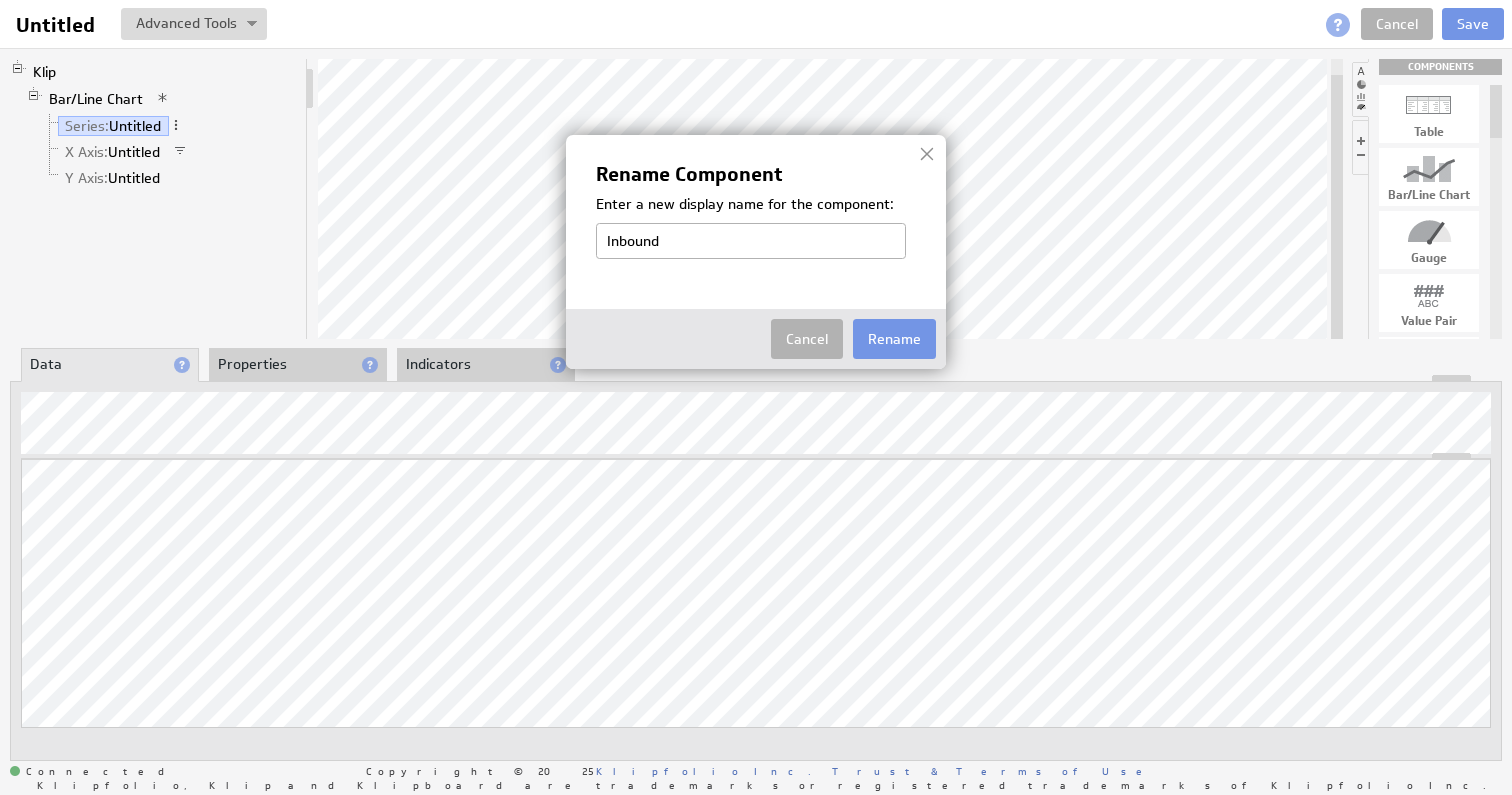 type on "Inbound" 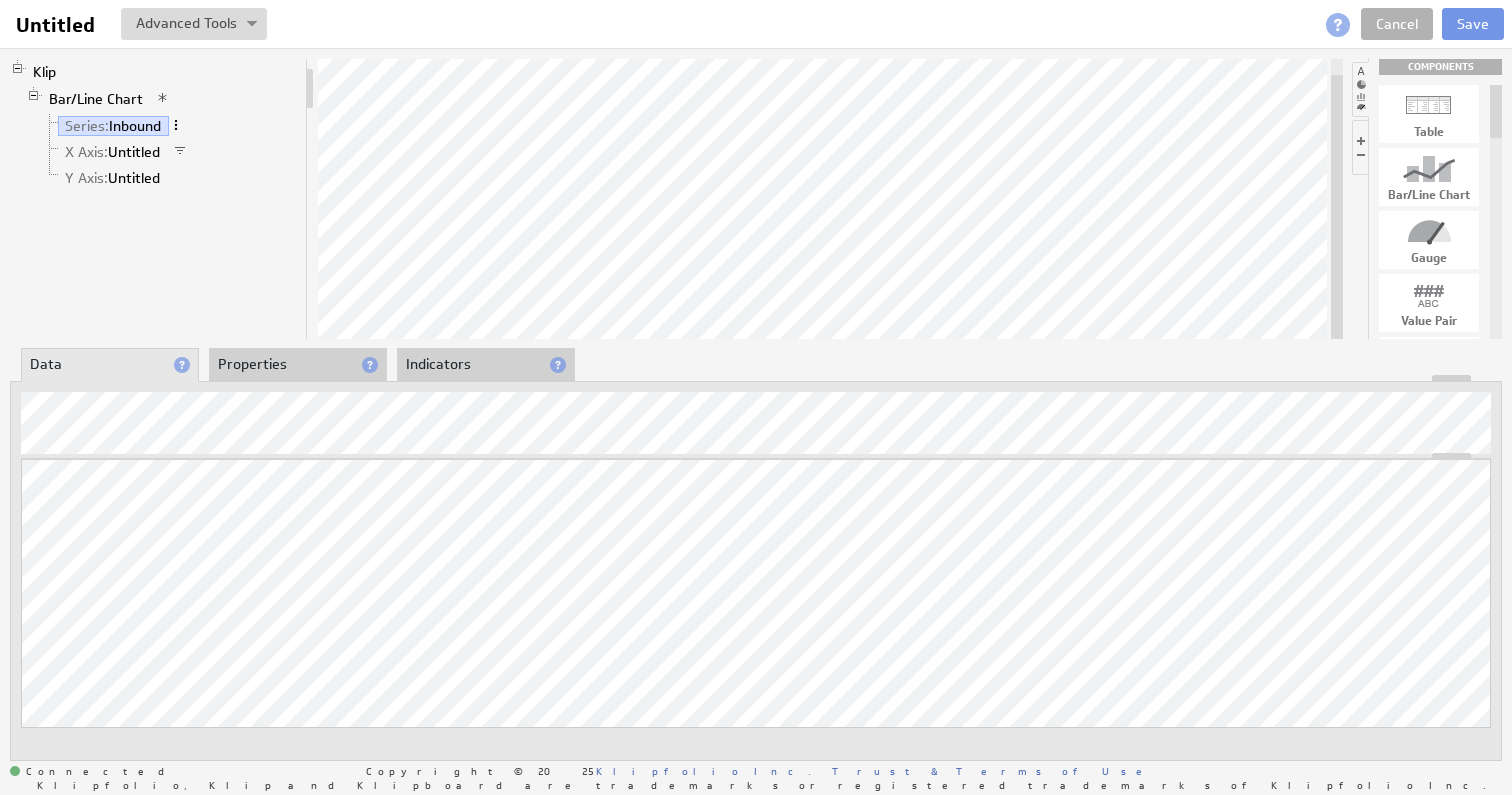 click at bounding box center (176, 125) 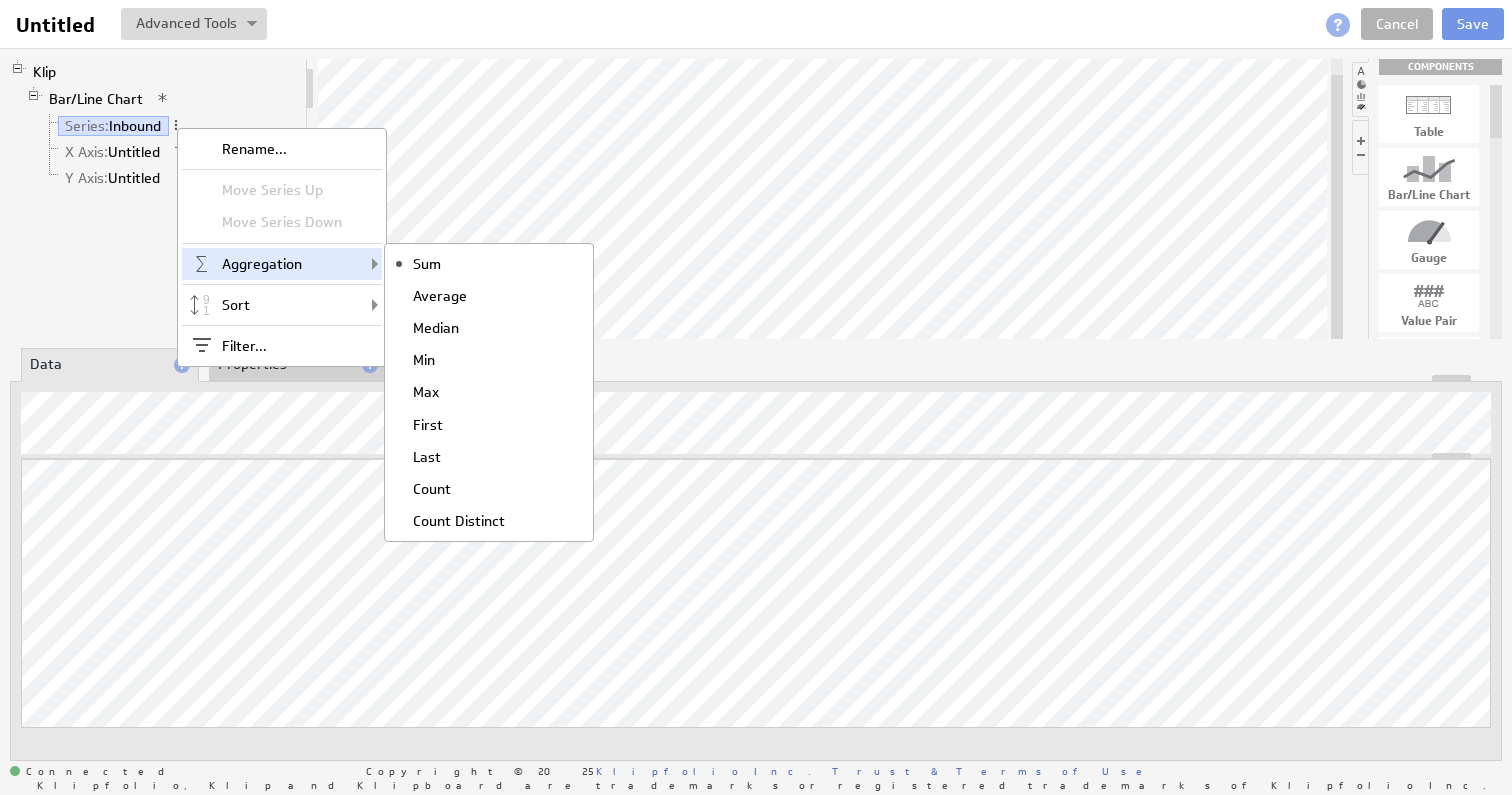 click on "Klip Bar/Line Chart Series:  Inbound X Axis:  Untitled Y Axis:  Untitled" at bounding box center (159, 199) 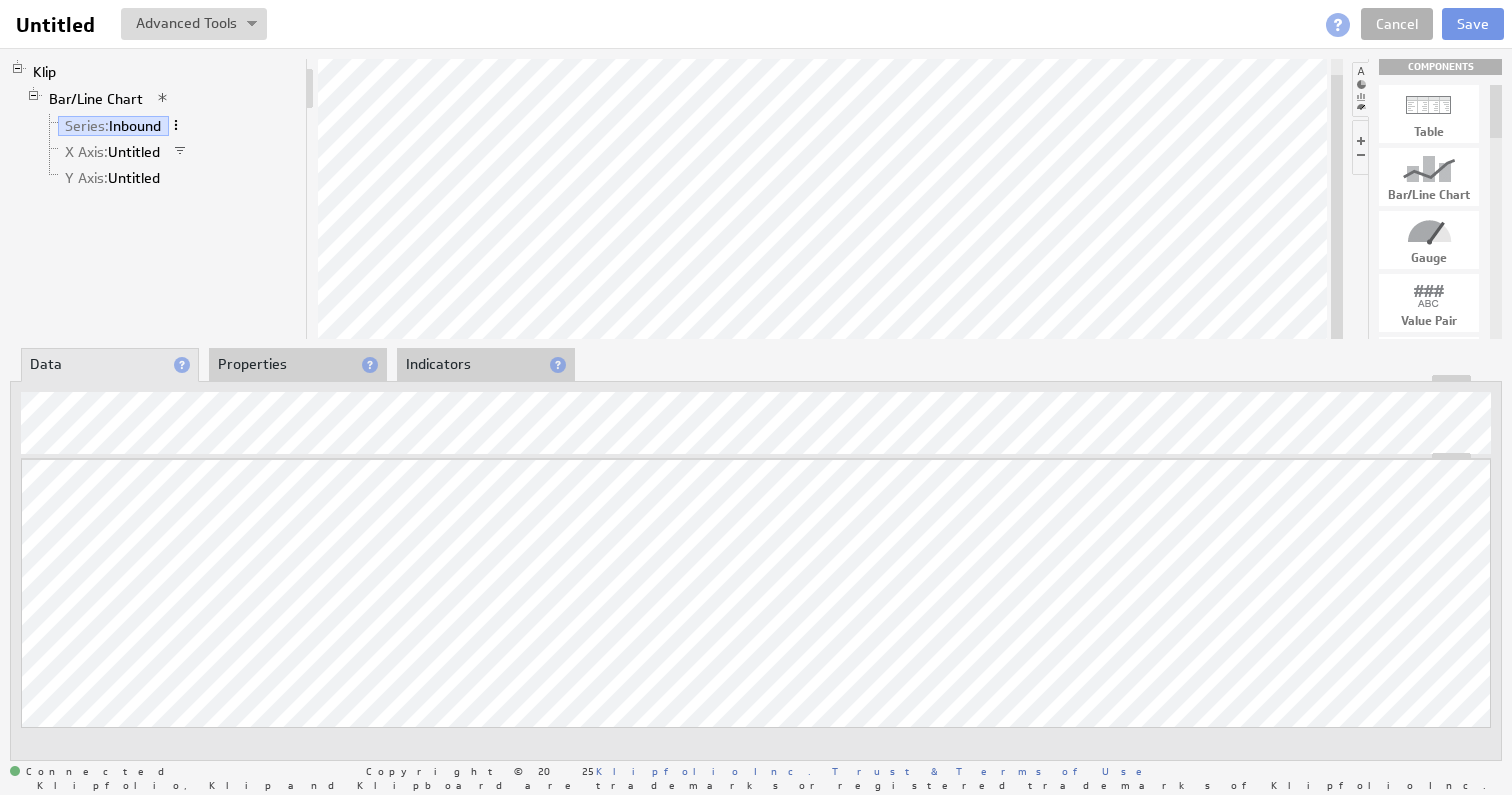 click at bounding box center [176, 125] 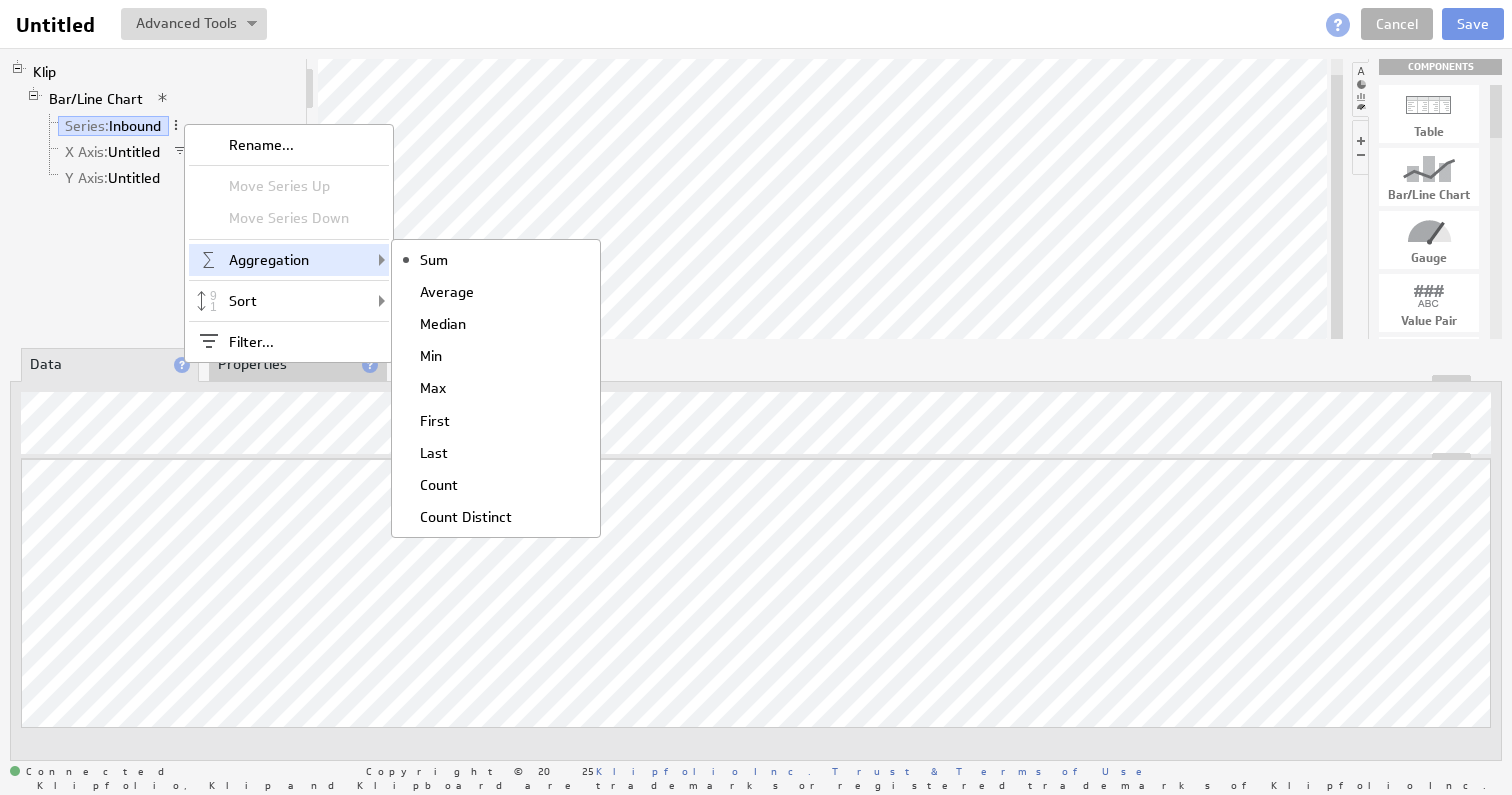 click on "Klip Bar/Line Chart Series:  Inbound X Axis:  Untitled Y Axis:  Untitled" at bounding box center (159, 199) 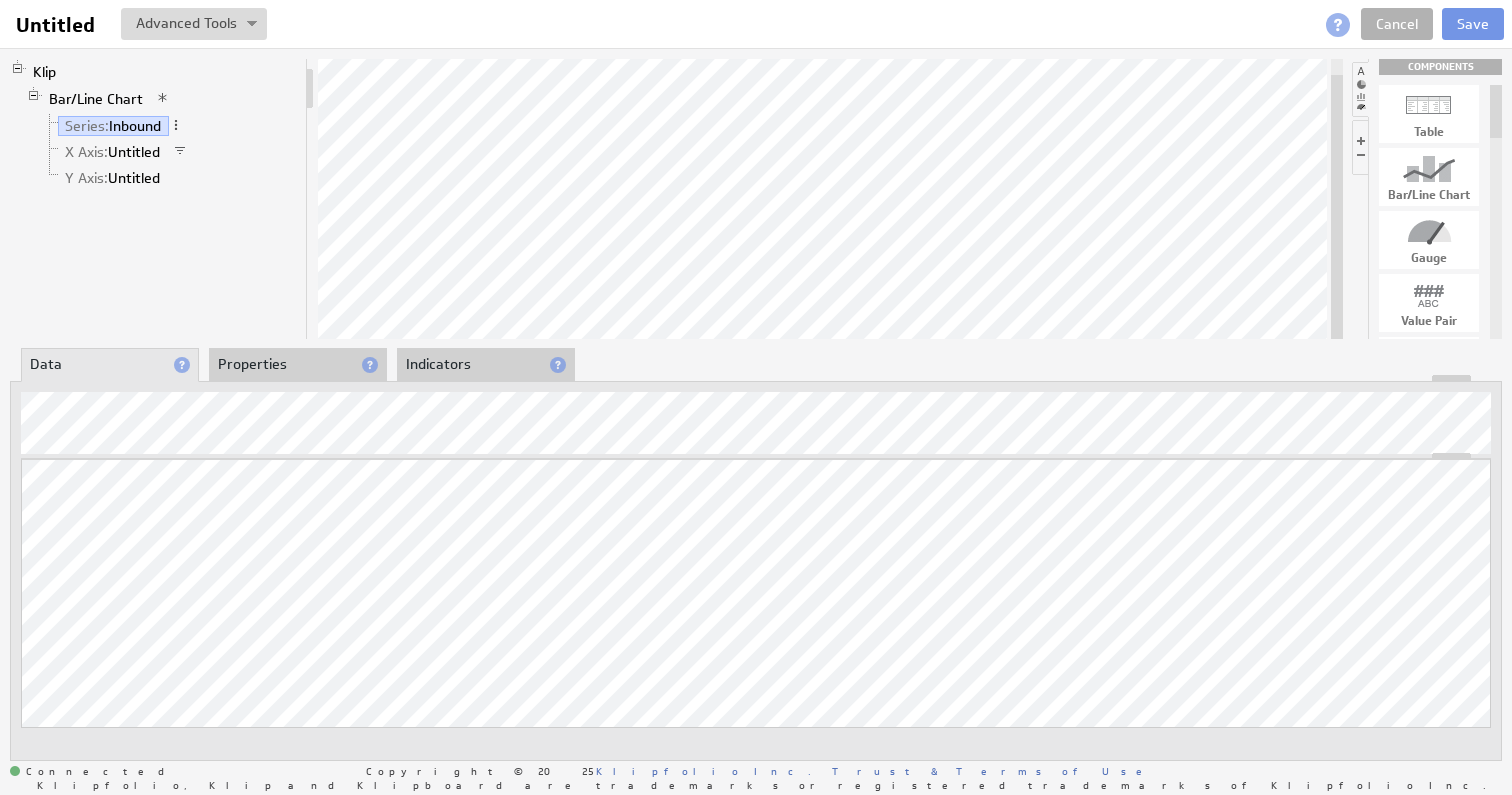 drag, startPoint x: 259, startPoint y: 95, endPoint x: 238, endPoint y: 95, distance: 21 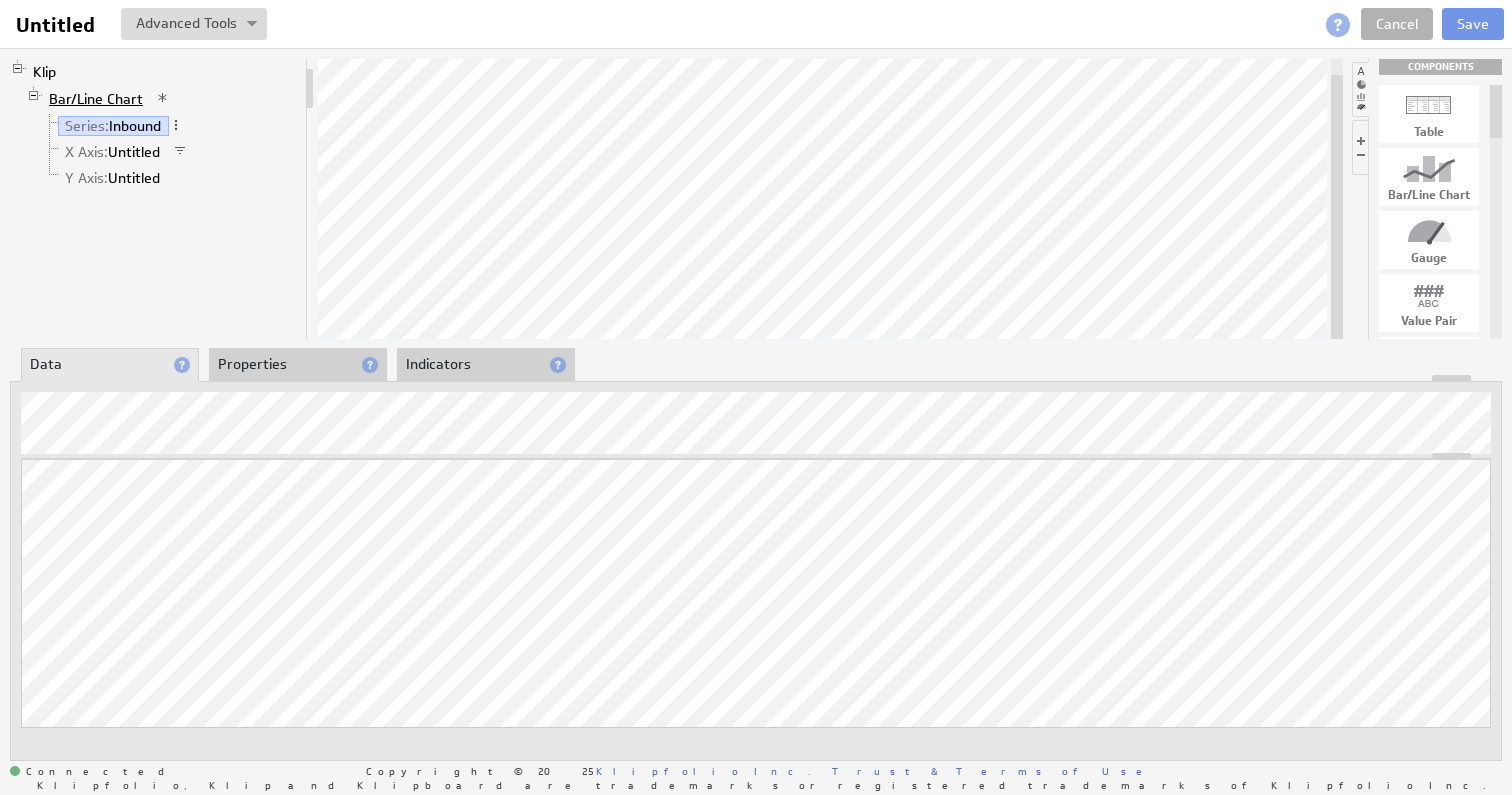 click on "Bar/Line Chart" at bounding box center [96, 99] 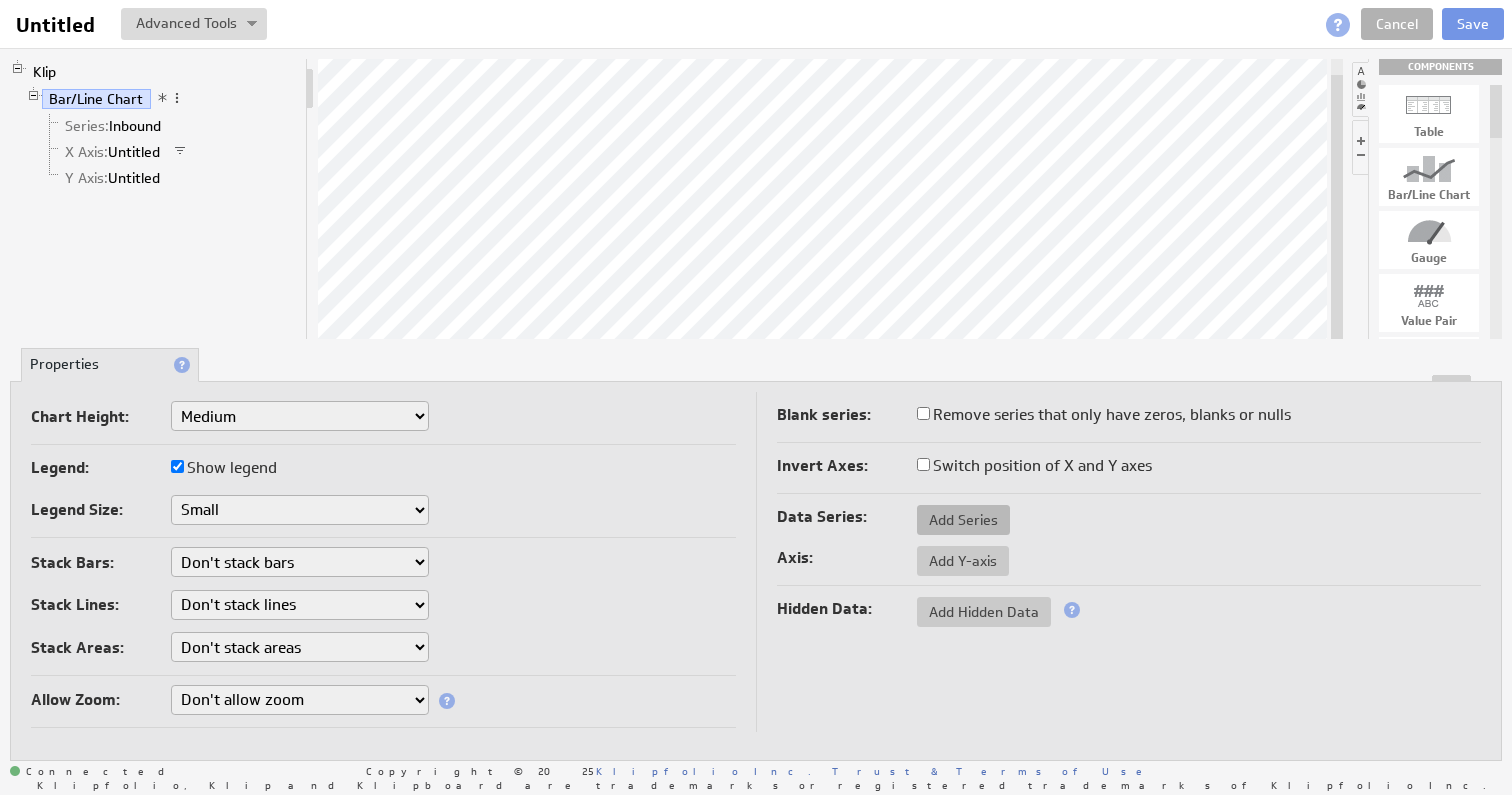 click on "Add Series" at bounding box center (963, 520) 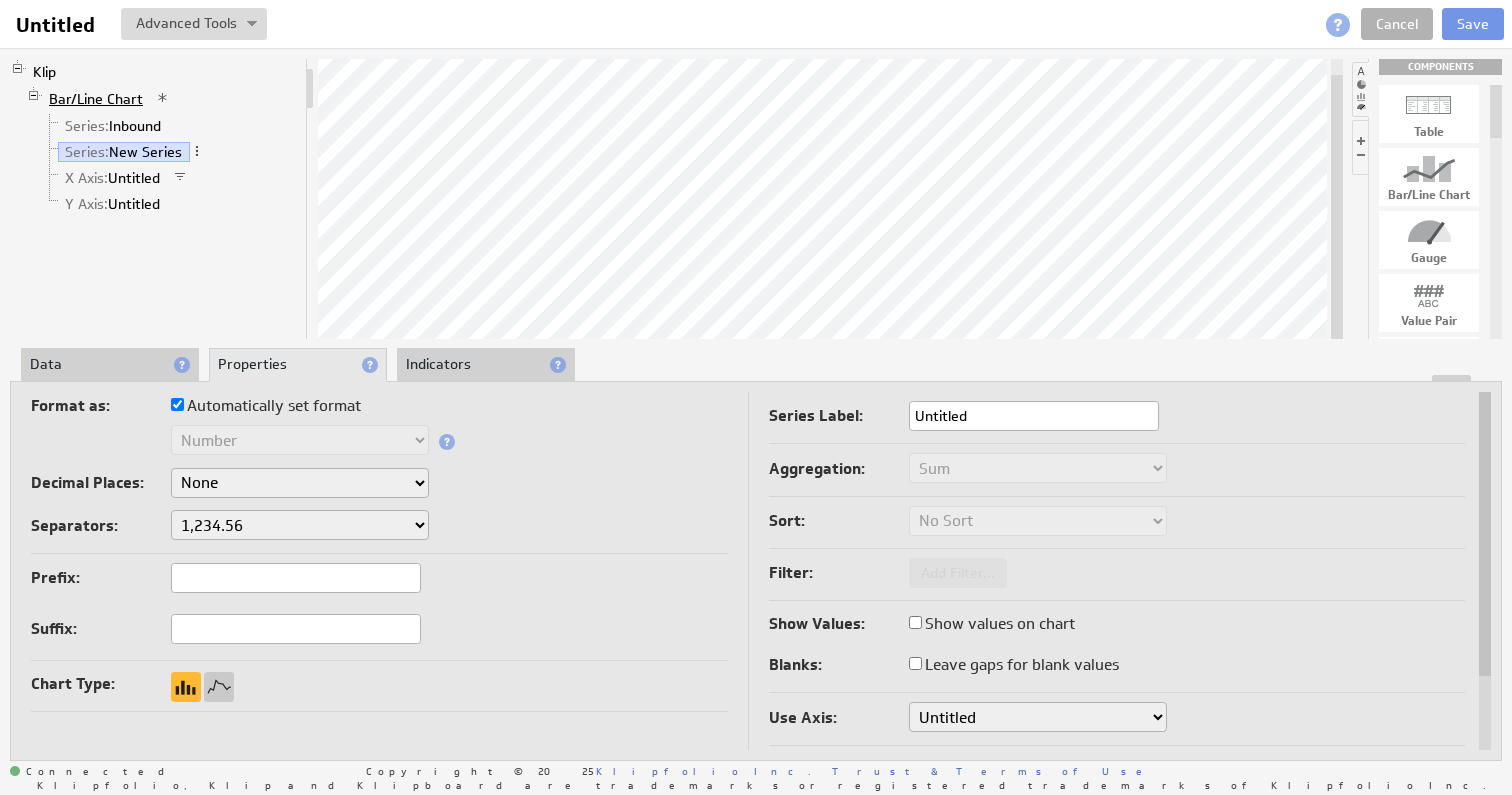 click on "Bar/Line Chart" at bounding box center [96, 99] 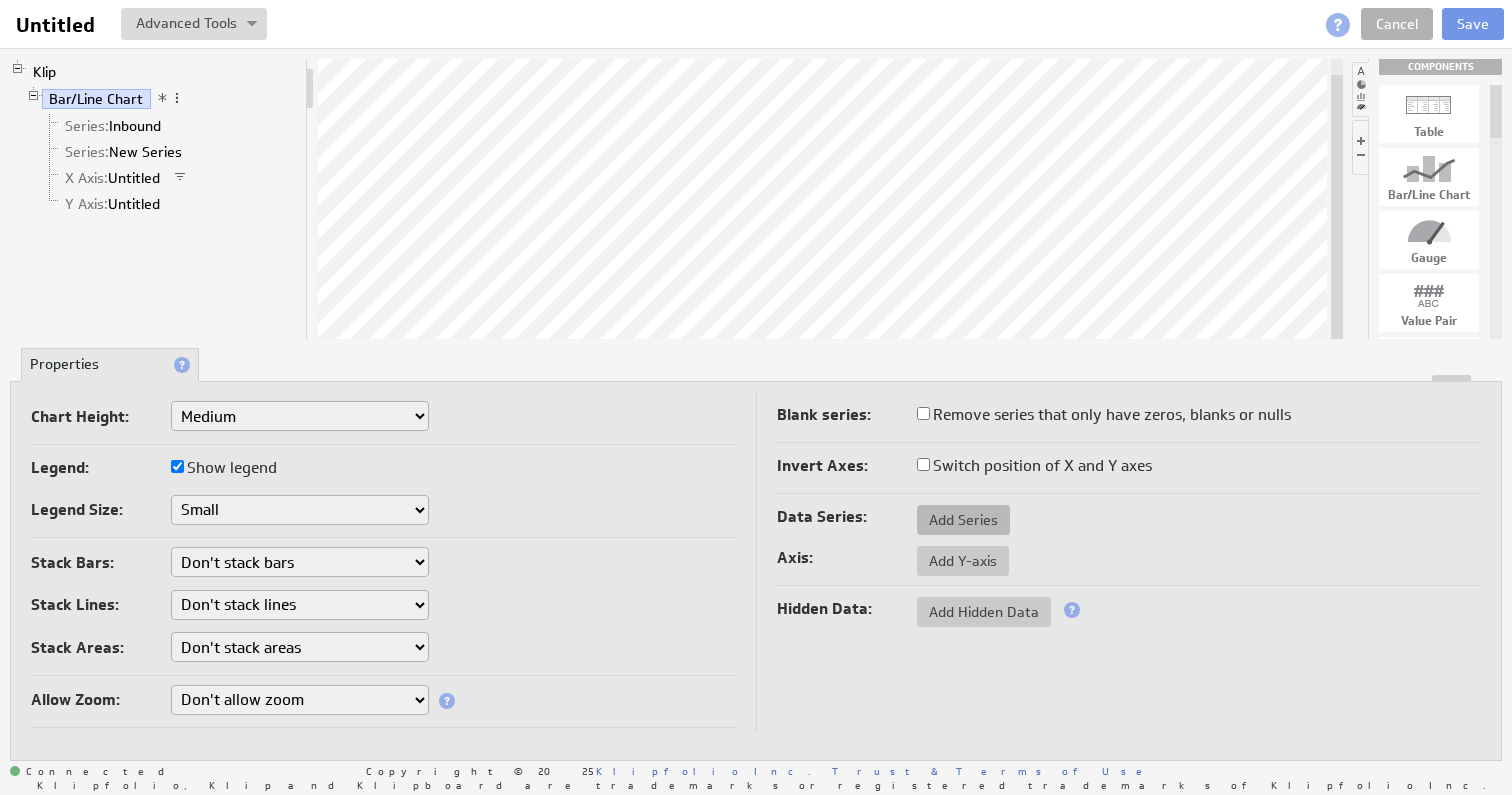 click on "Add Series" at bounding box center [963, 520] 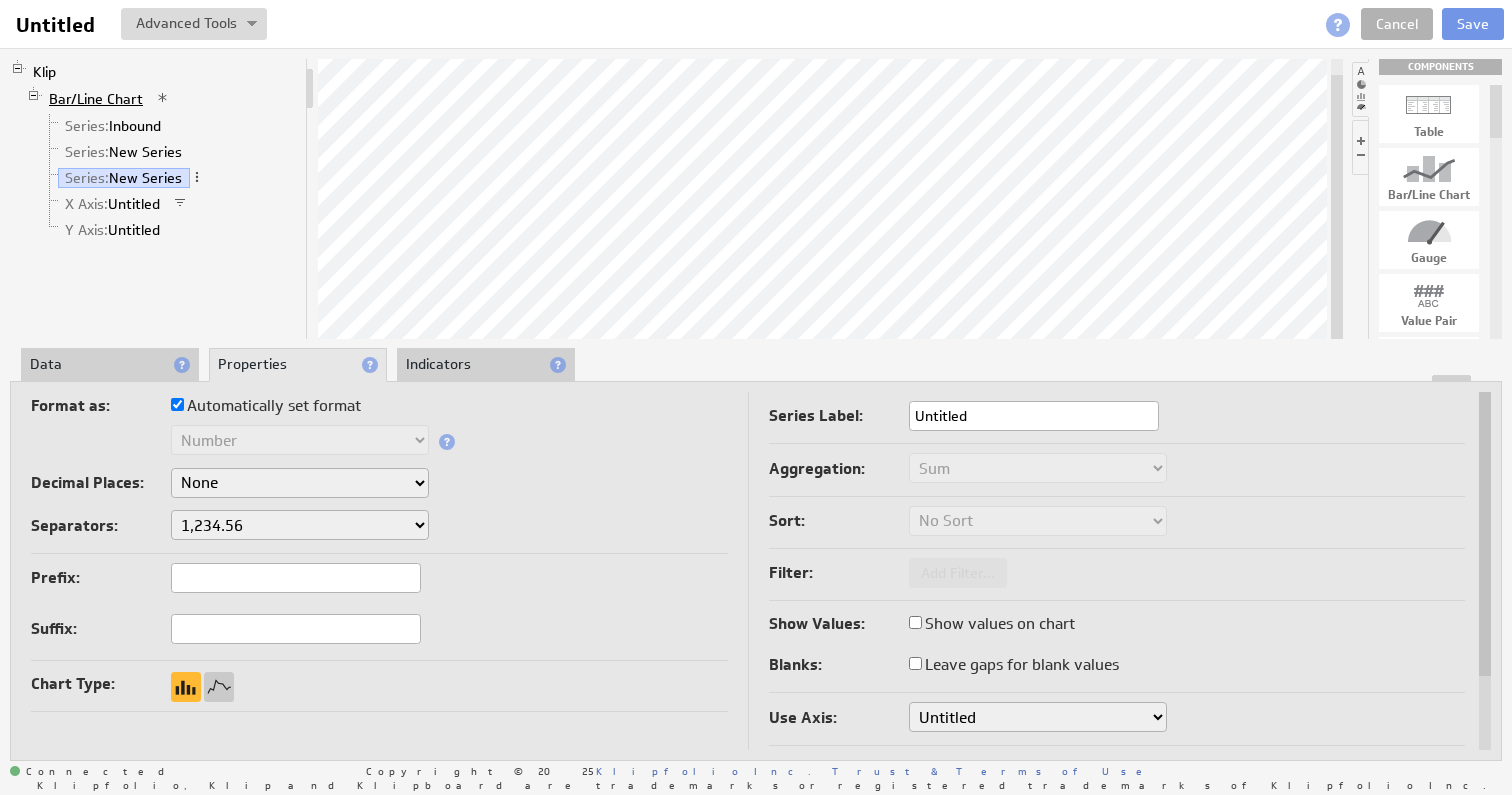click on "Bar/Line Chart" at bounding box center (96, 99) 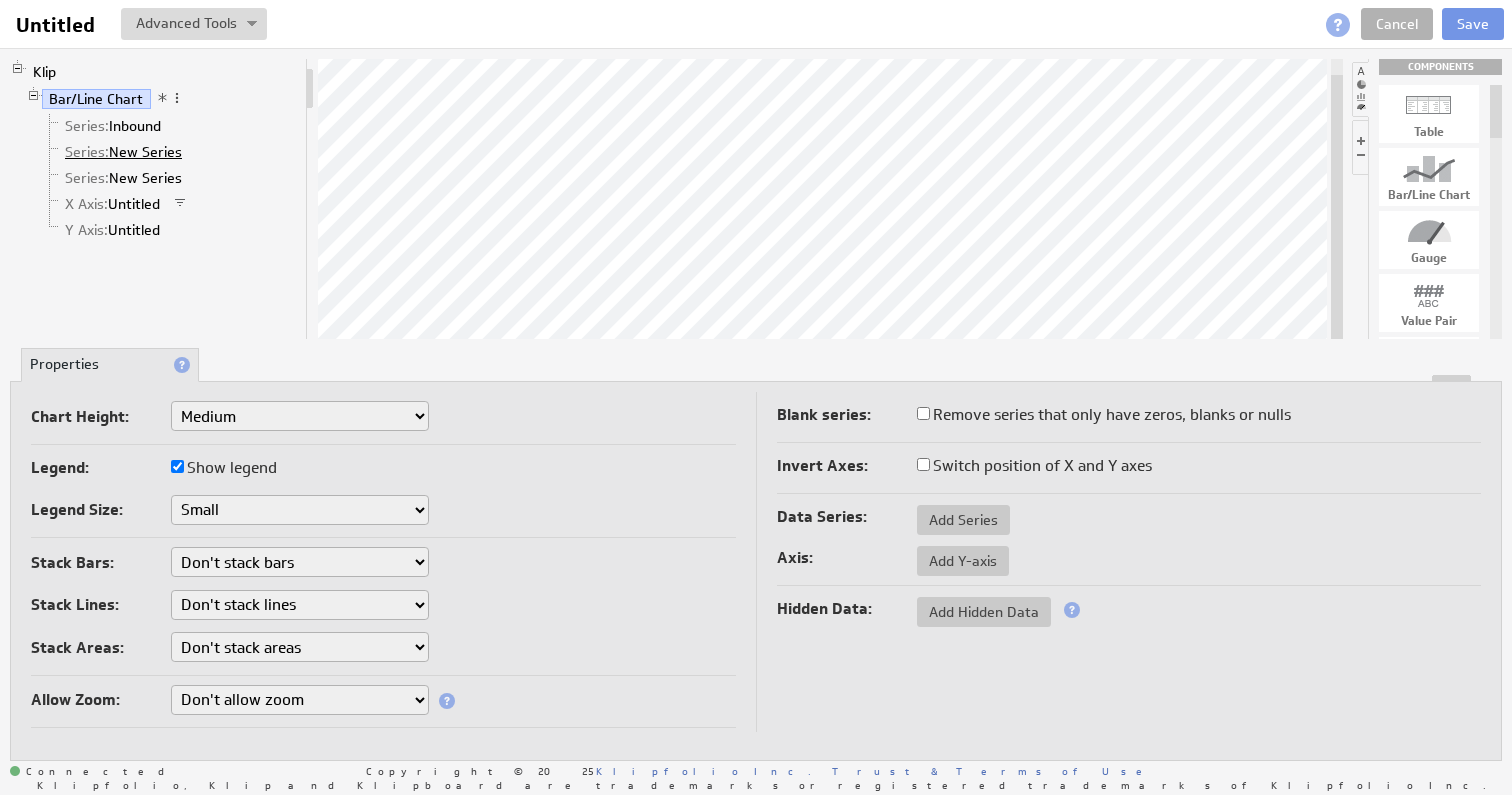 click on "Series:  New Series" at bounding box center (124, 152) 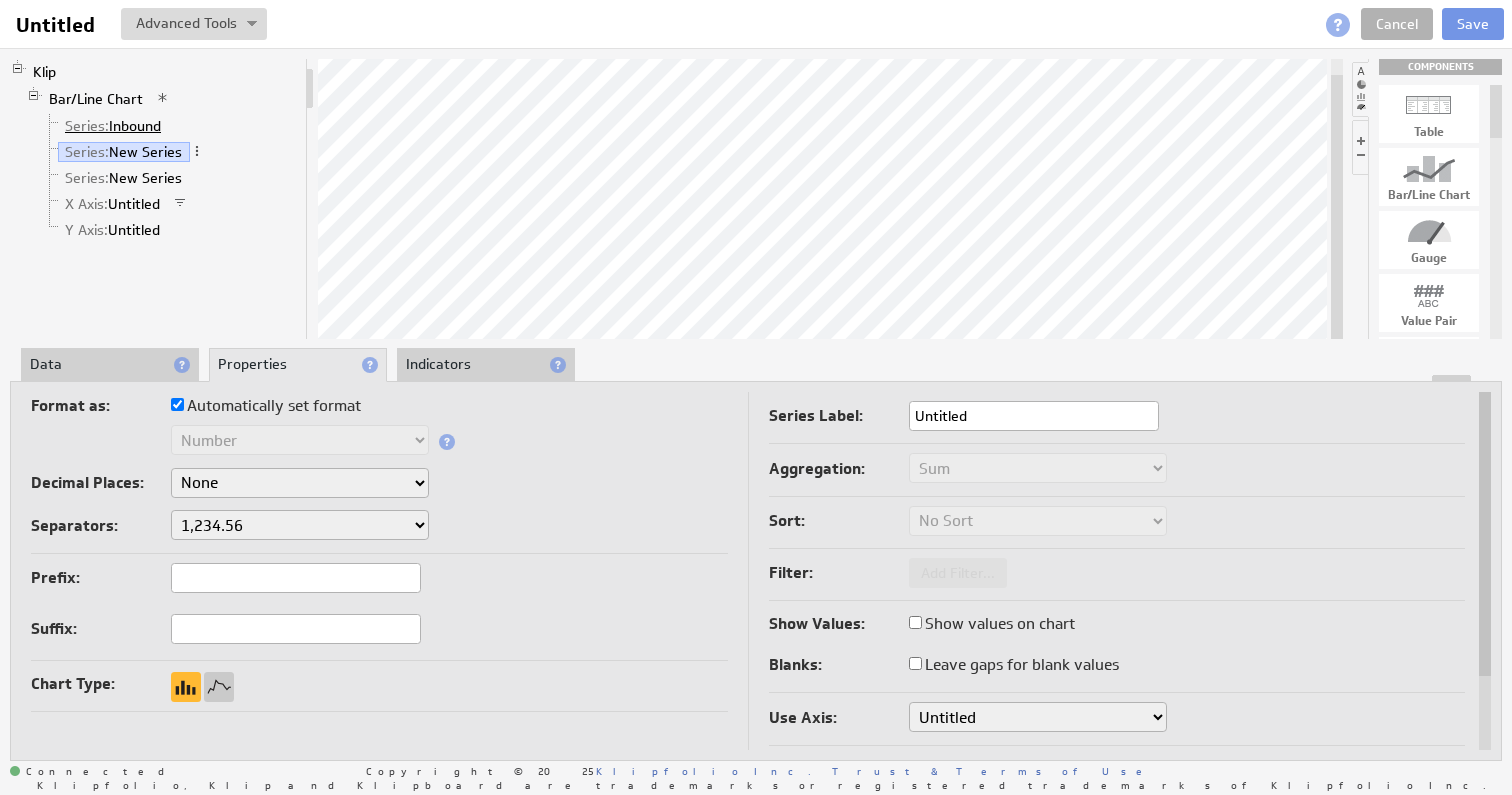 click on "Series:  Inbound" at bounding box center [113, 126] 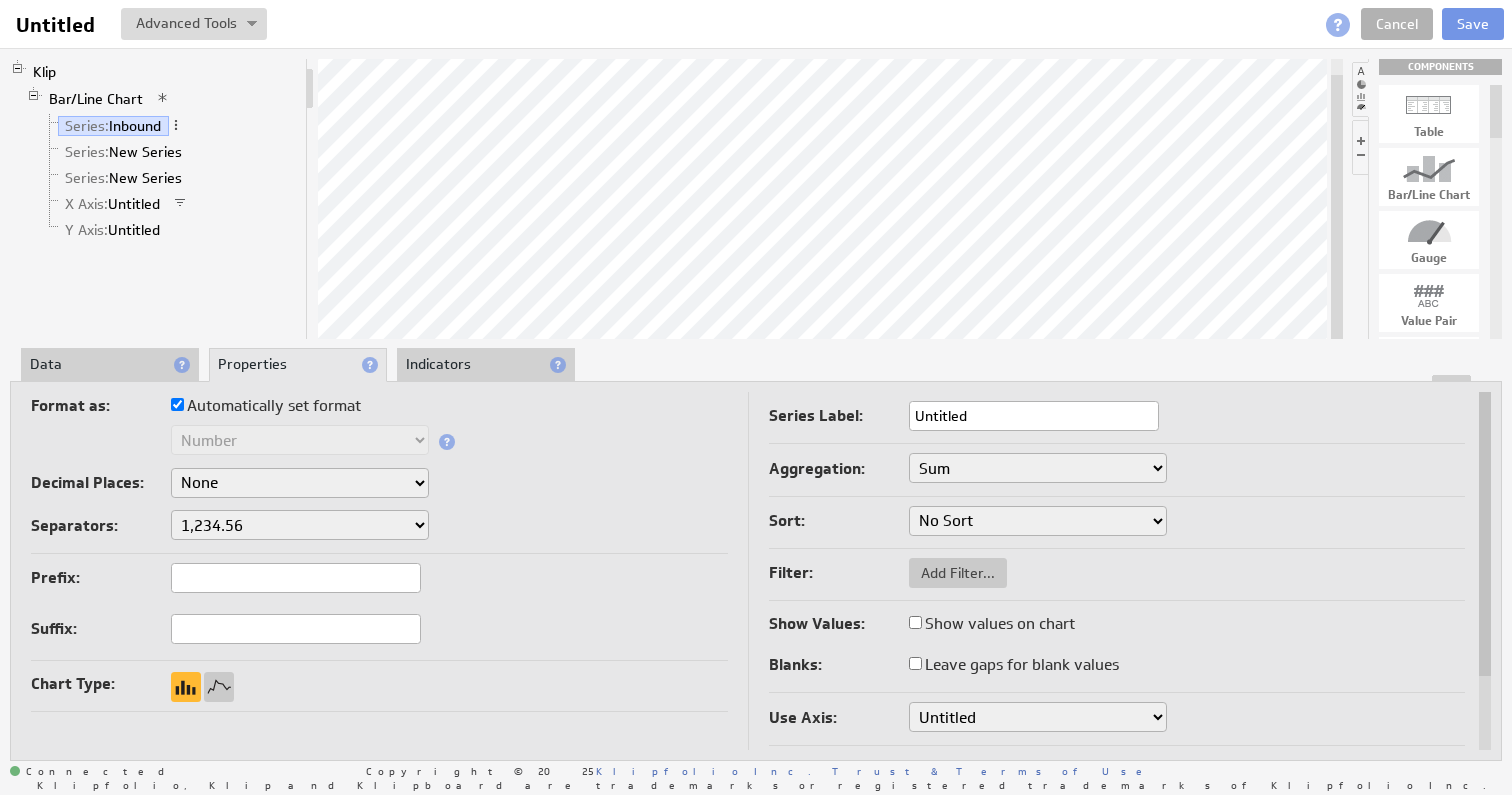 drag, startPoint x: 147, startPoint y: 373, endPoint x: 157, endPoint y: 388, distance: 18.027756 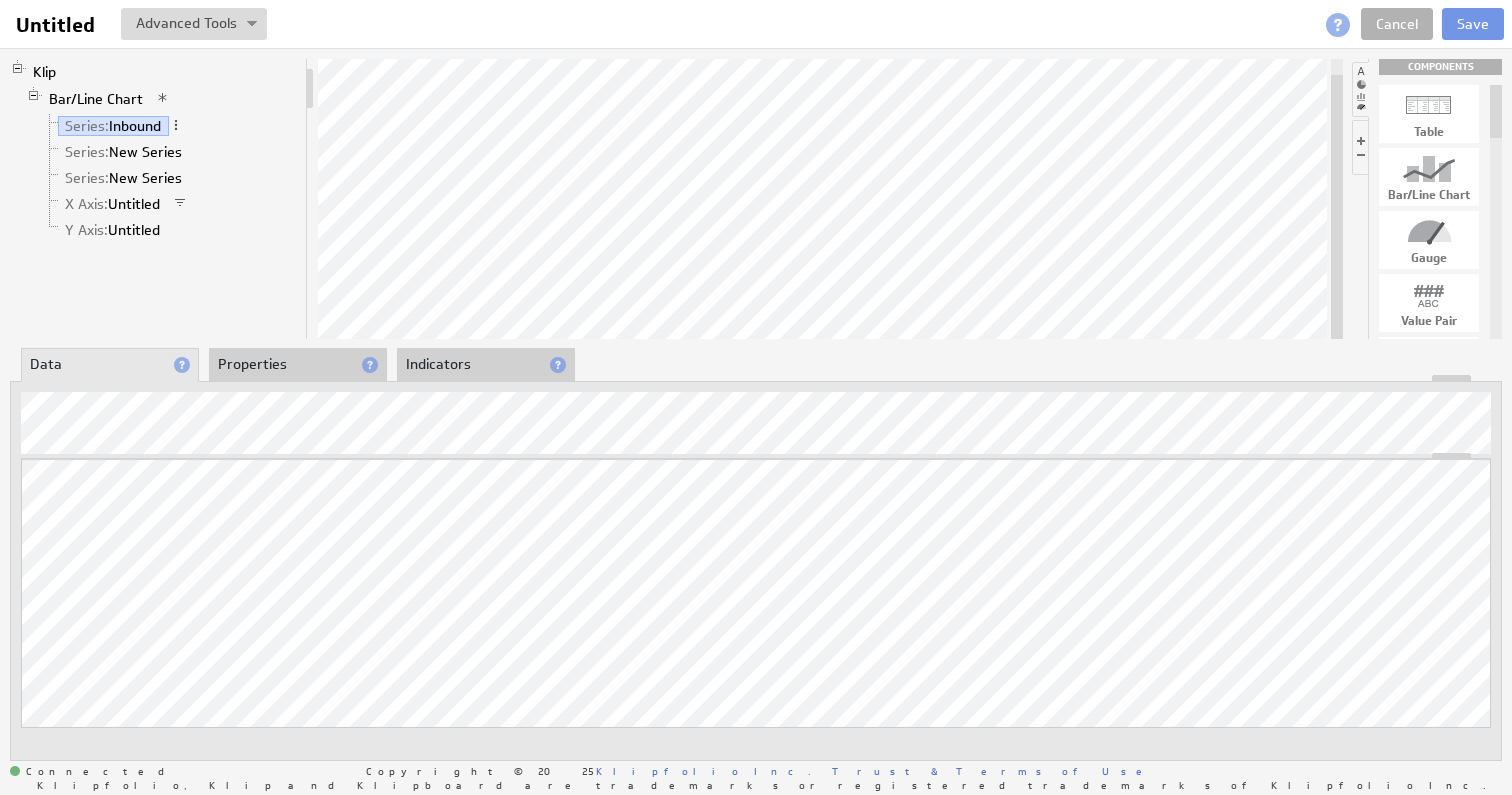 click on "Properties" at bounding box center (298, 365) 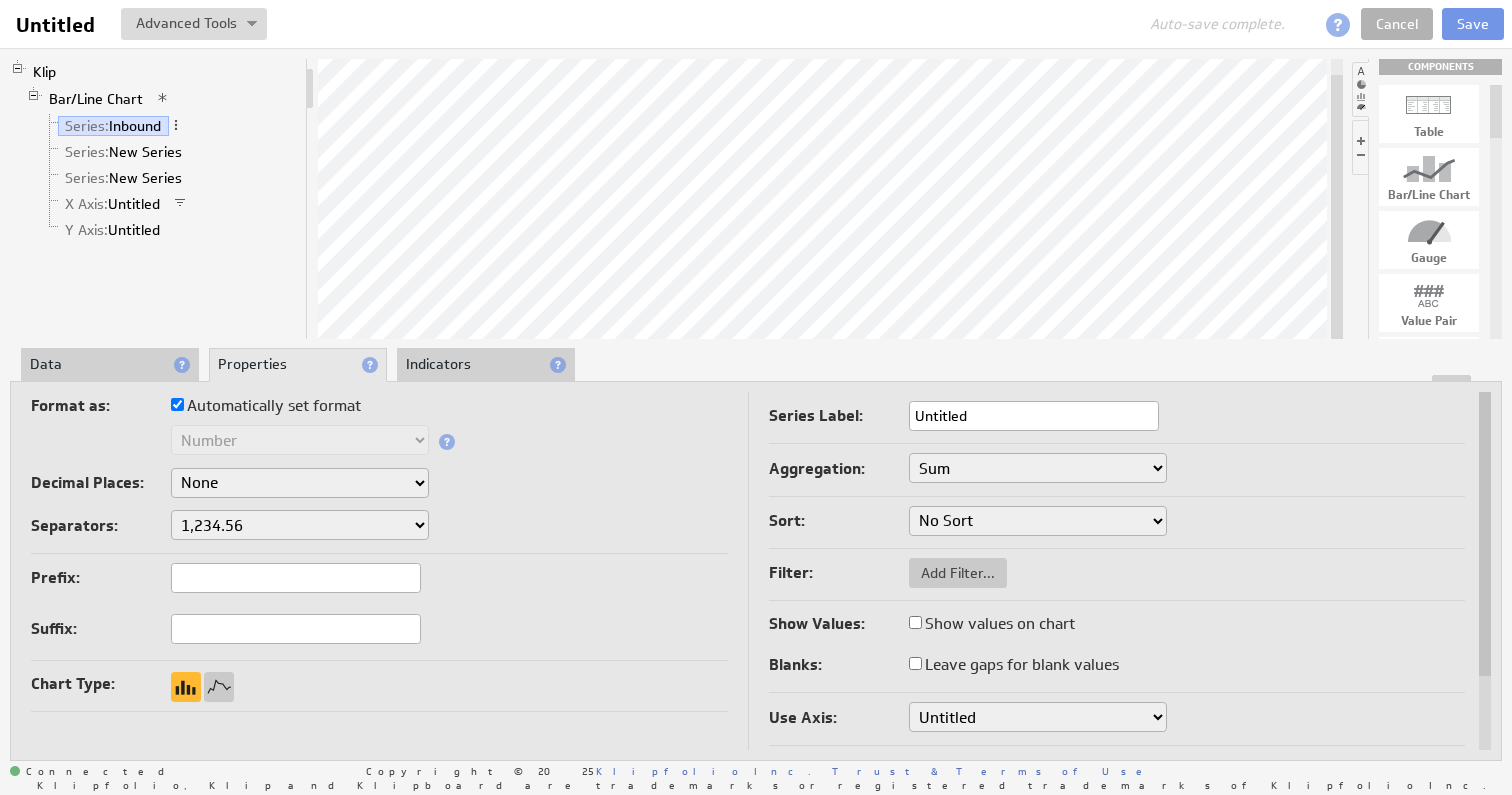 drag, startPoint x: 982, startPoint y: 419, endPoint x: 788, endPoint y: 414, distance: 194.06442 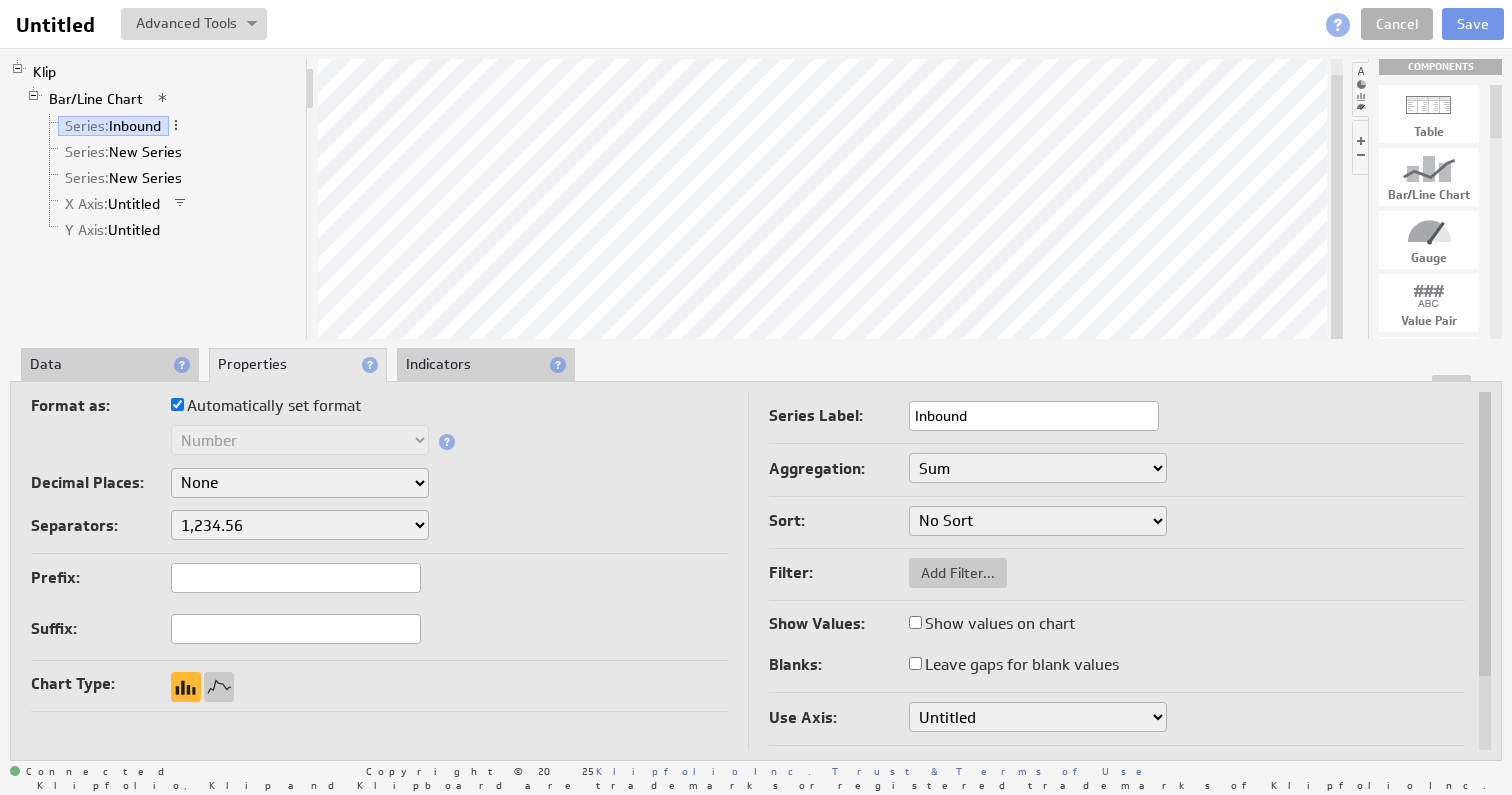type on "Inbound" 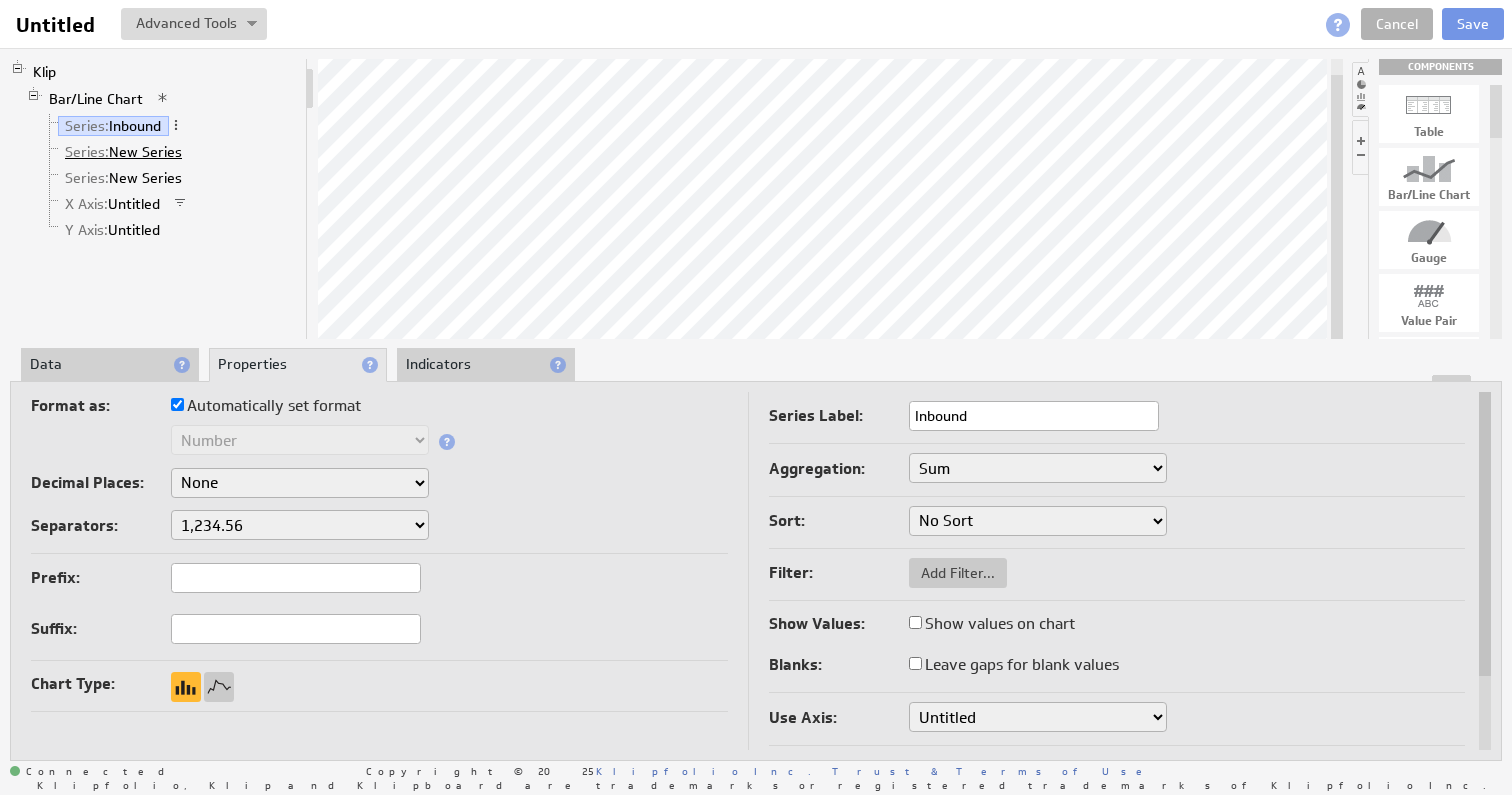 click on "Series:  New Series" at bounding box center [124, 152] 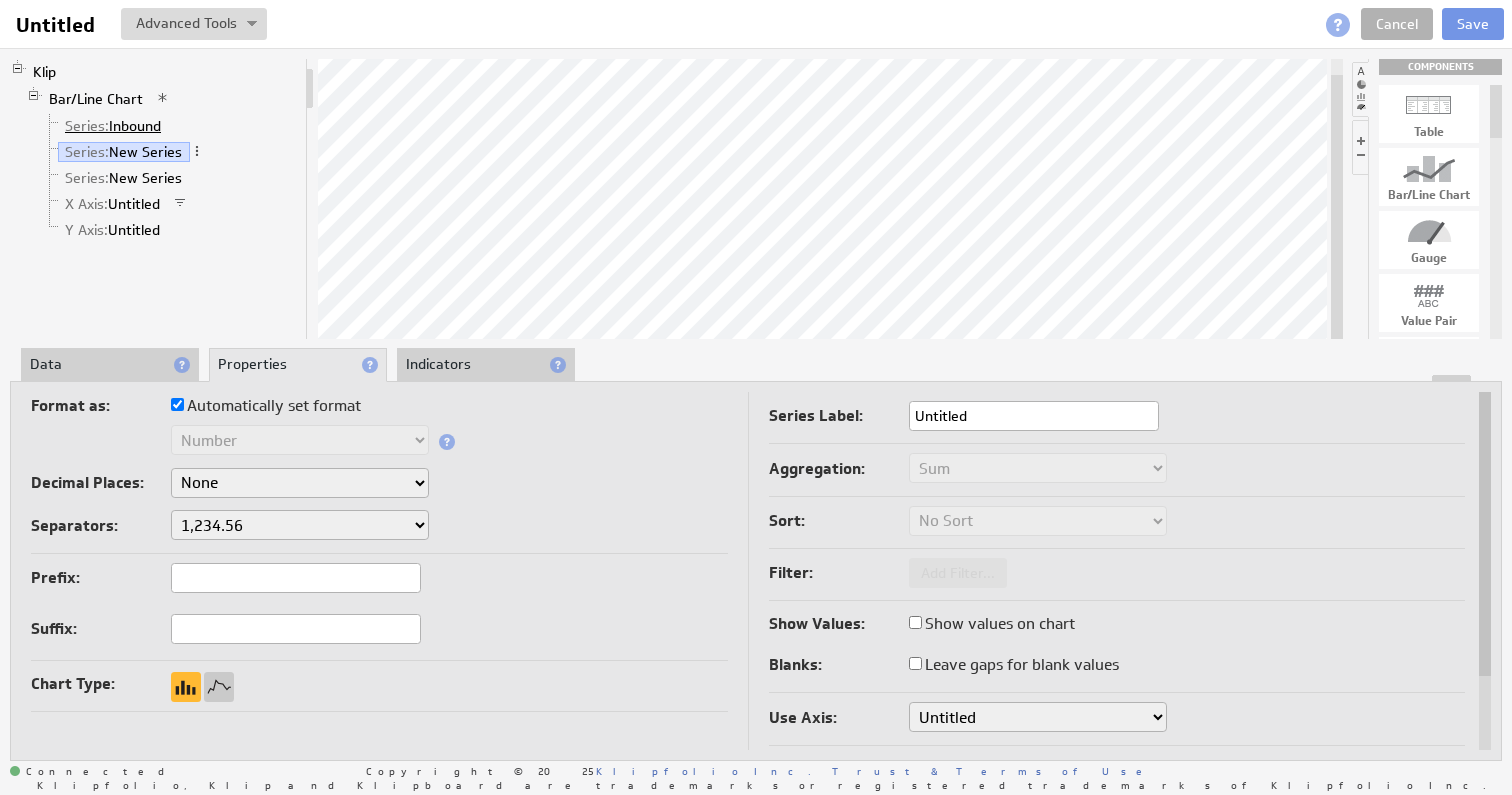click on "Series:  Inbound" at bounding box center [113, 126] 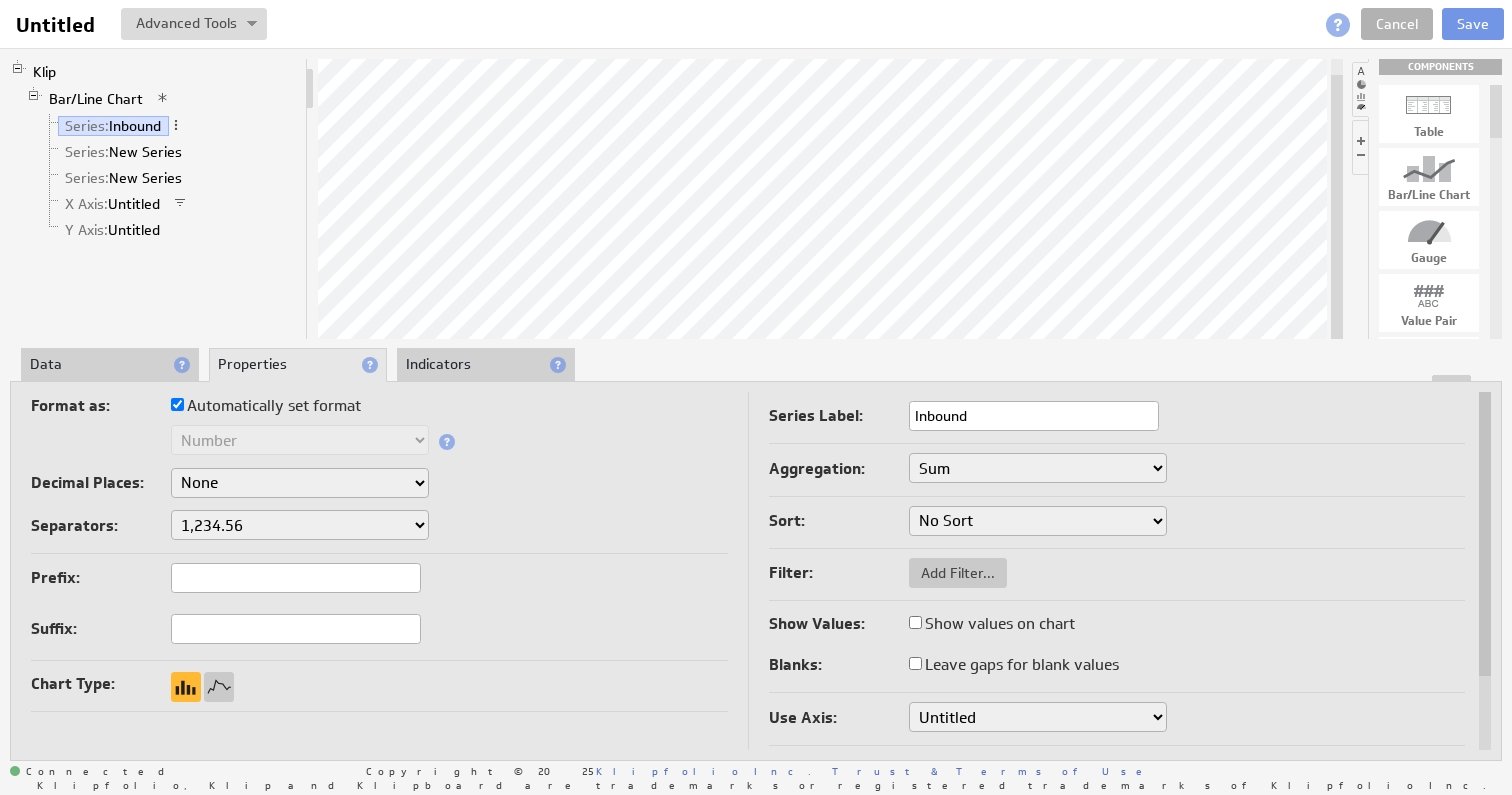 drag, startPoint x: 128, startPoint y: 356, endPoint x: 280, endPoint y: 386, distance: 154.93224 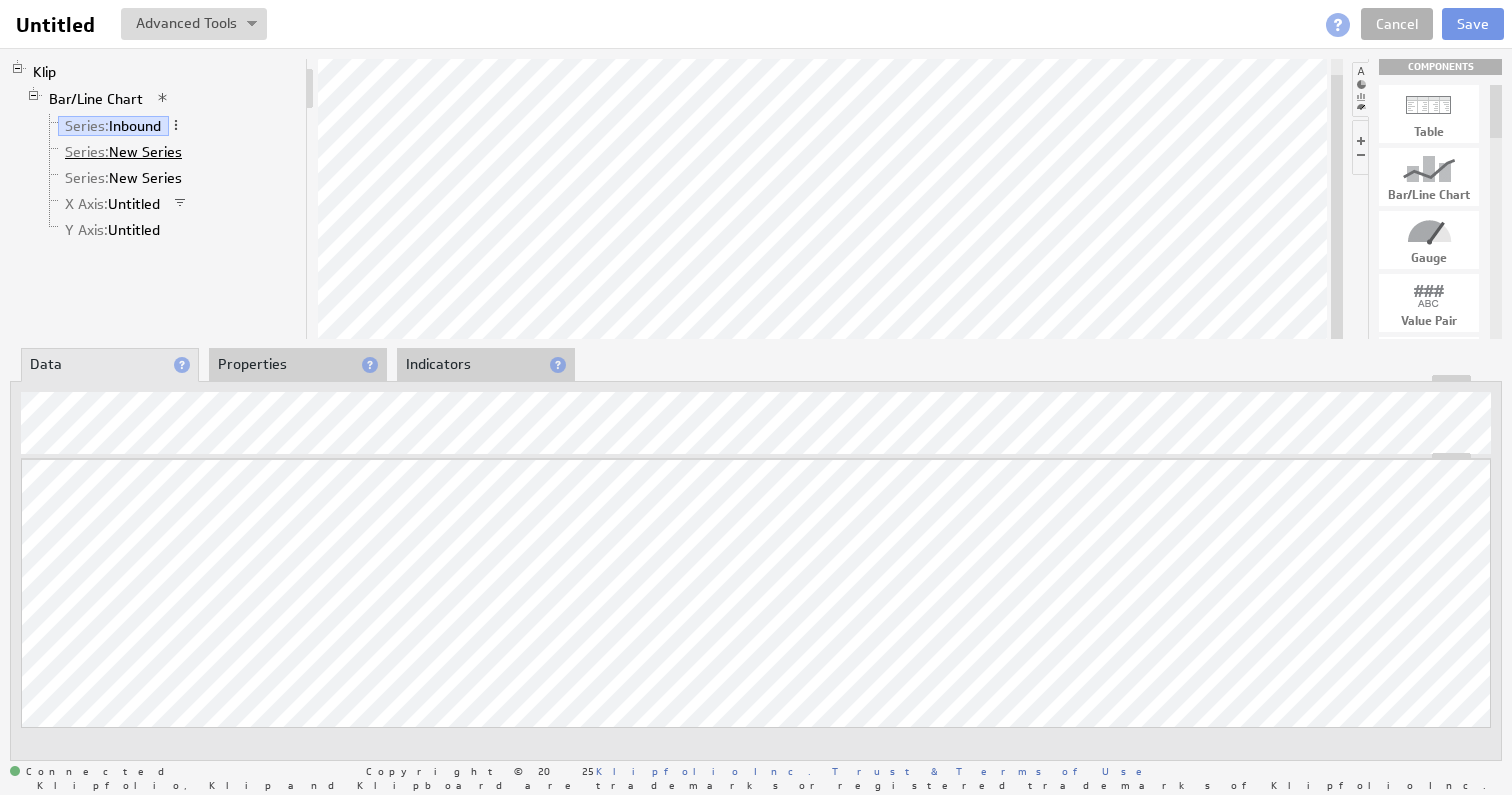 click on "Series:  New Series" at bounding box center [124, 152] 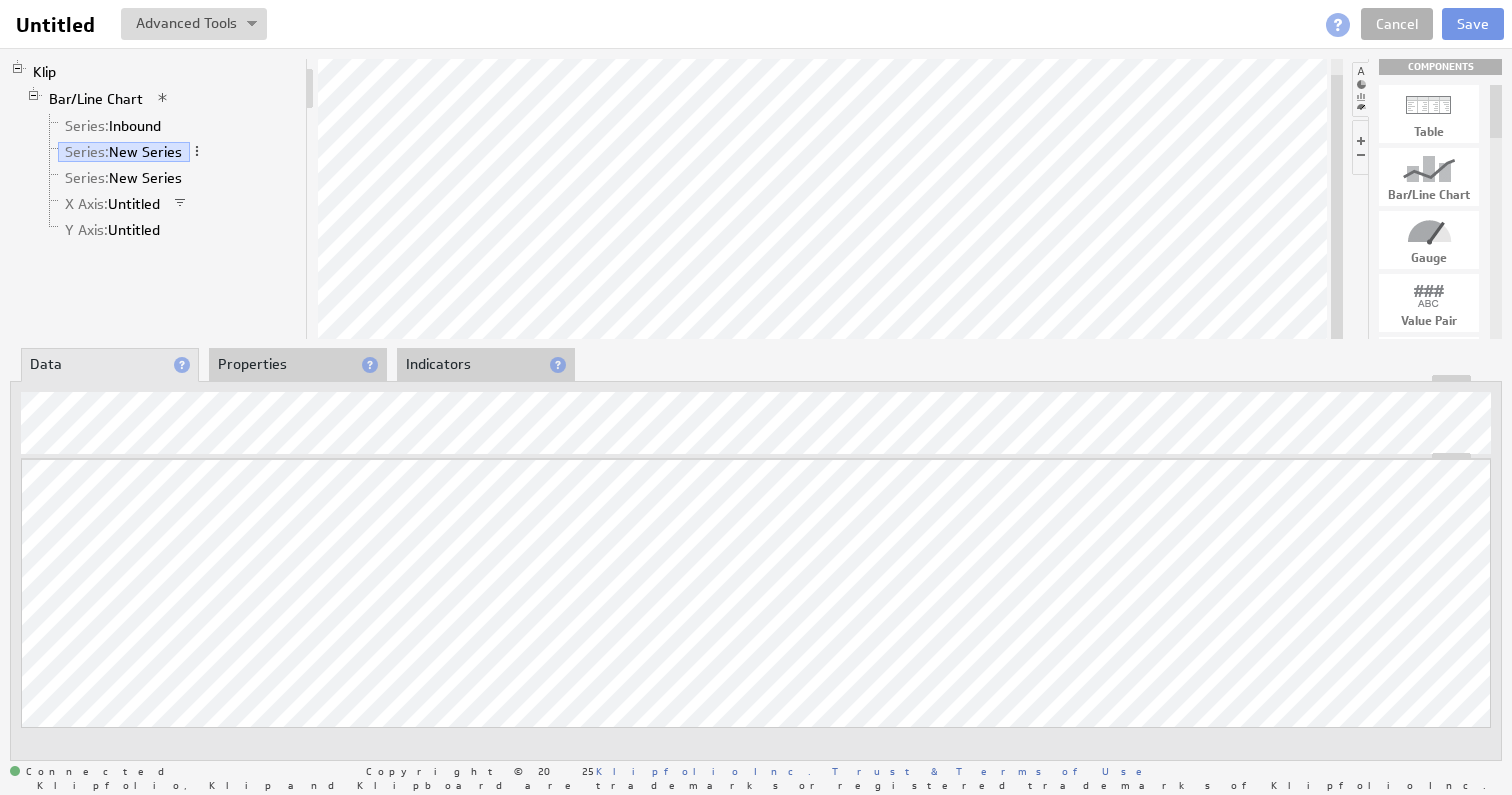 click on "Properties" at bounding box center [298, 365] 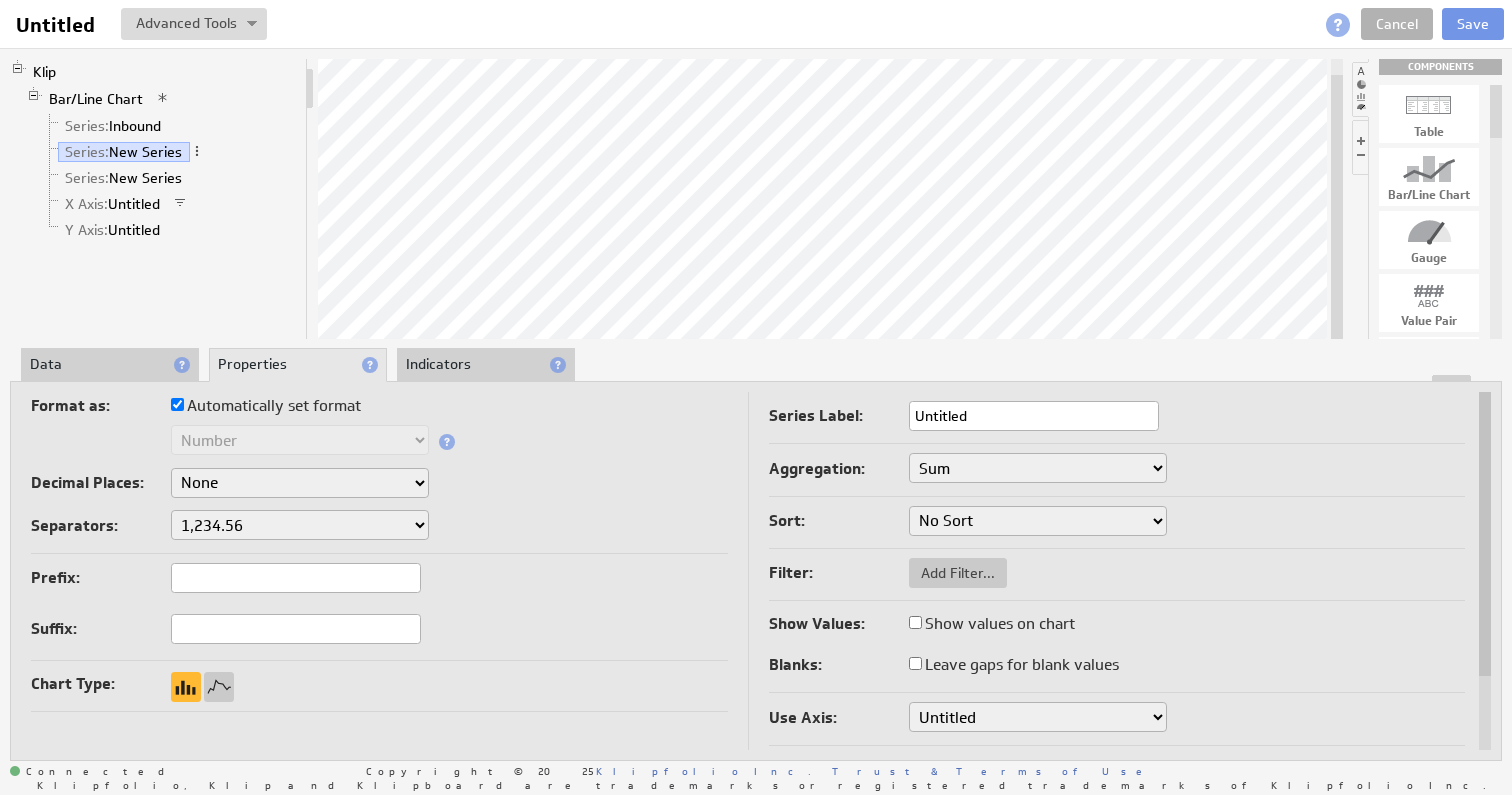 drag, startPoint x: 994, startPoint y: 417, endPoint x: 1006, endPoint y: 419, distance: 12.165525 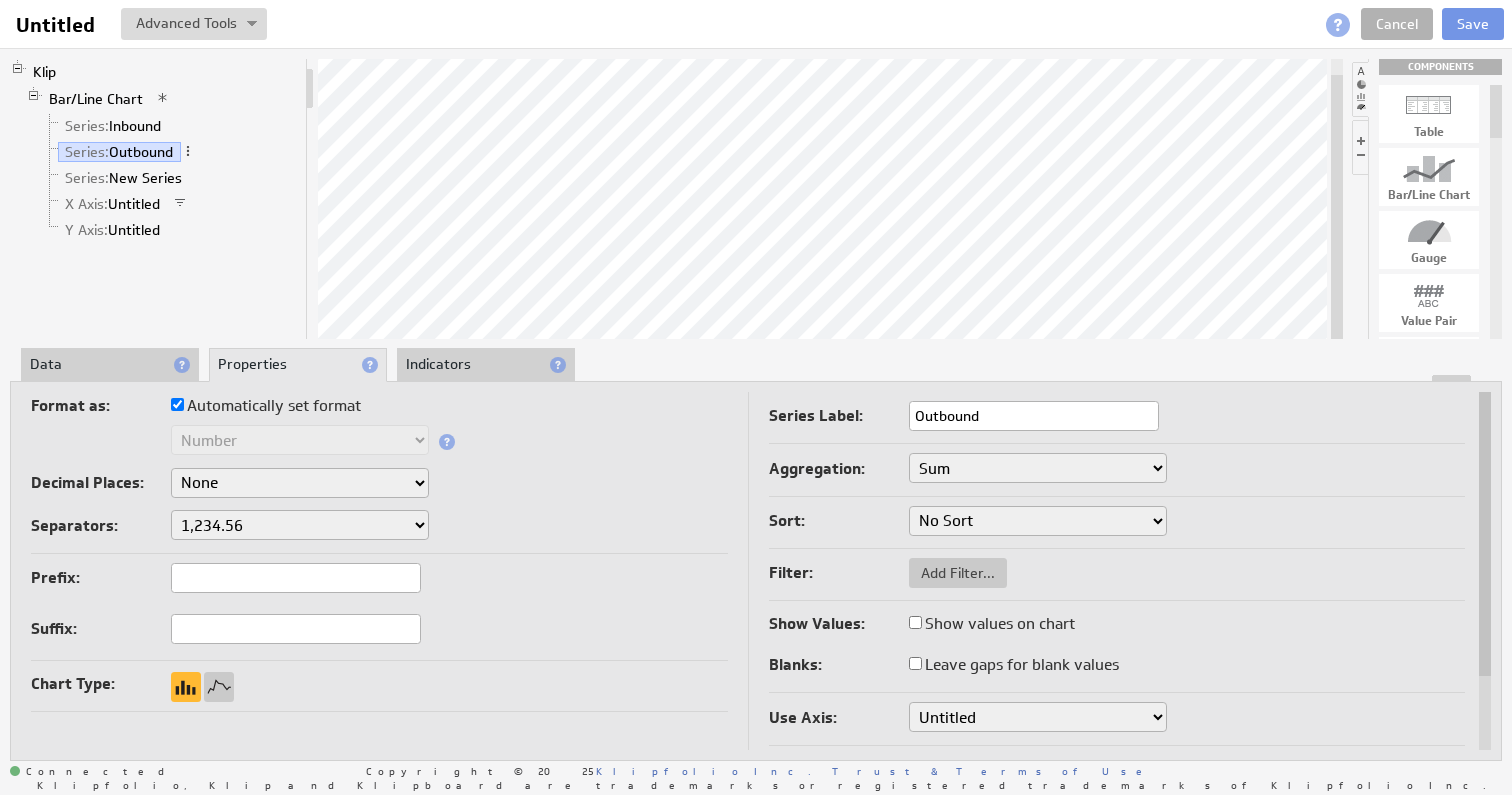 type on "Outbound" 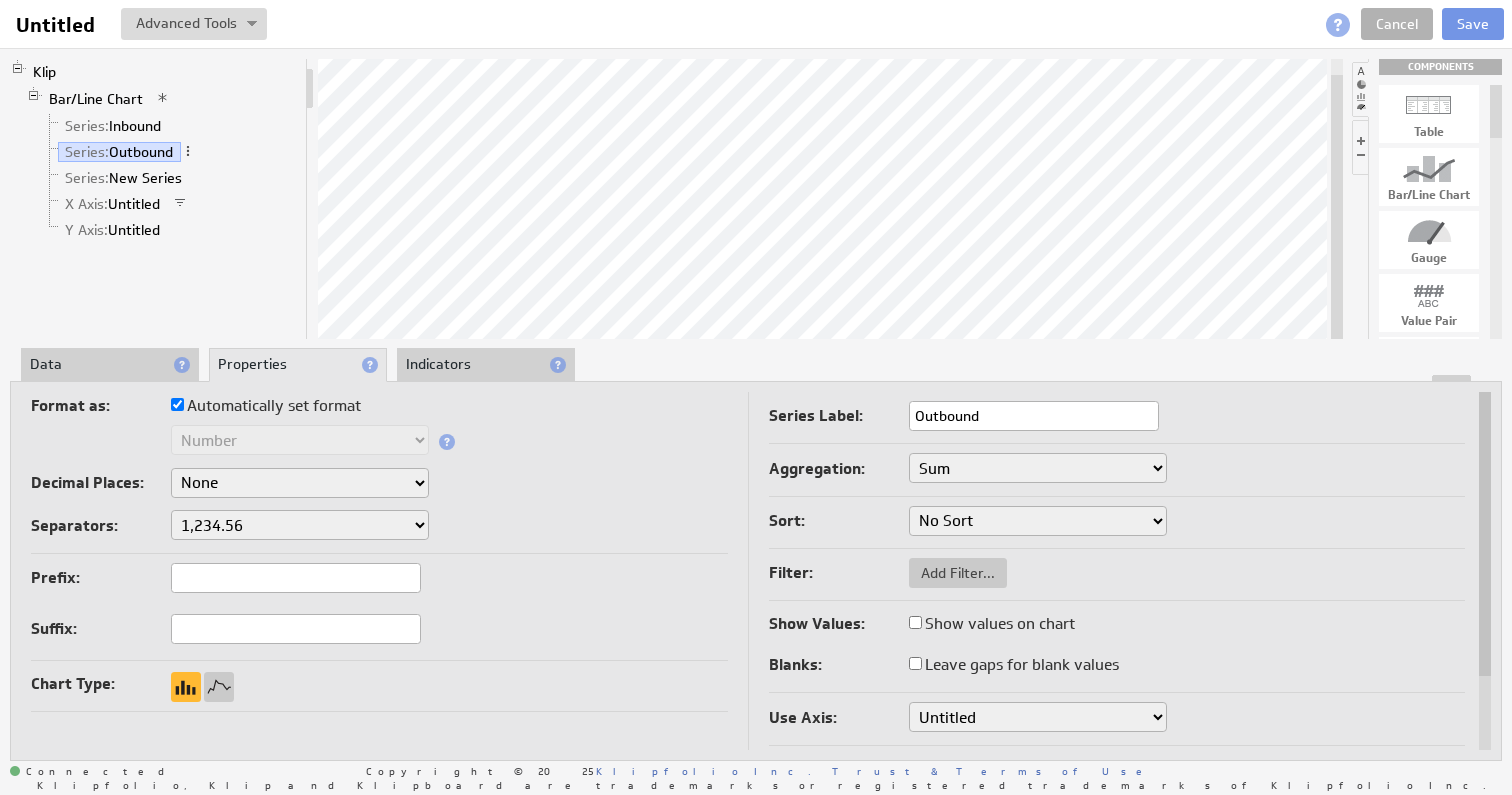 click on "Show values on chart" at bounding box center (915, 622) 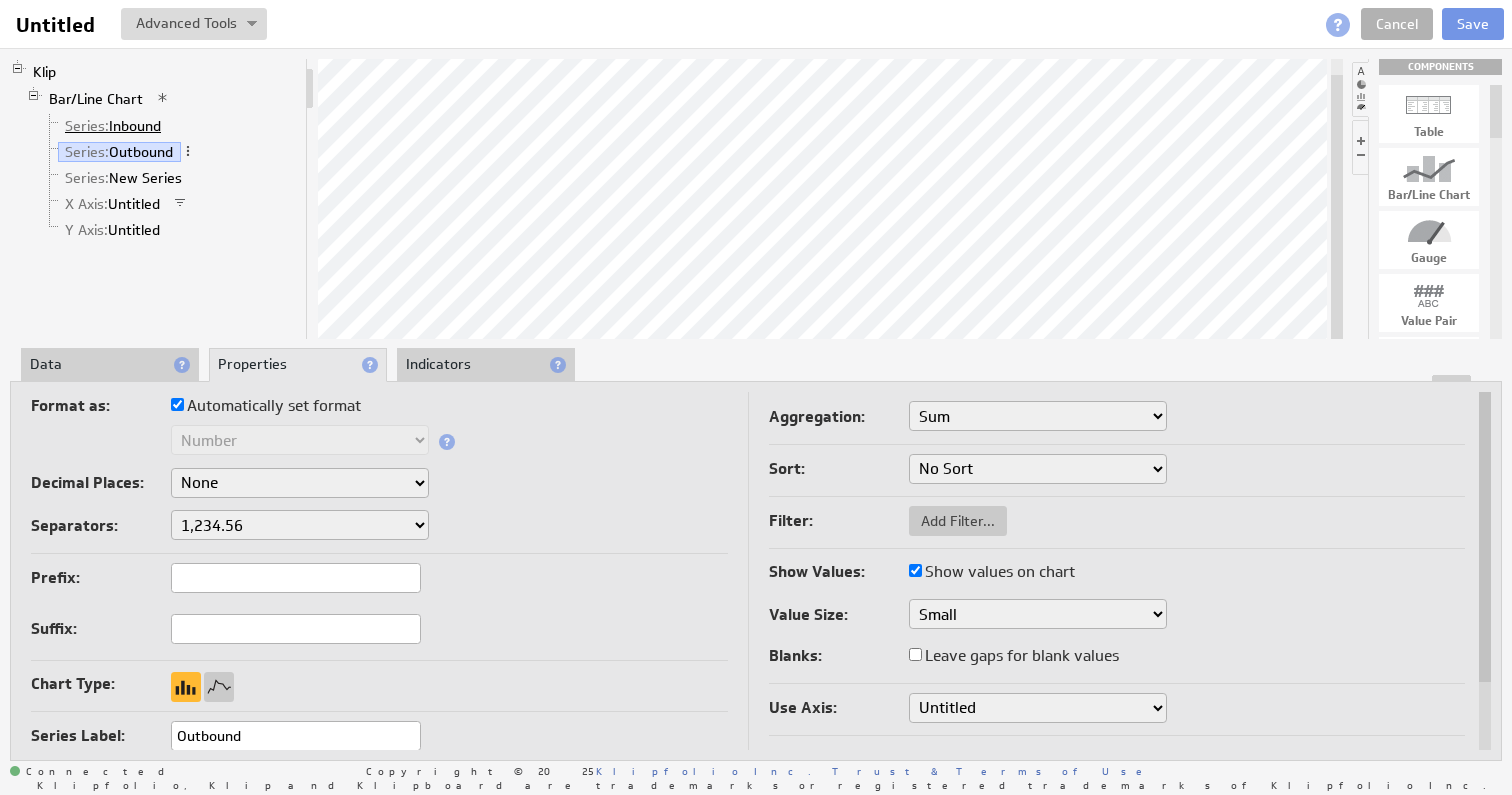 click on "Series:  Inbound" at bounding box center [113, 126] 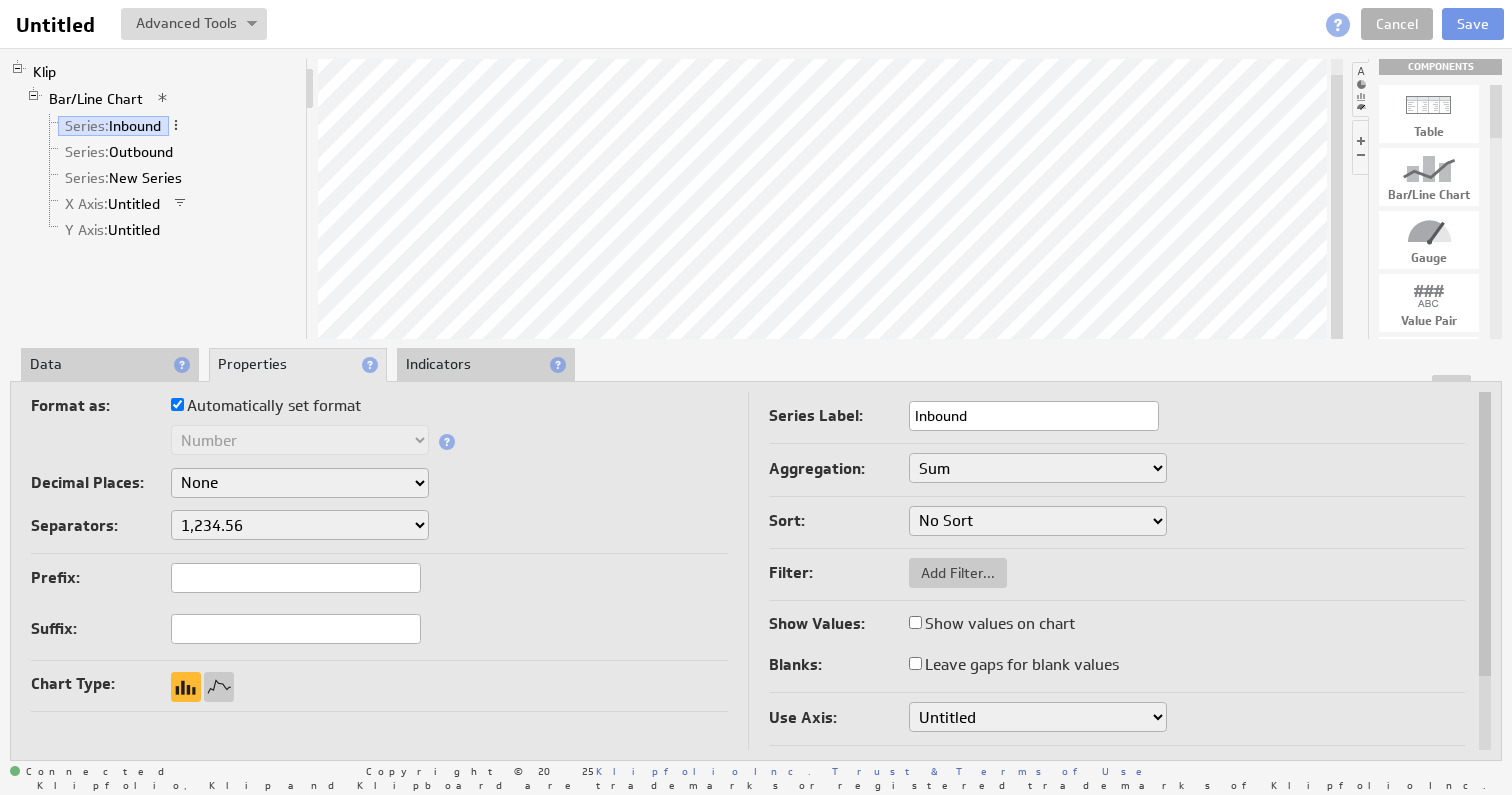 click on "Show values on chart" at bounding box center (992, 624) 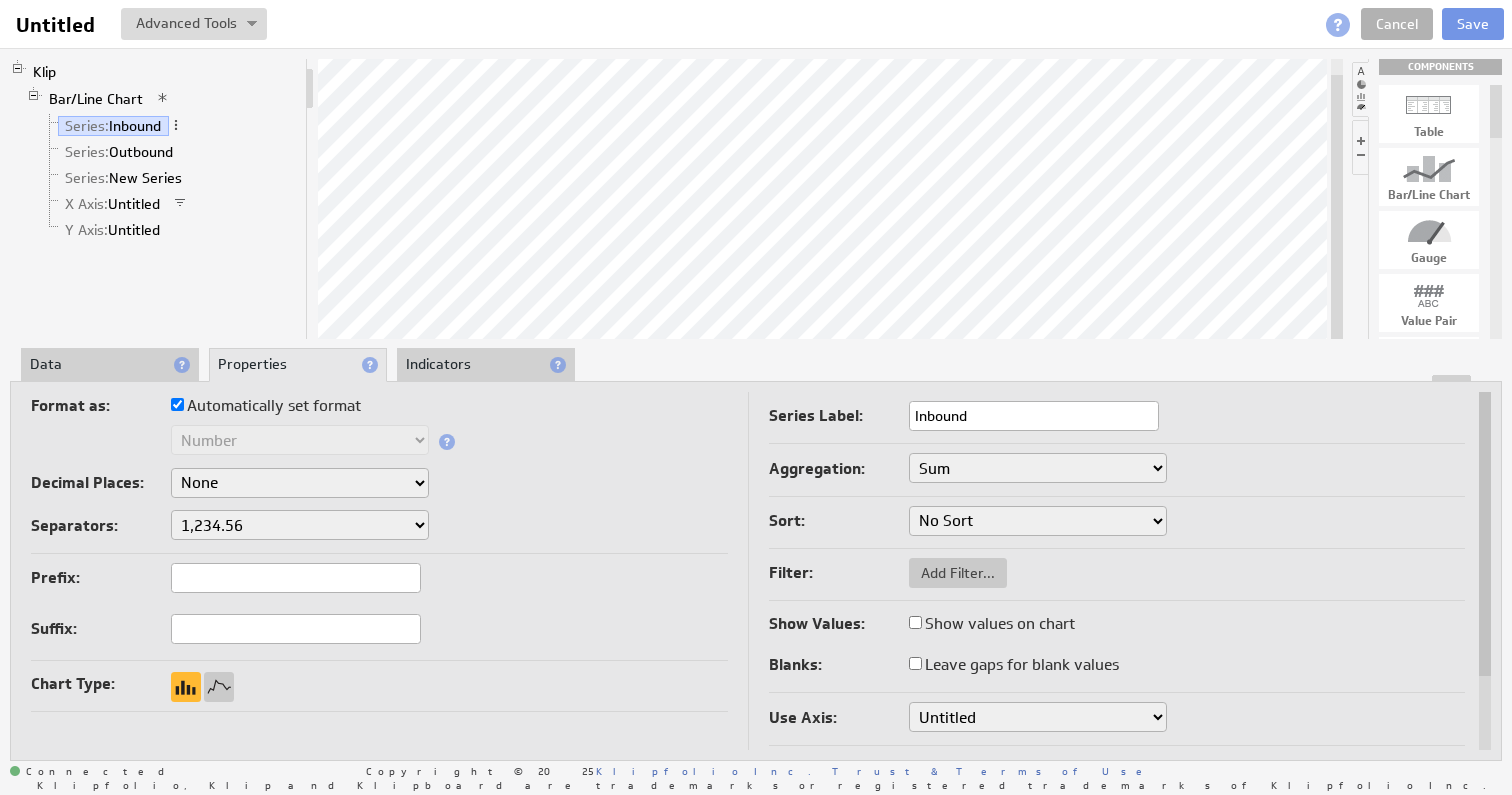 click on "Show values on chart" at bounding box center [915, 622] 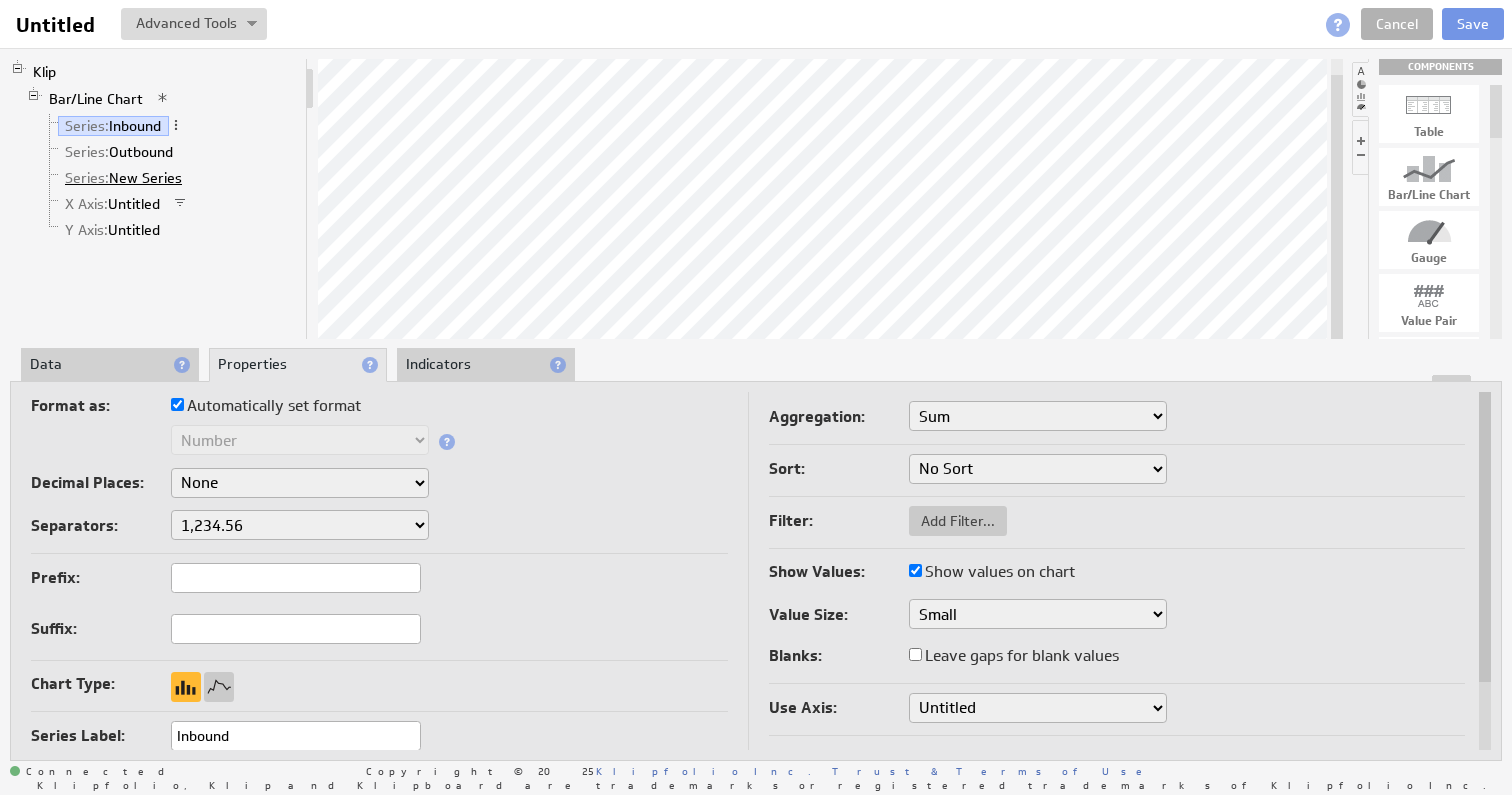 click on "Series:  New Series" at bounding box center (124, 178) 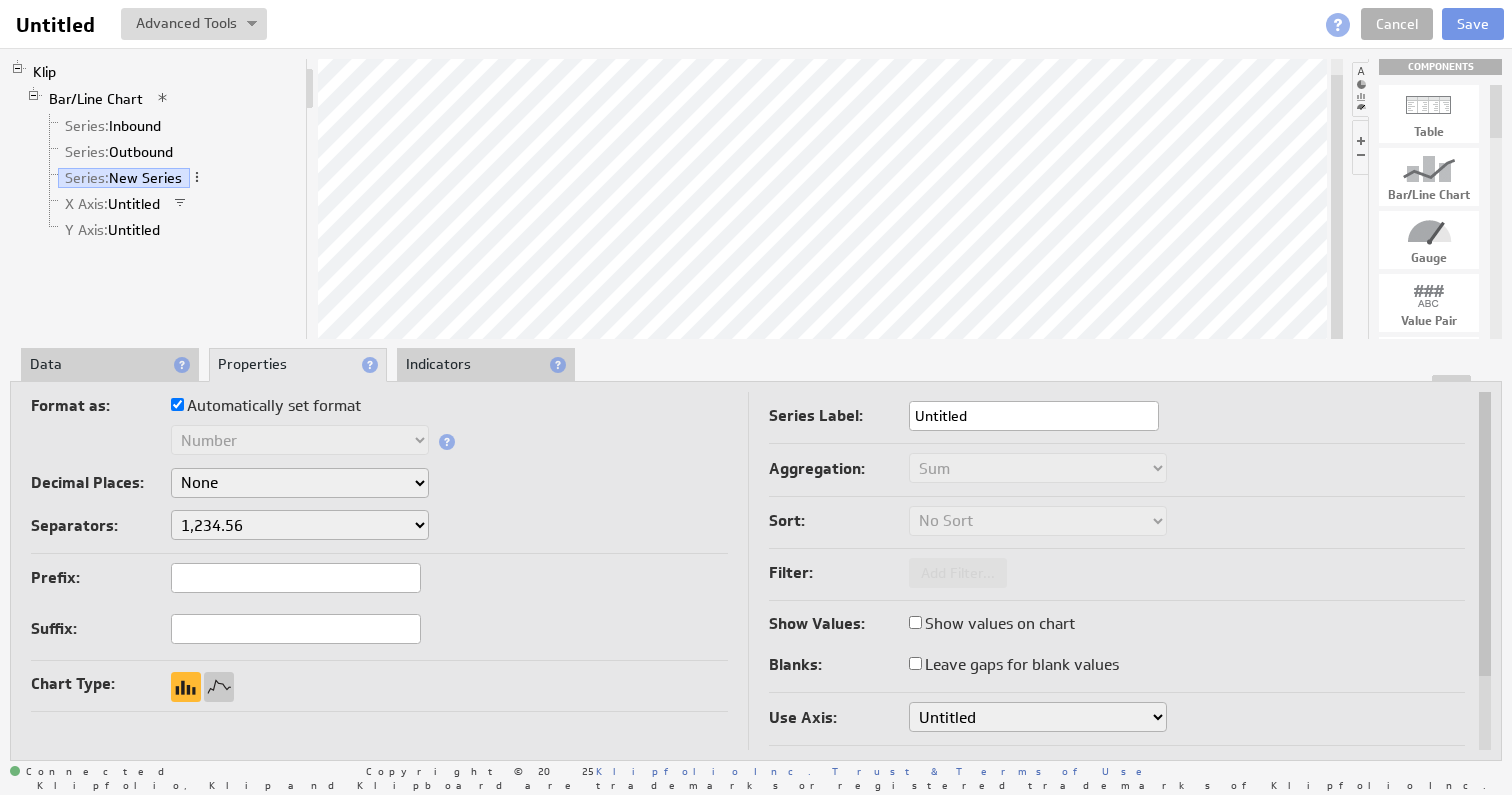 drag, startPoint x: 65, startPoint y: 362, endPoint x: 80, endPoint y: 367, distance: 15.811388 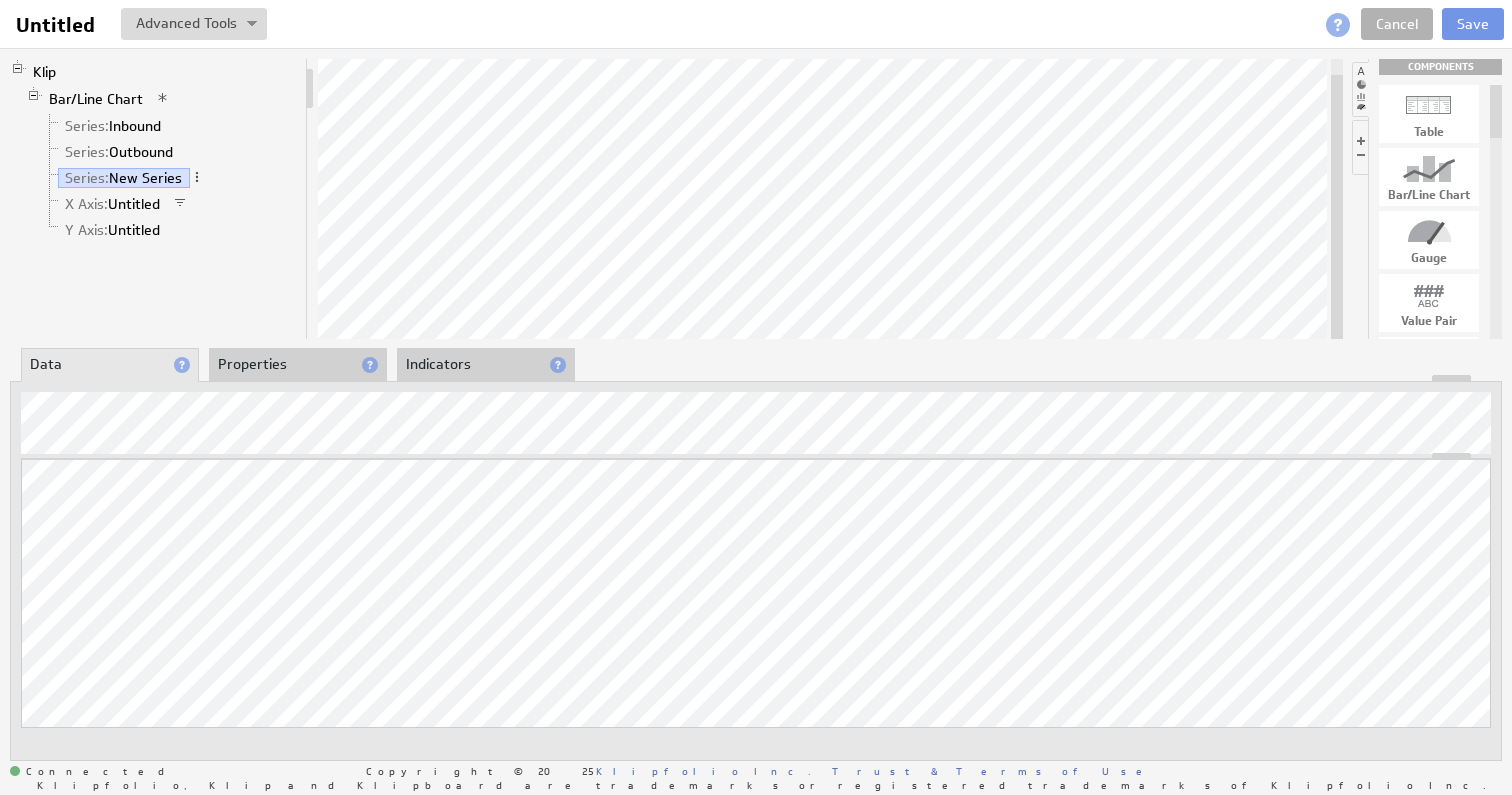 click on "Properties" at bounding box center (298, 365) 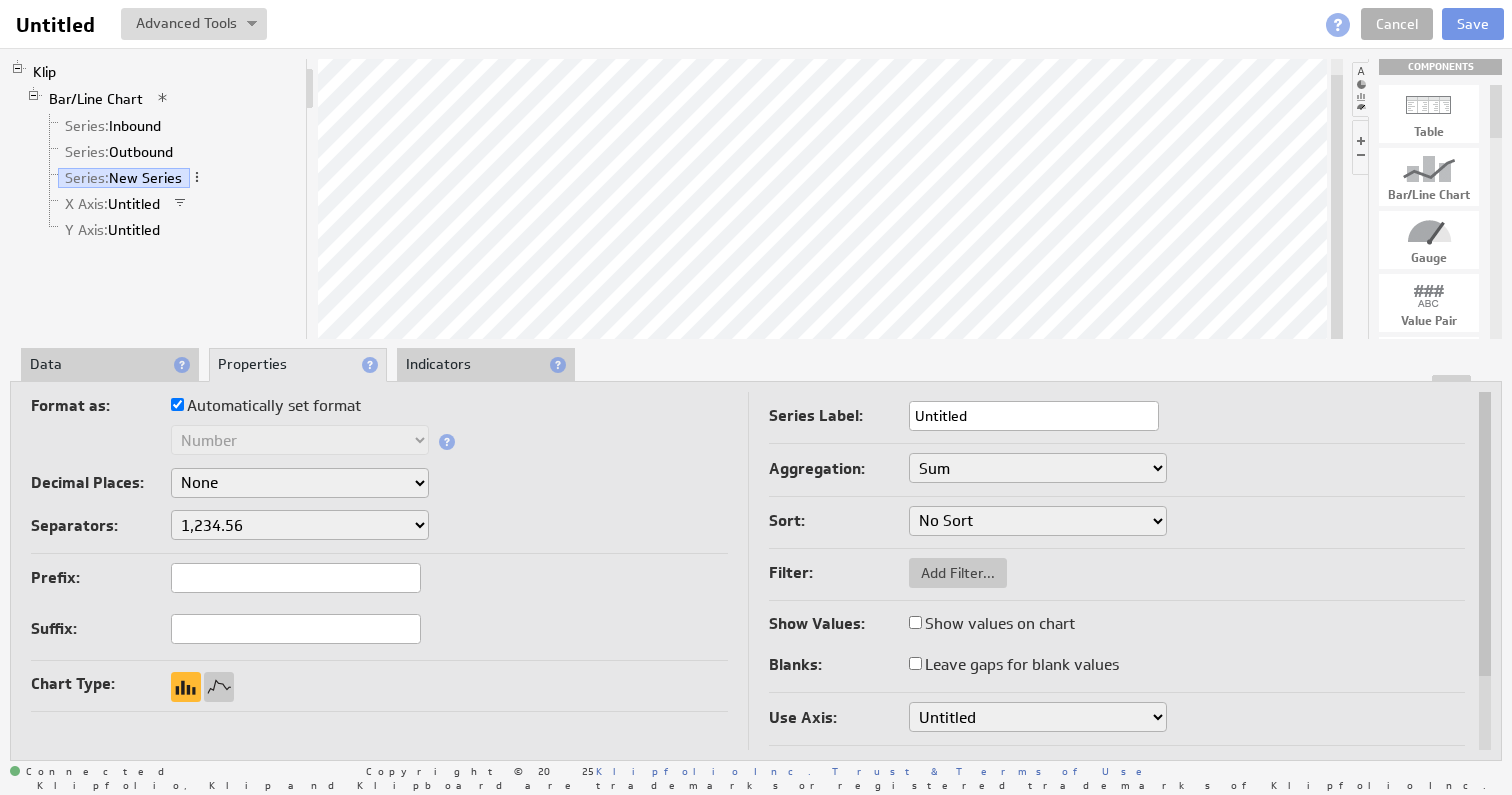 drag, startPoint x: 961, startPoint y: 418, endPoint x: 850, endPoint y: 409, distance: 111.364265 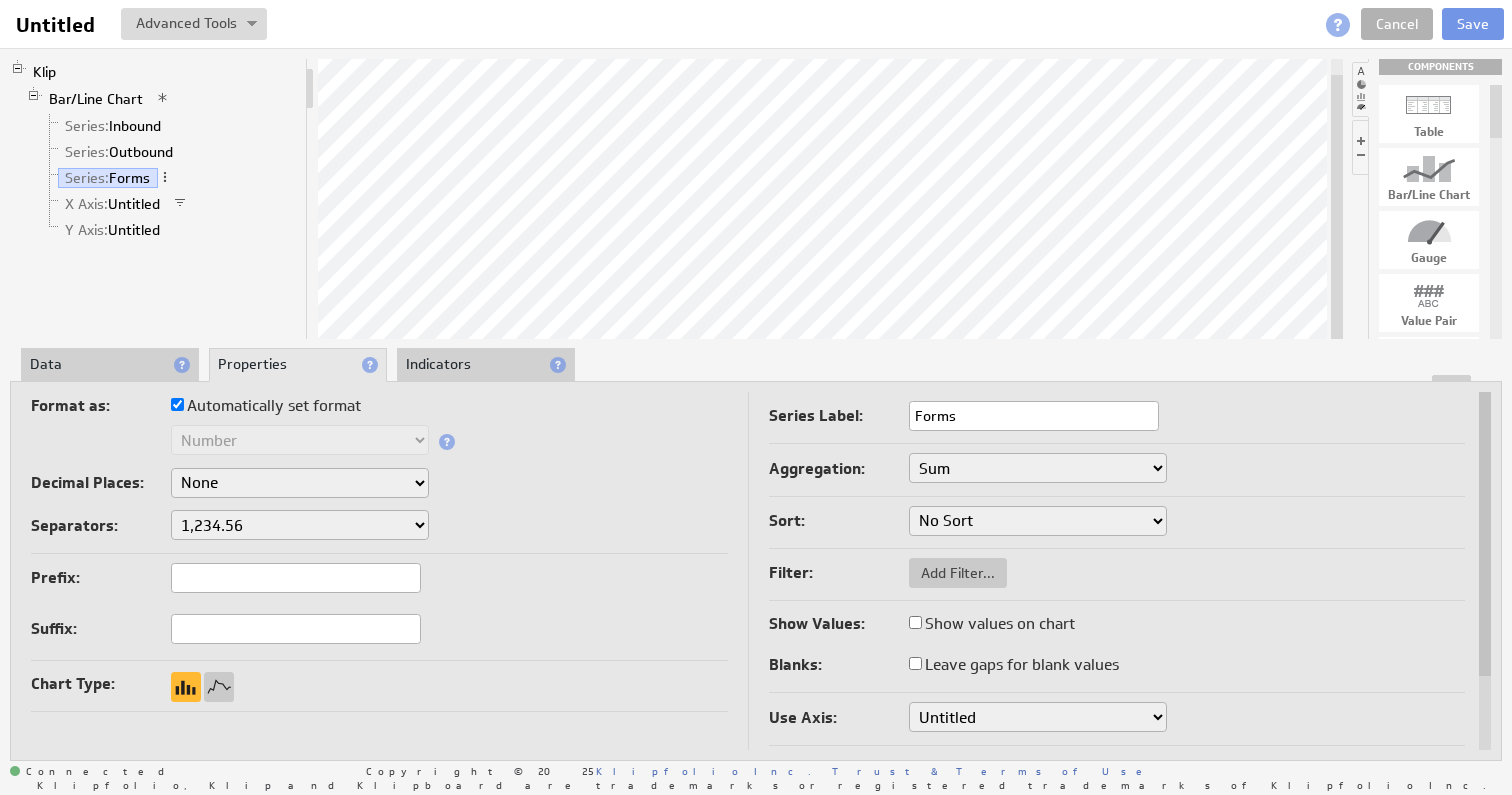 type on "Forms" 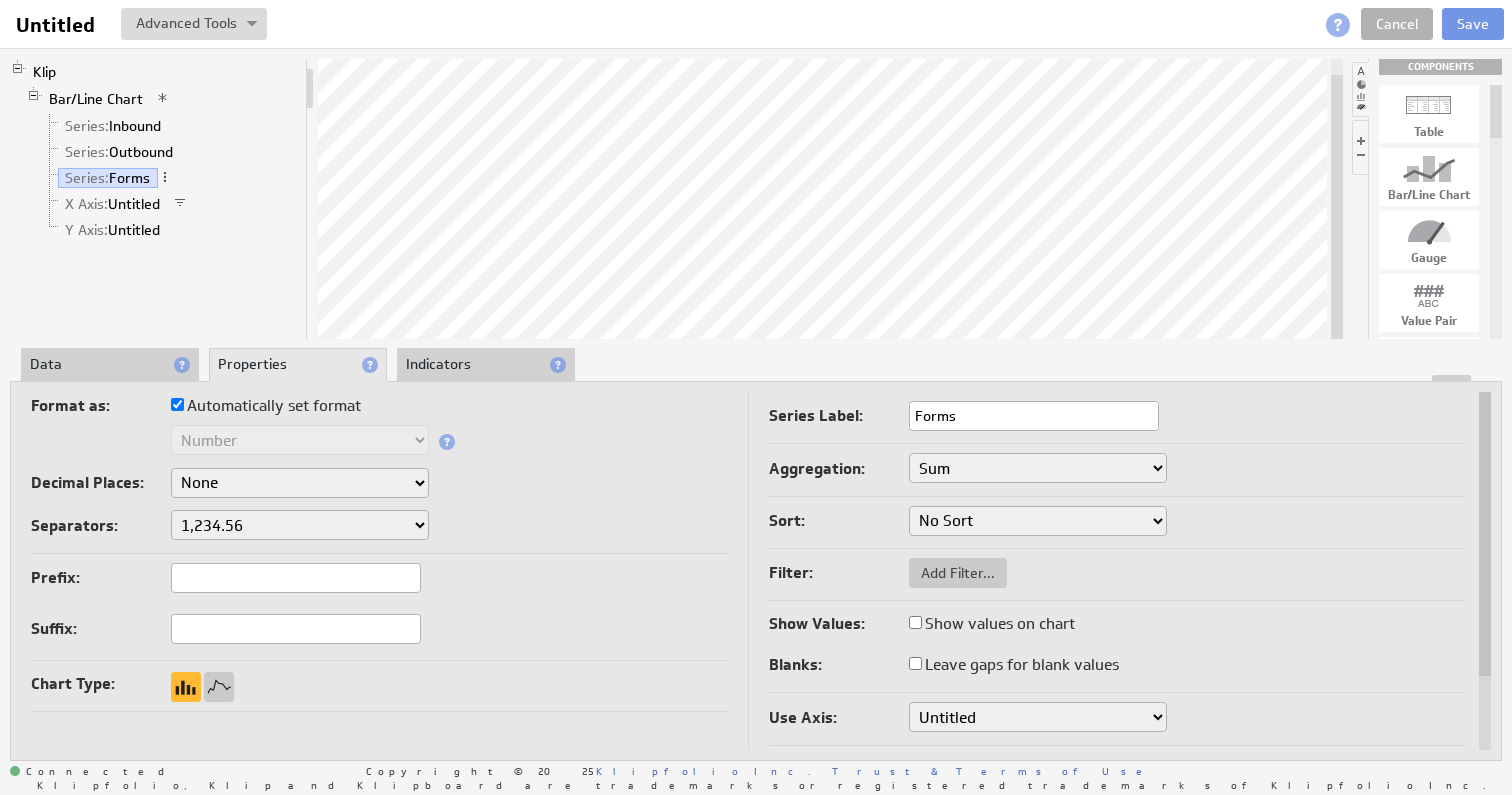 click on "Show values on chart" at bounding box center [915, 622] 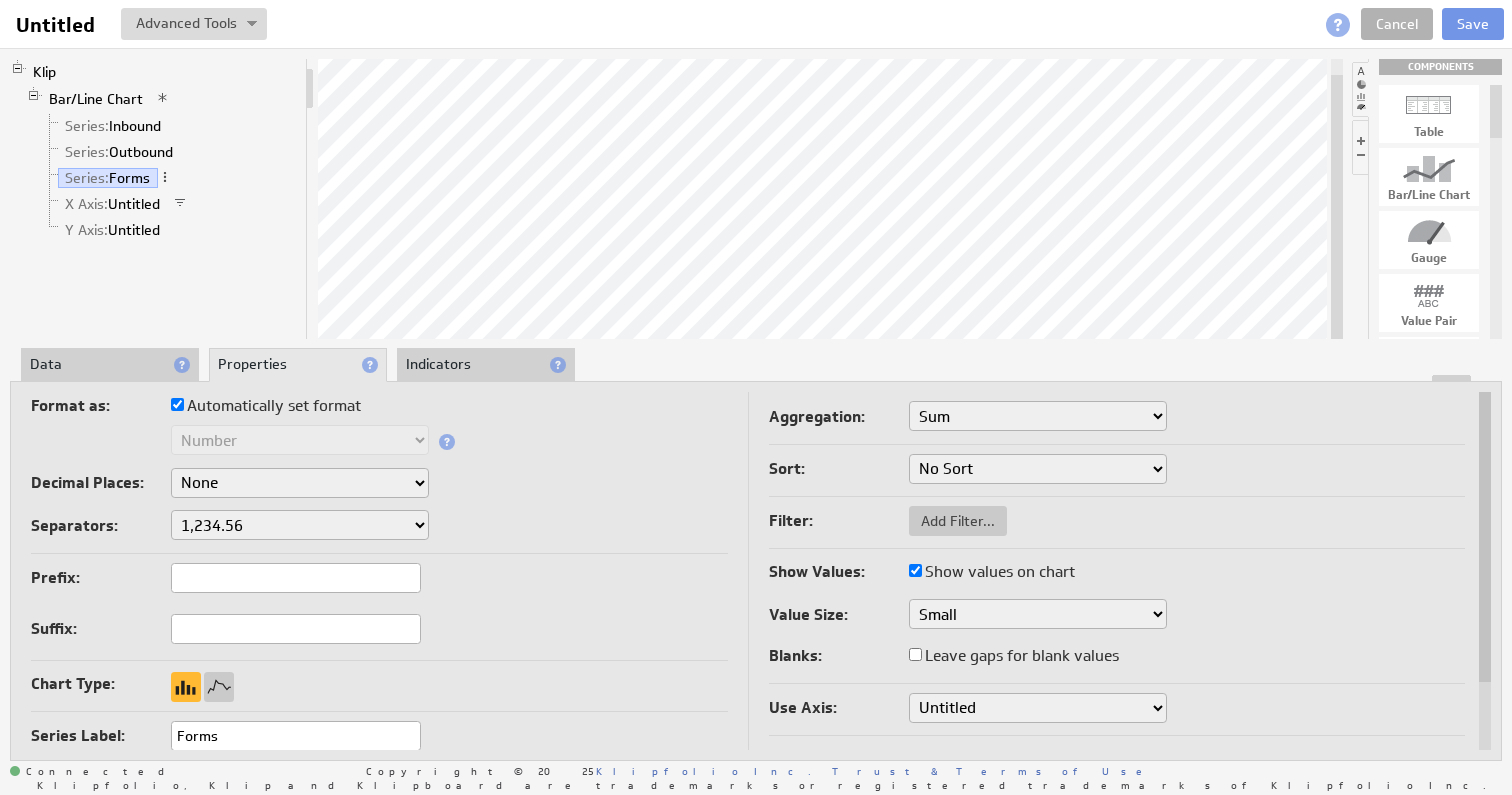 click on "Decimal Places: None .# (1)  .## (2)  .### (3)  .#### (4)" at bounding box center (379, 485) 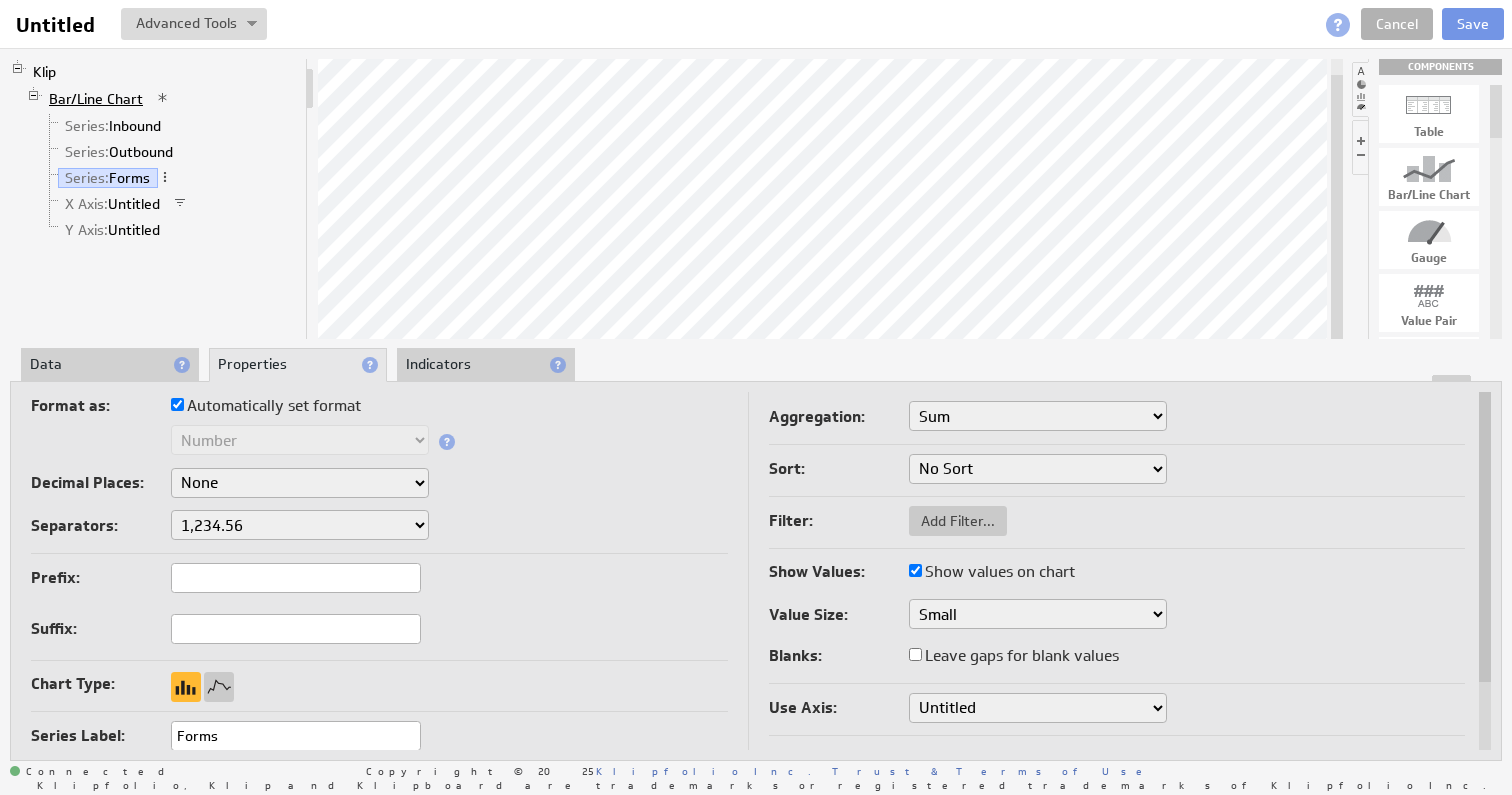 click on "Bar/Line Chart" at bounding box center (96, 99) 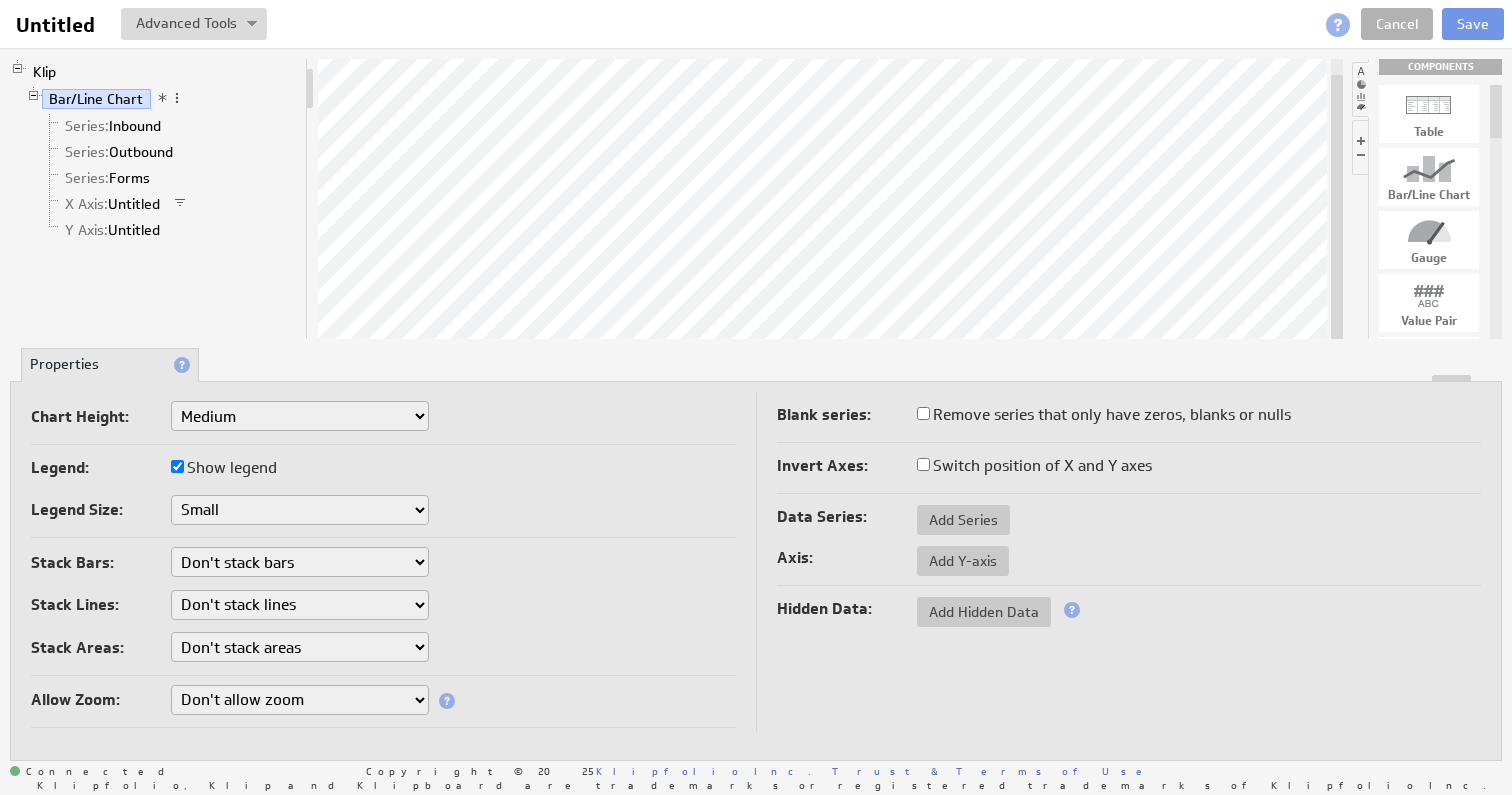 click on "Don't stack bars Stack all bars Stack all bars by percentage" at bounding box center [300, 562] 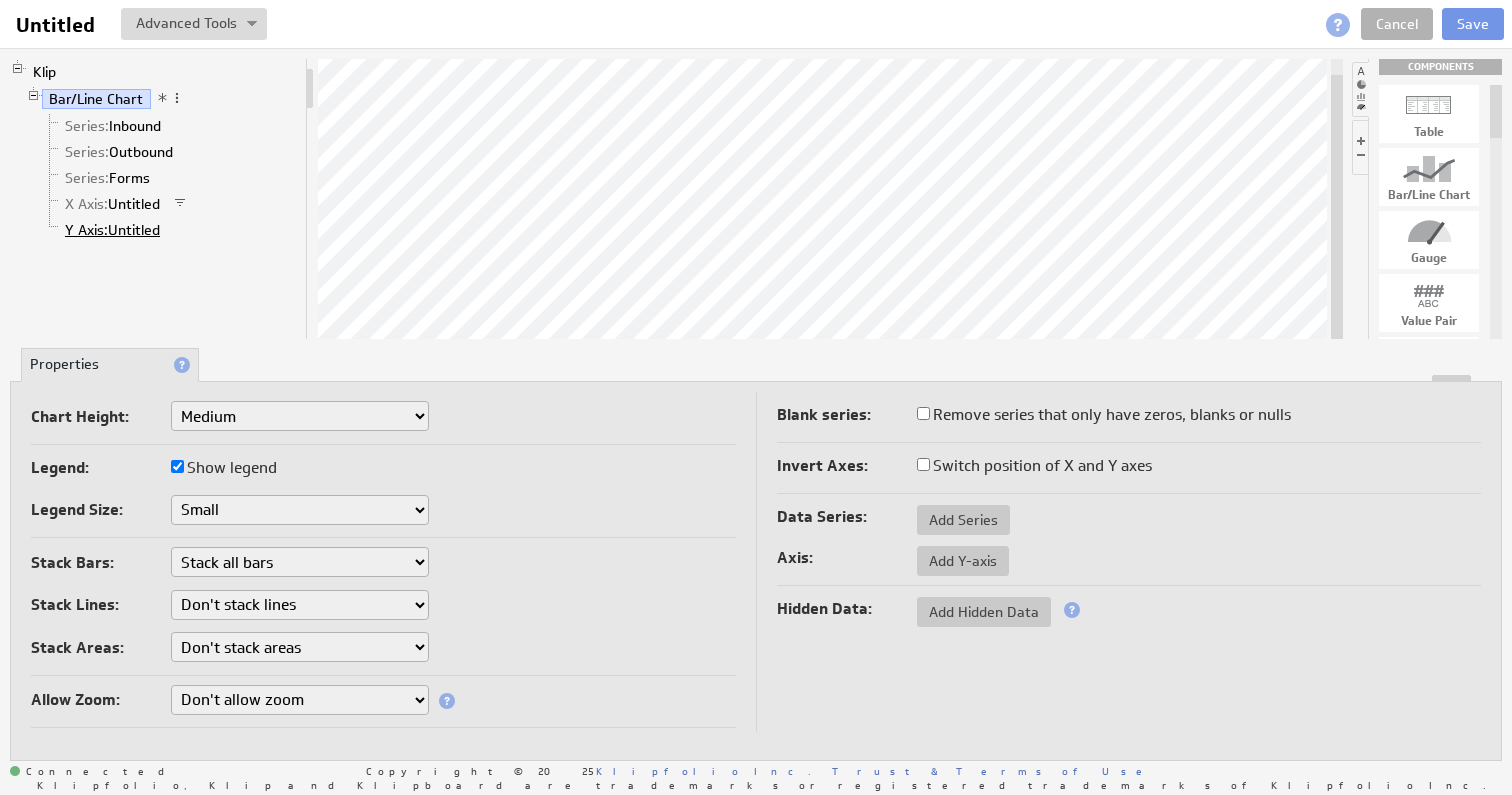 click on "Y Axis:" at bounding box center (86, 230) 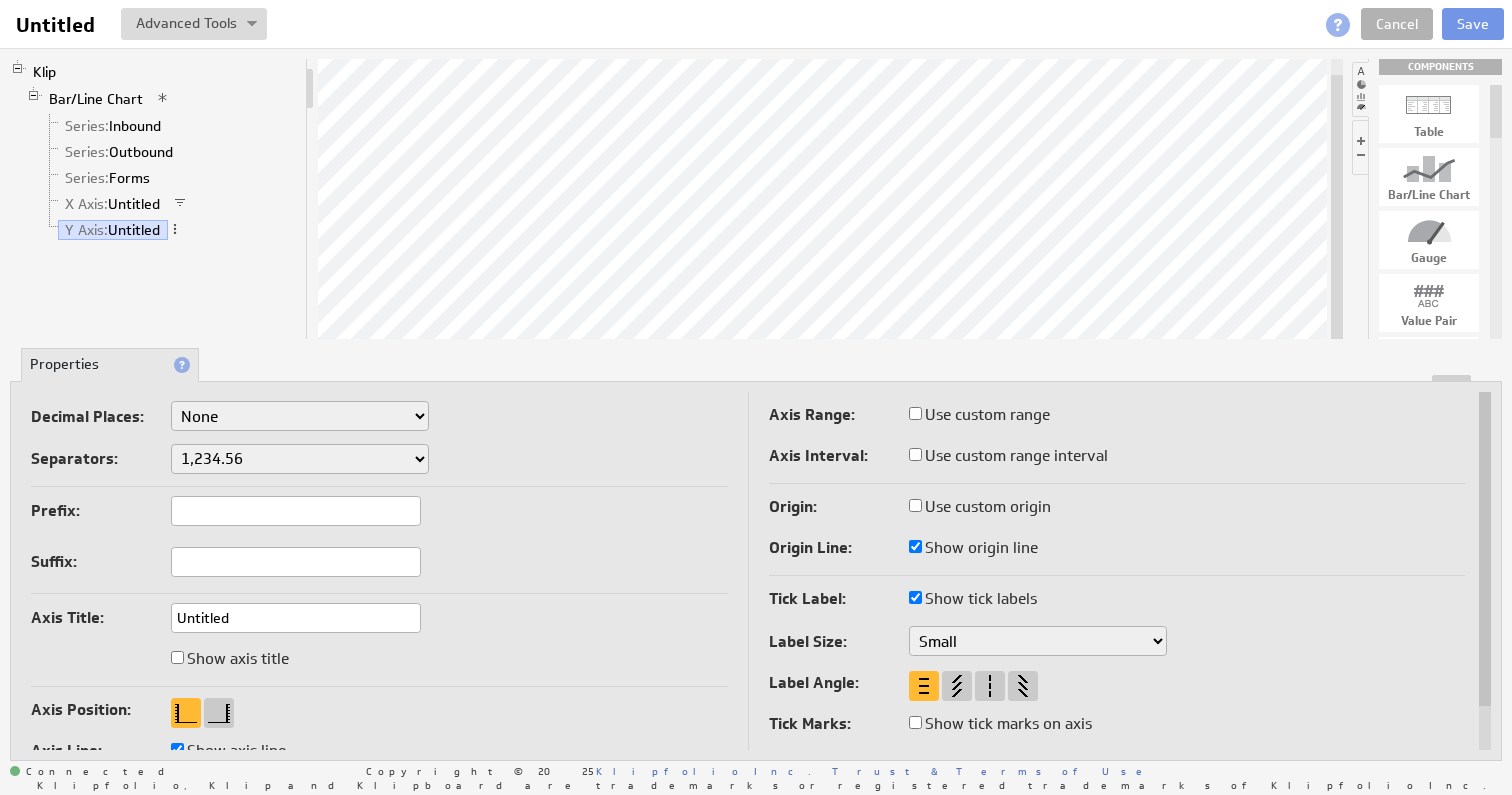 click on "Small Medium Large" at bounding box center (1038, 641) 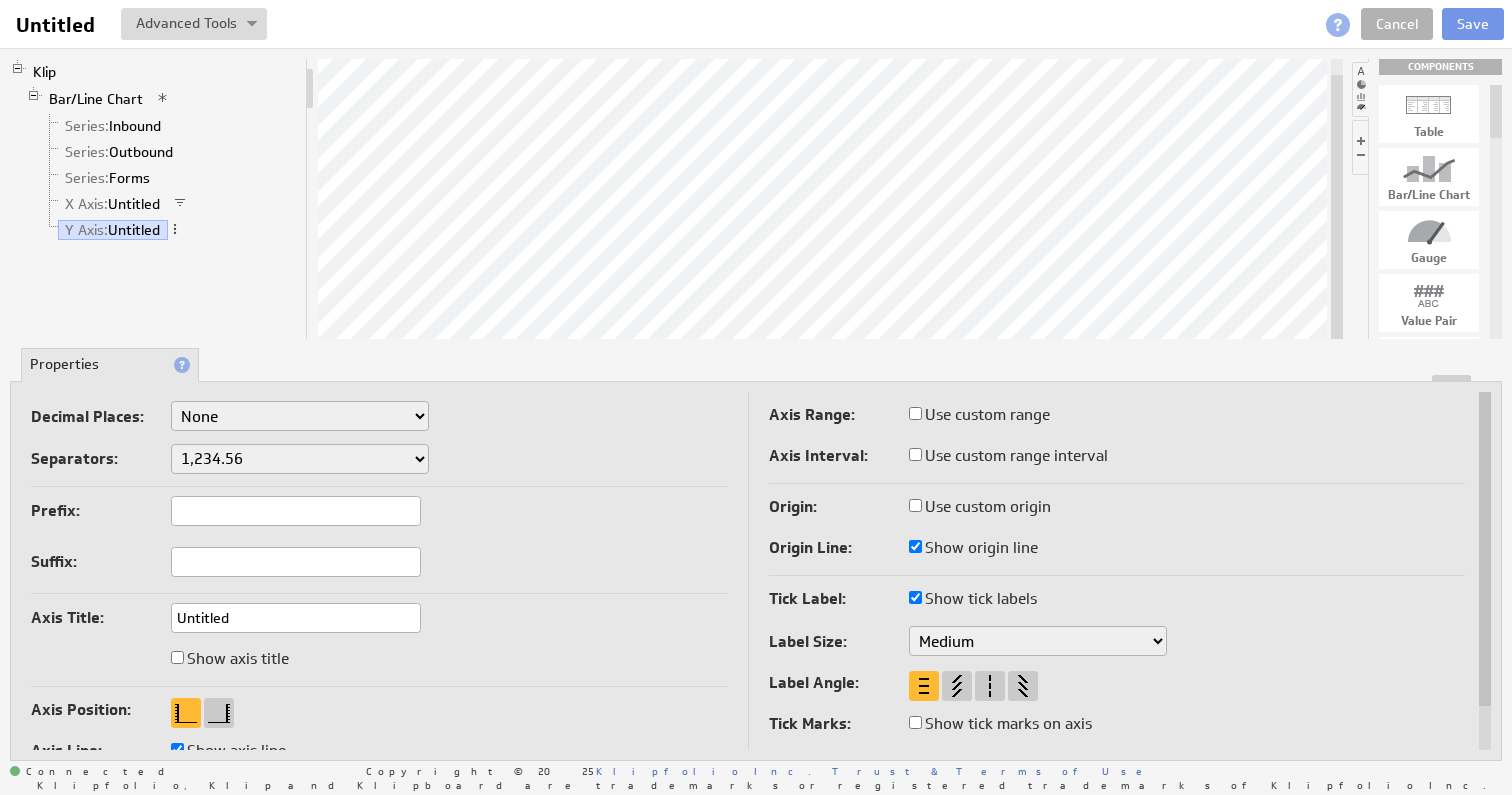 click on "Small Medium Large" at bounding box center (1038, 641) 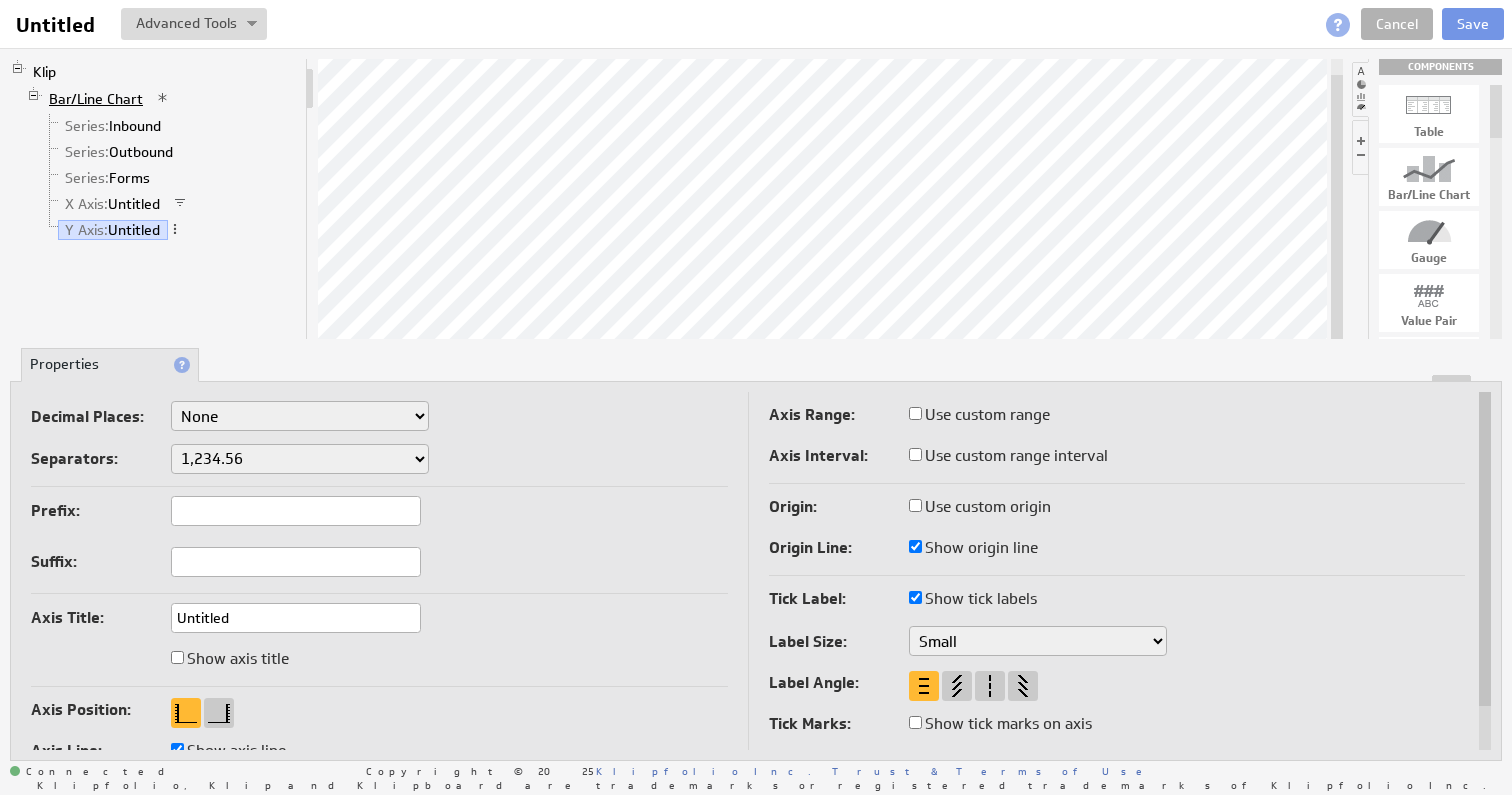 click on "Bar/Line Chart" at bounding box center (96, 99) 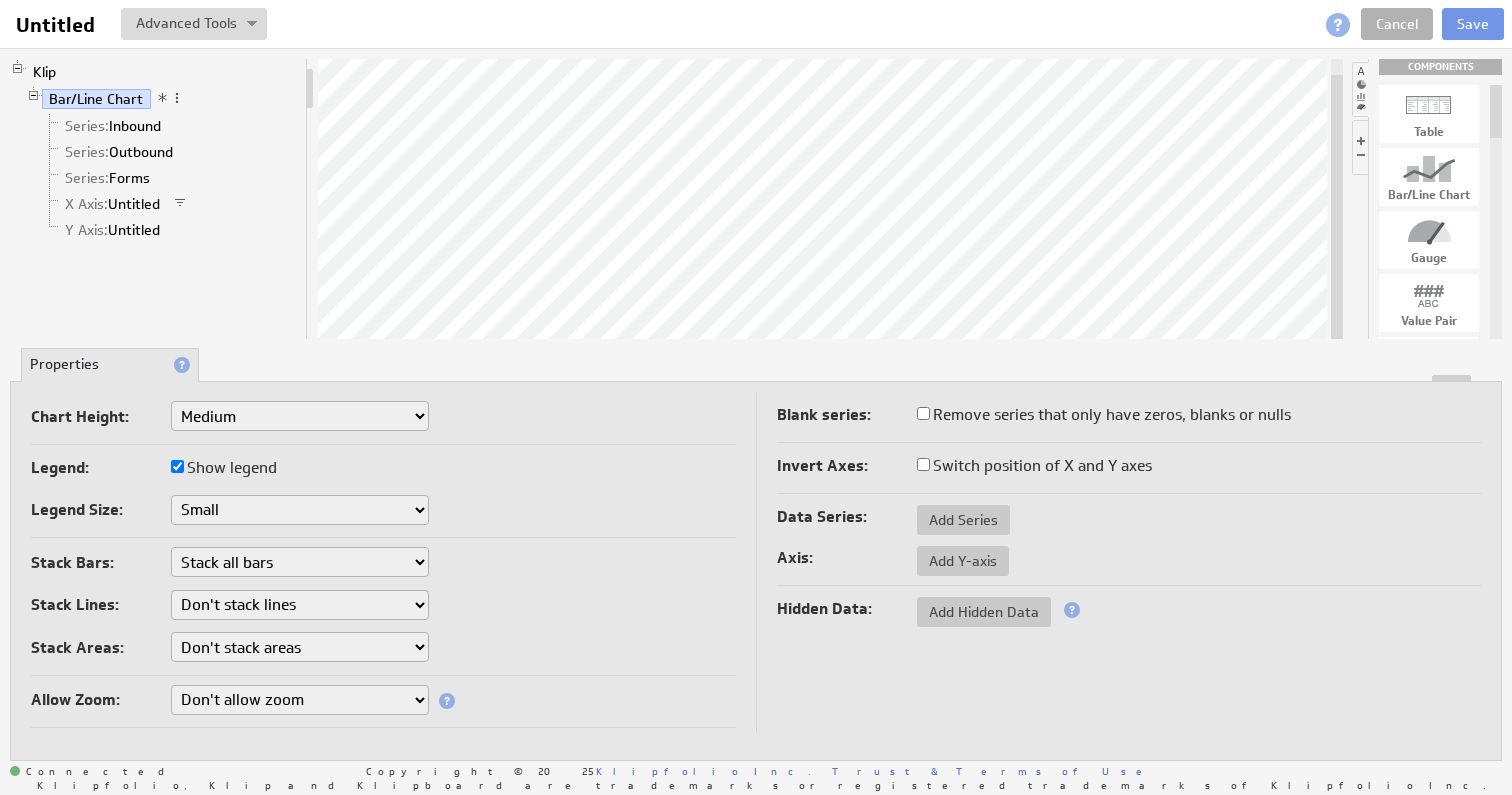 click on "Small Medium Large X-Large Custom..." at bounding box center [300, 416] 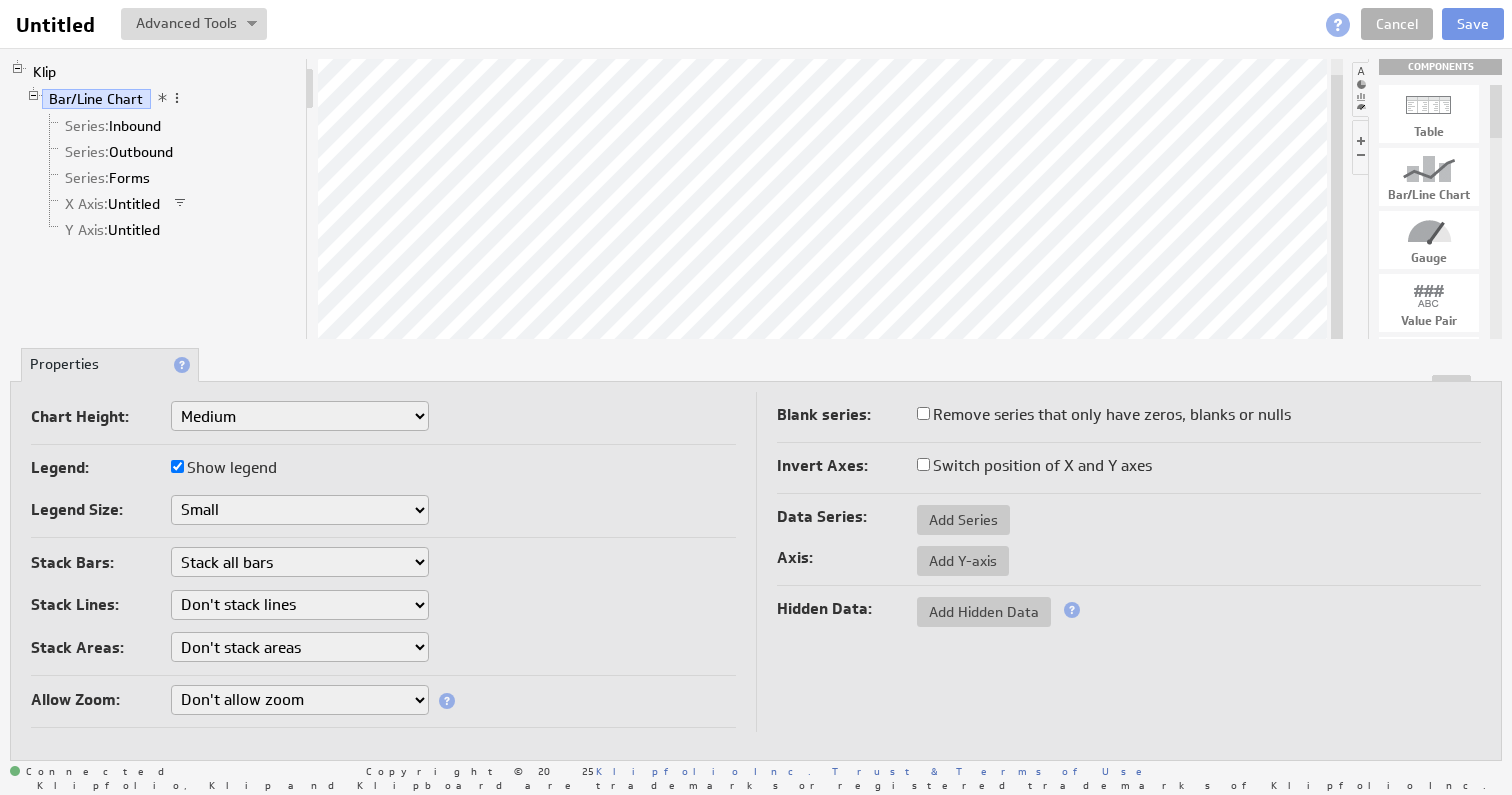 select on "3" 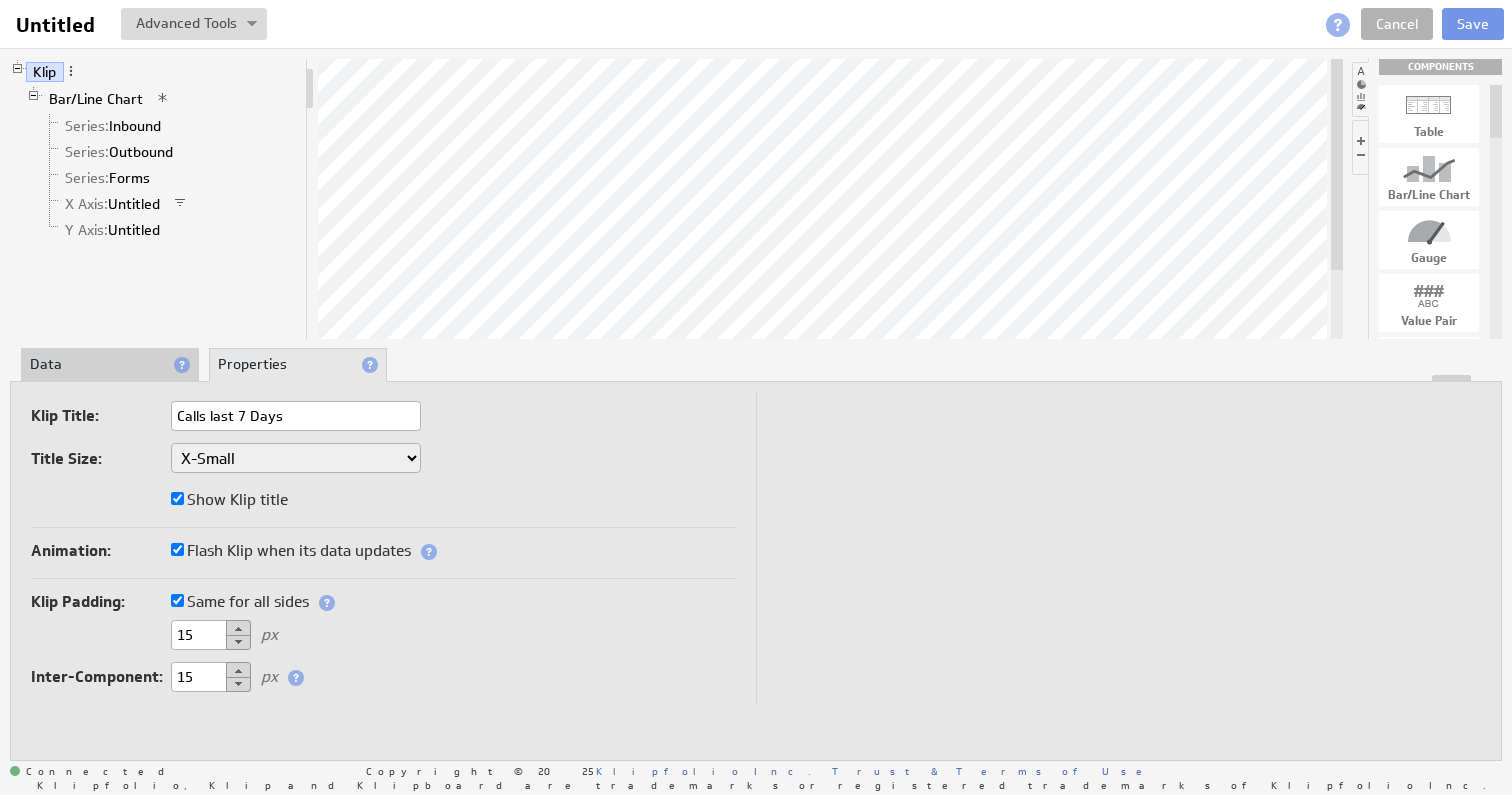 type on "Calls last 7 Days" 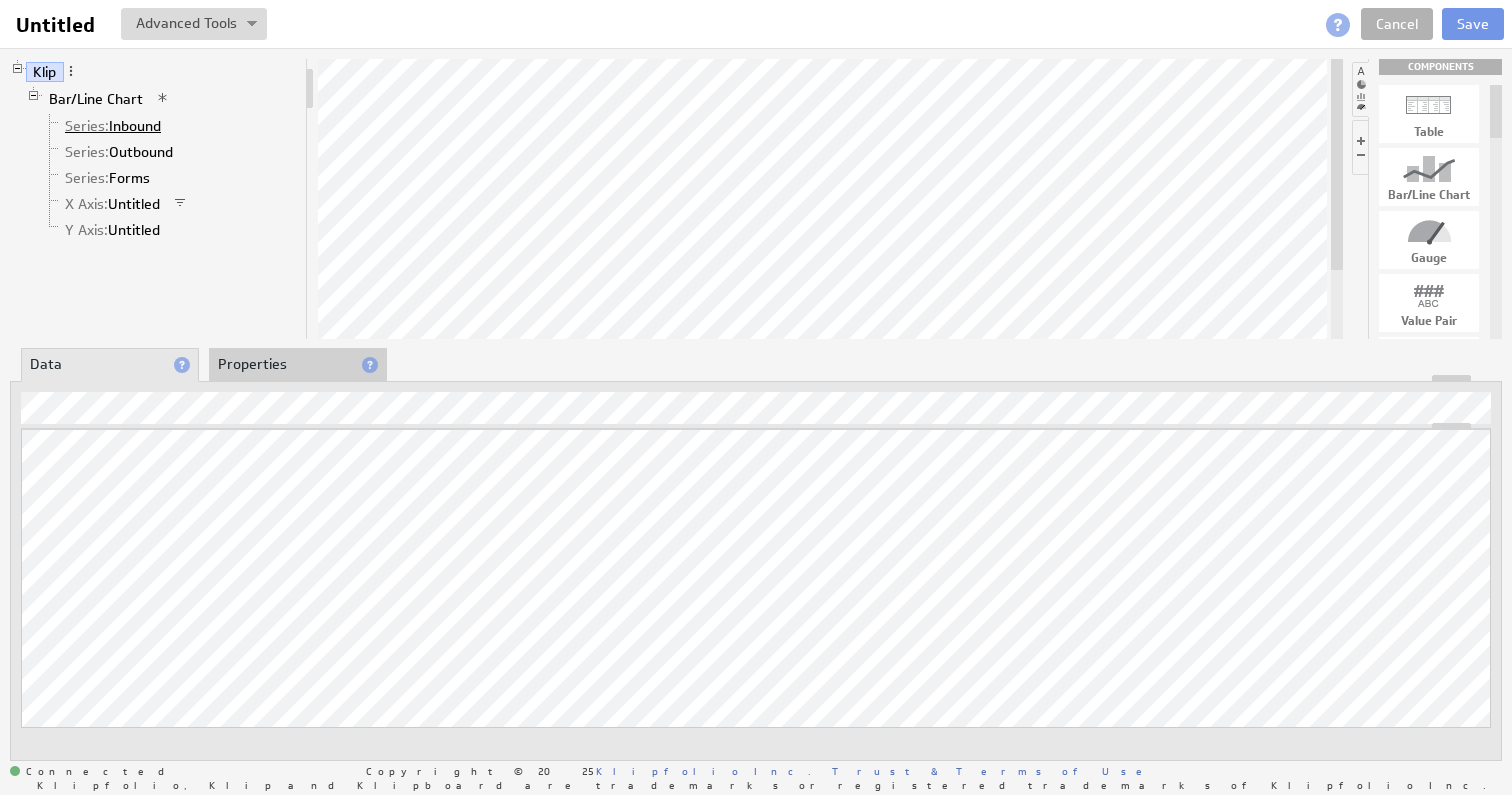 click on "Series:  Inbound" at bounding box center [113, 126] 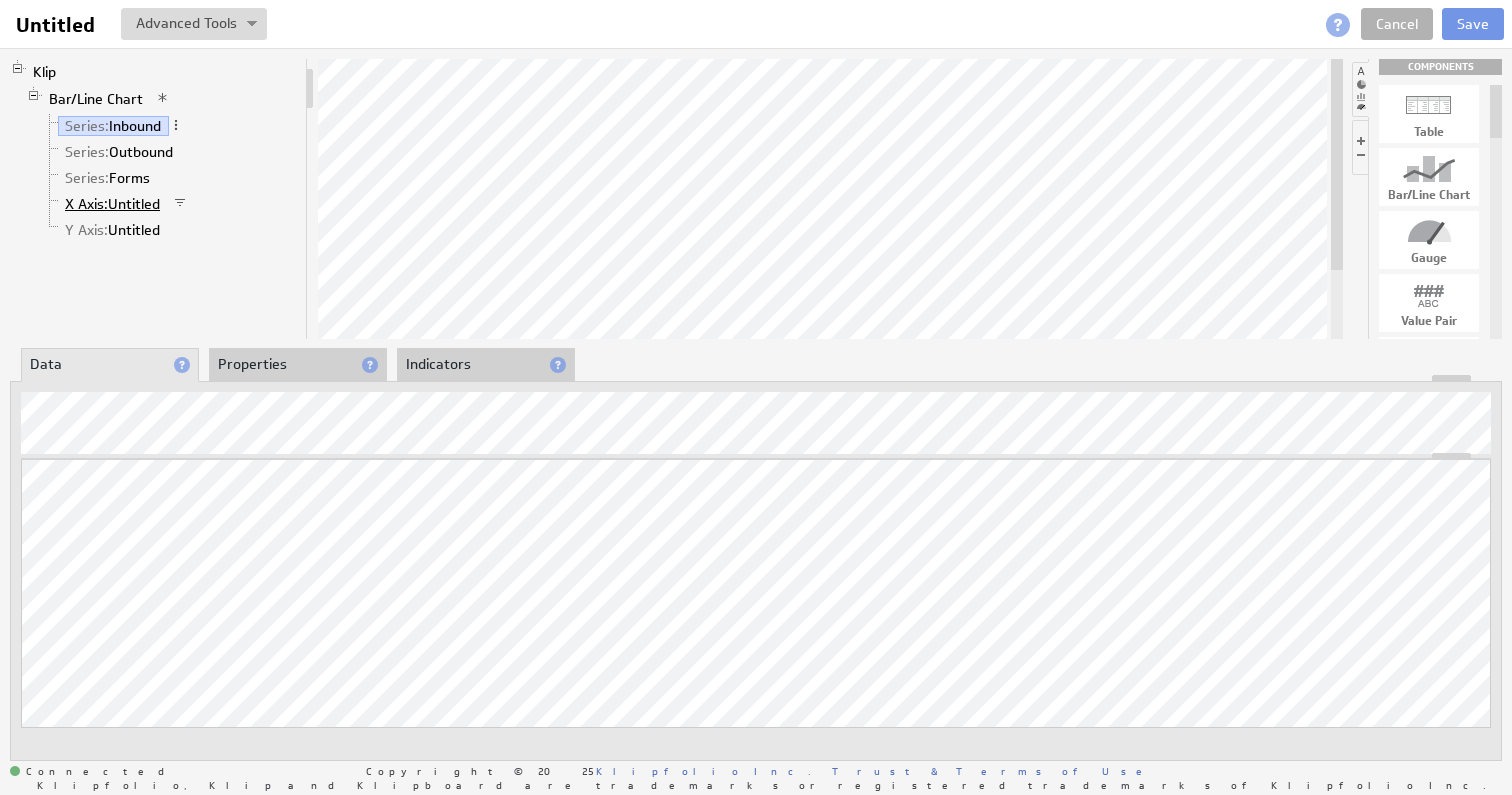click on "X Axis:" at bounding box center (86, 204) 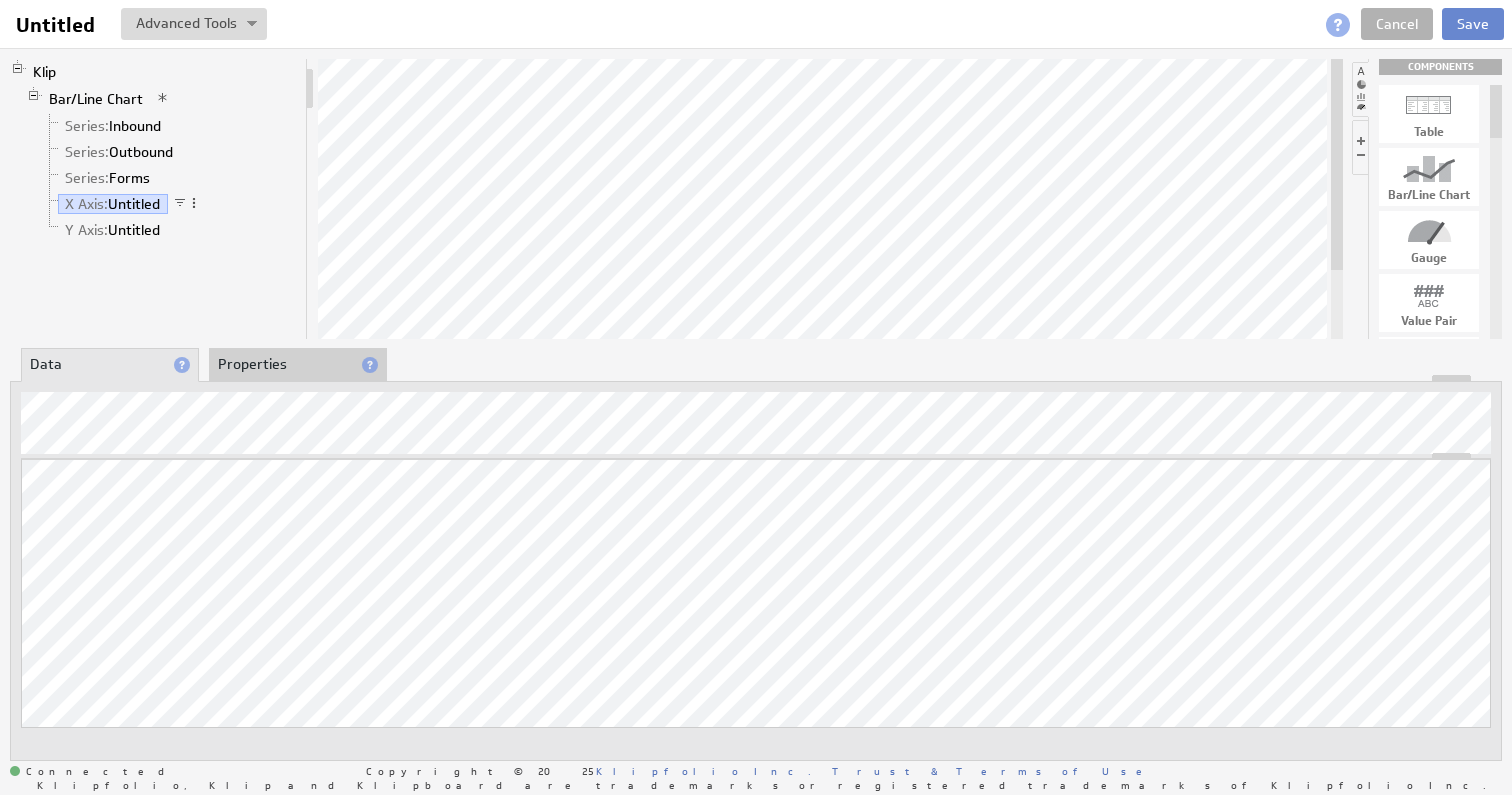 click on "Save" at bounding box center (1473, 24) 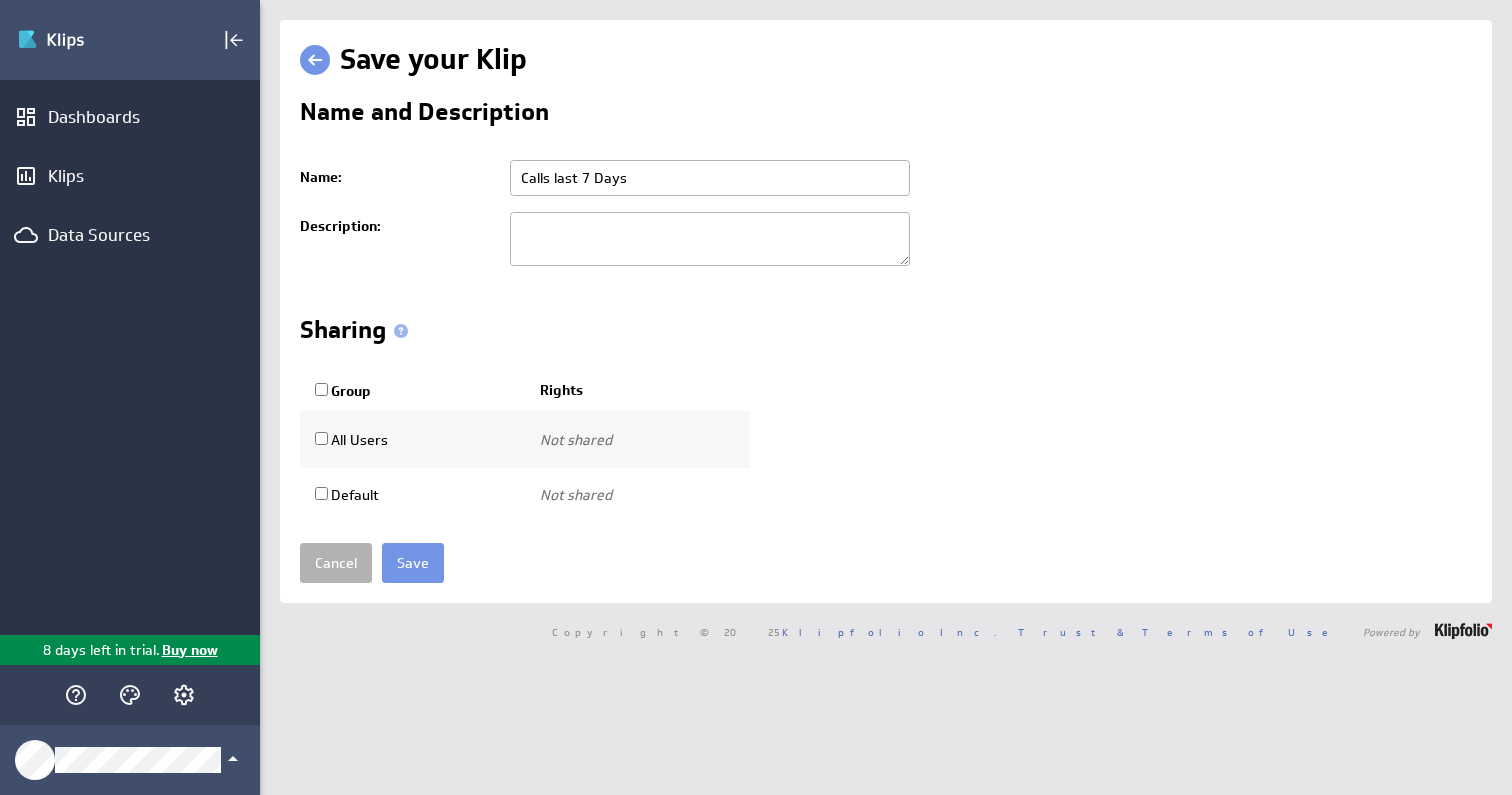 scroll, scrollTop: 0, scrollLeft: 0, axis: both 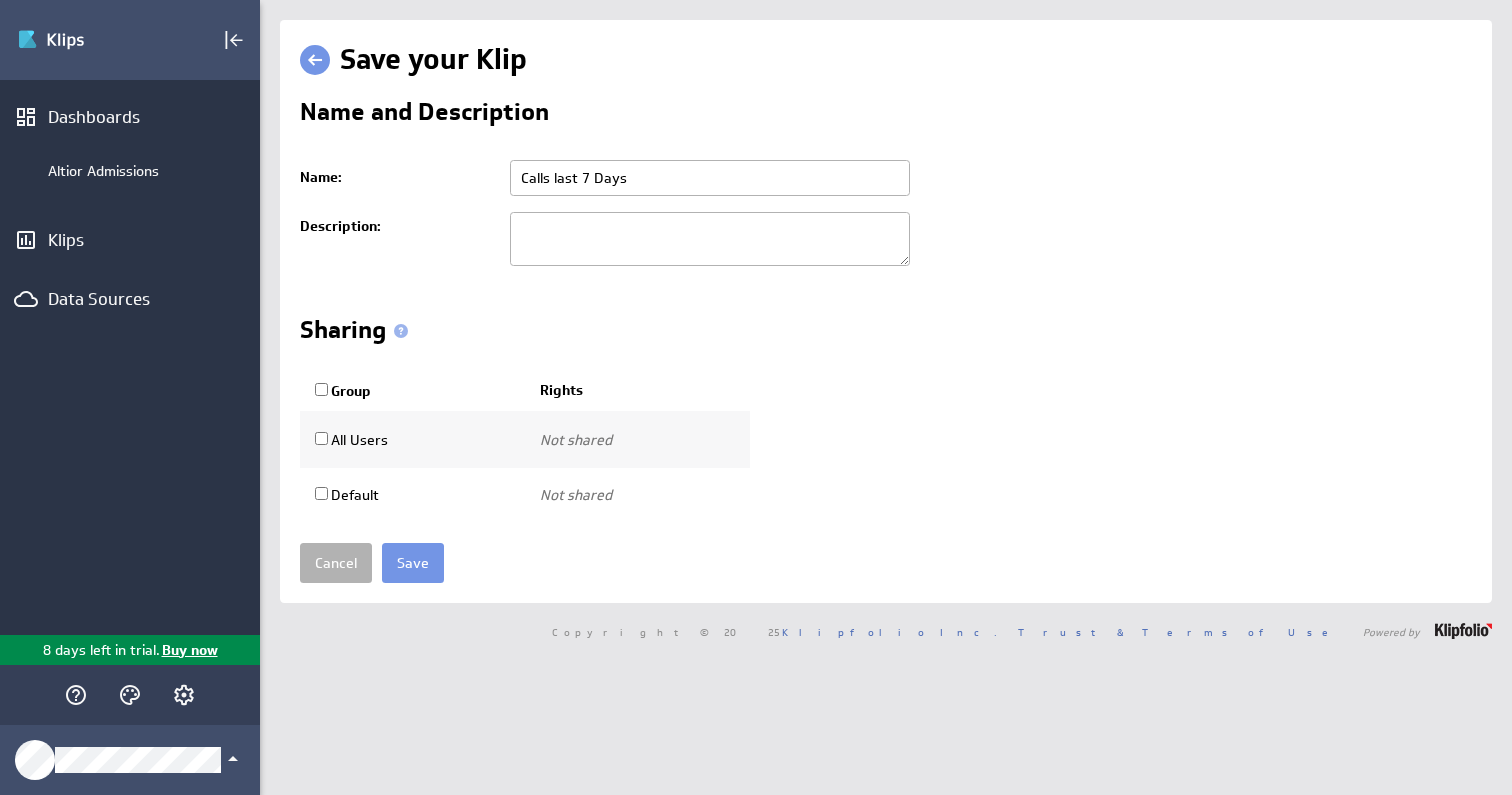 click on "Group" at bounding box center [343, 391] 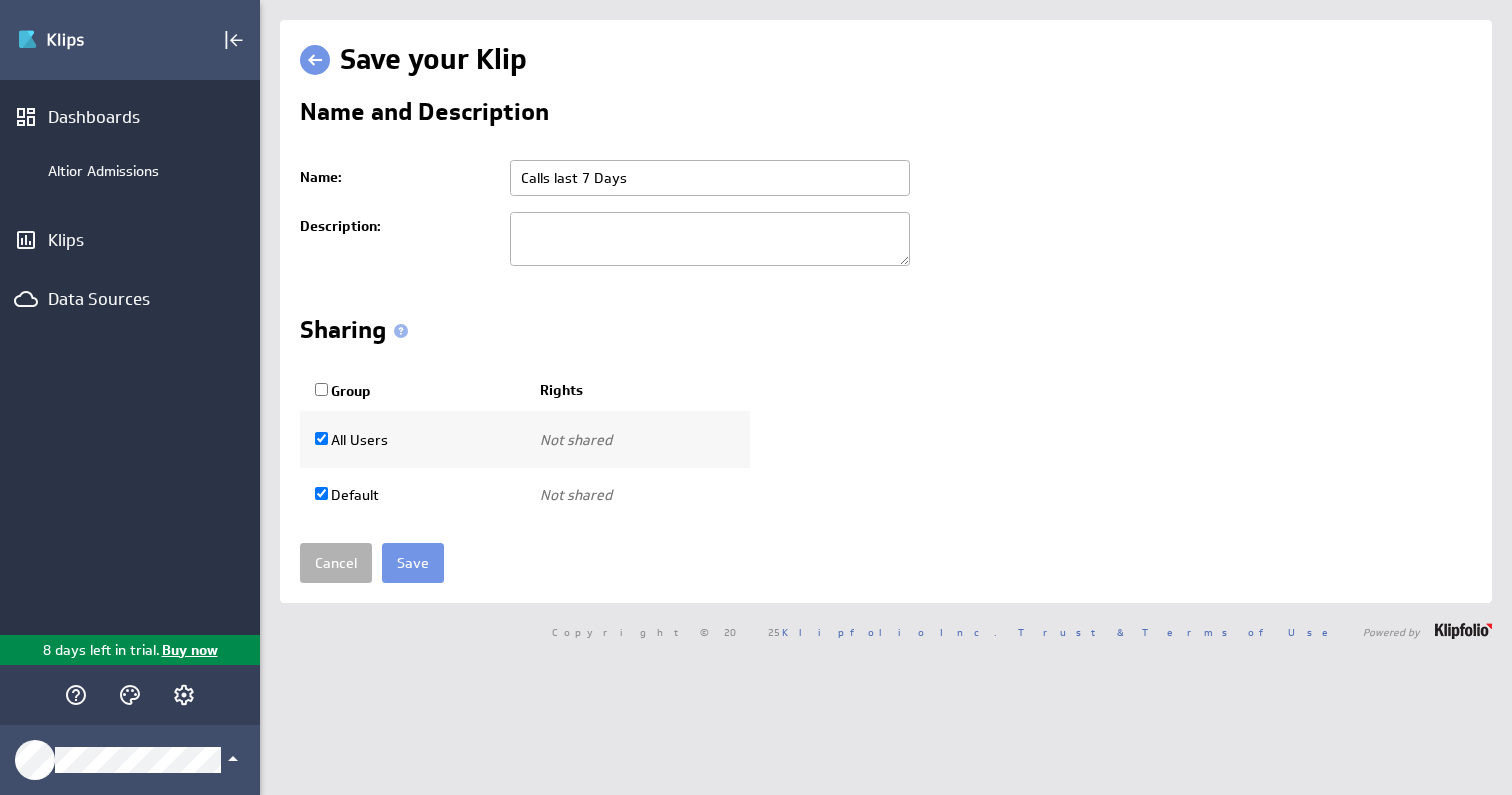 checkbox on "true" 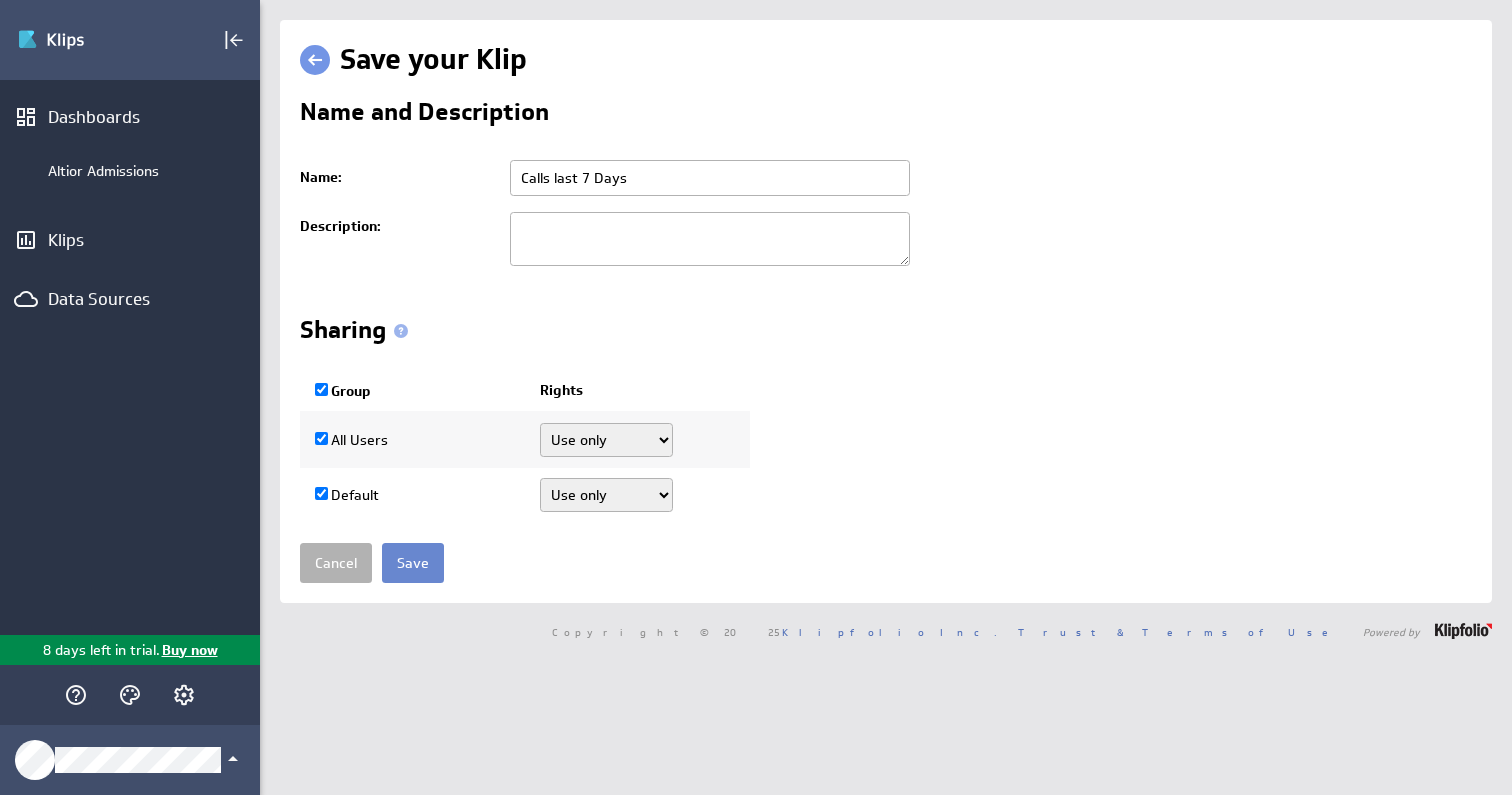 click on "Save" at bounding box center [413, 563] 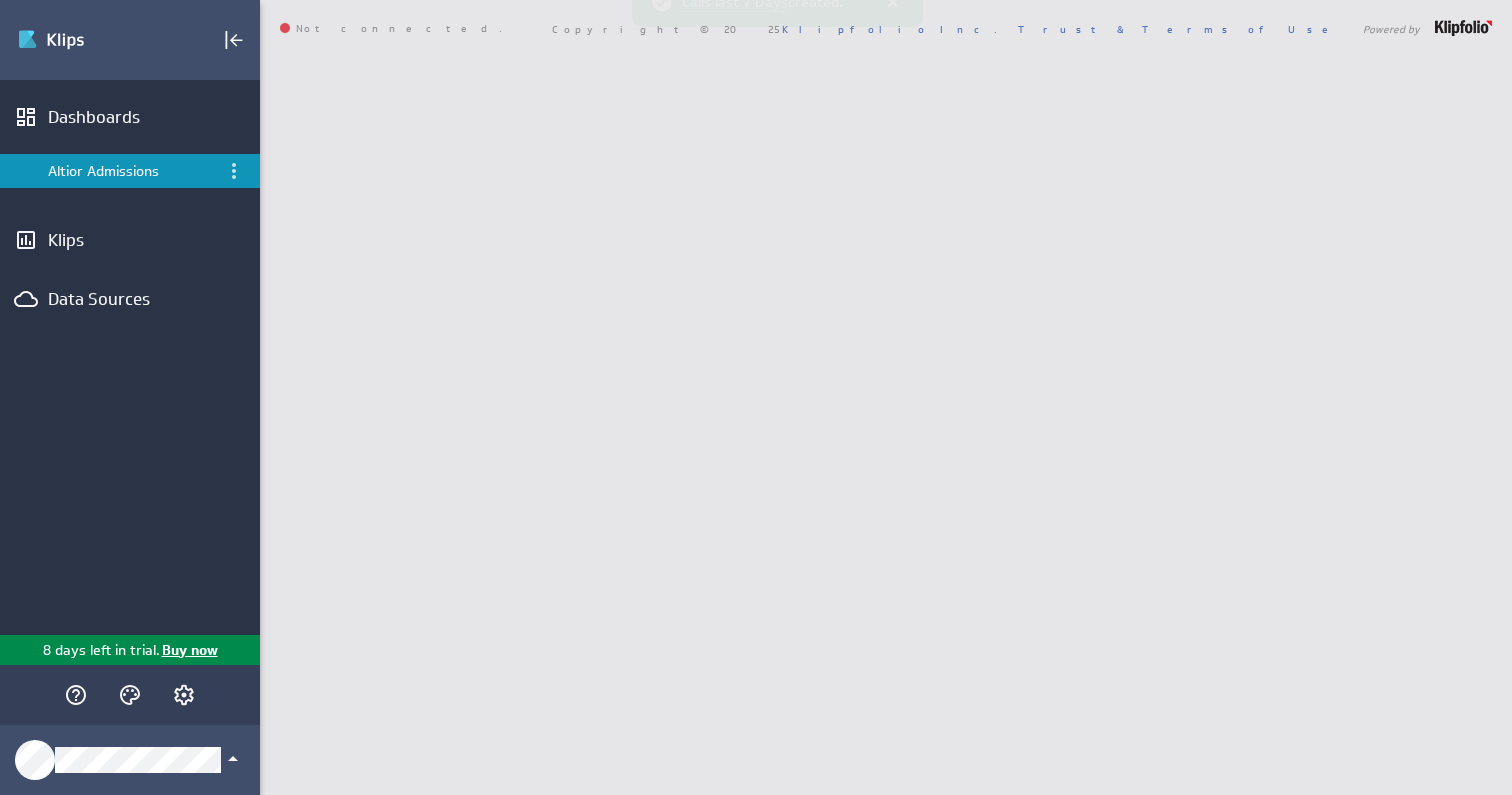 scroll, scrollTop: 0, scrollLeft: 0, axis: both 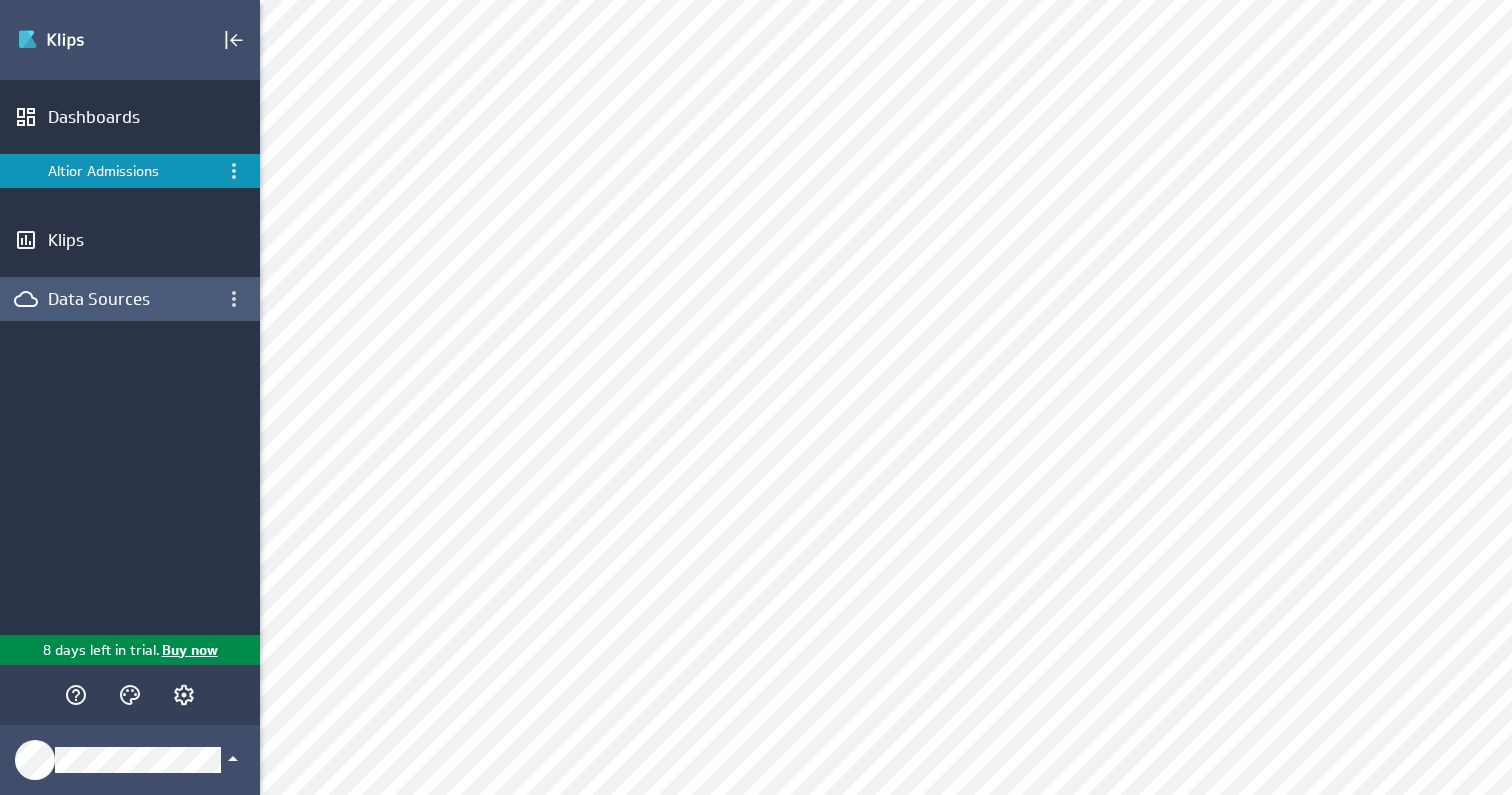 click on "Data Sources" at bounding box center [130, 299] 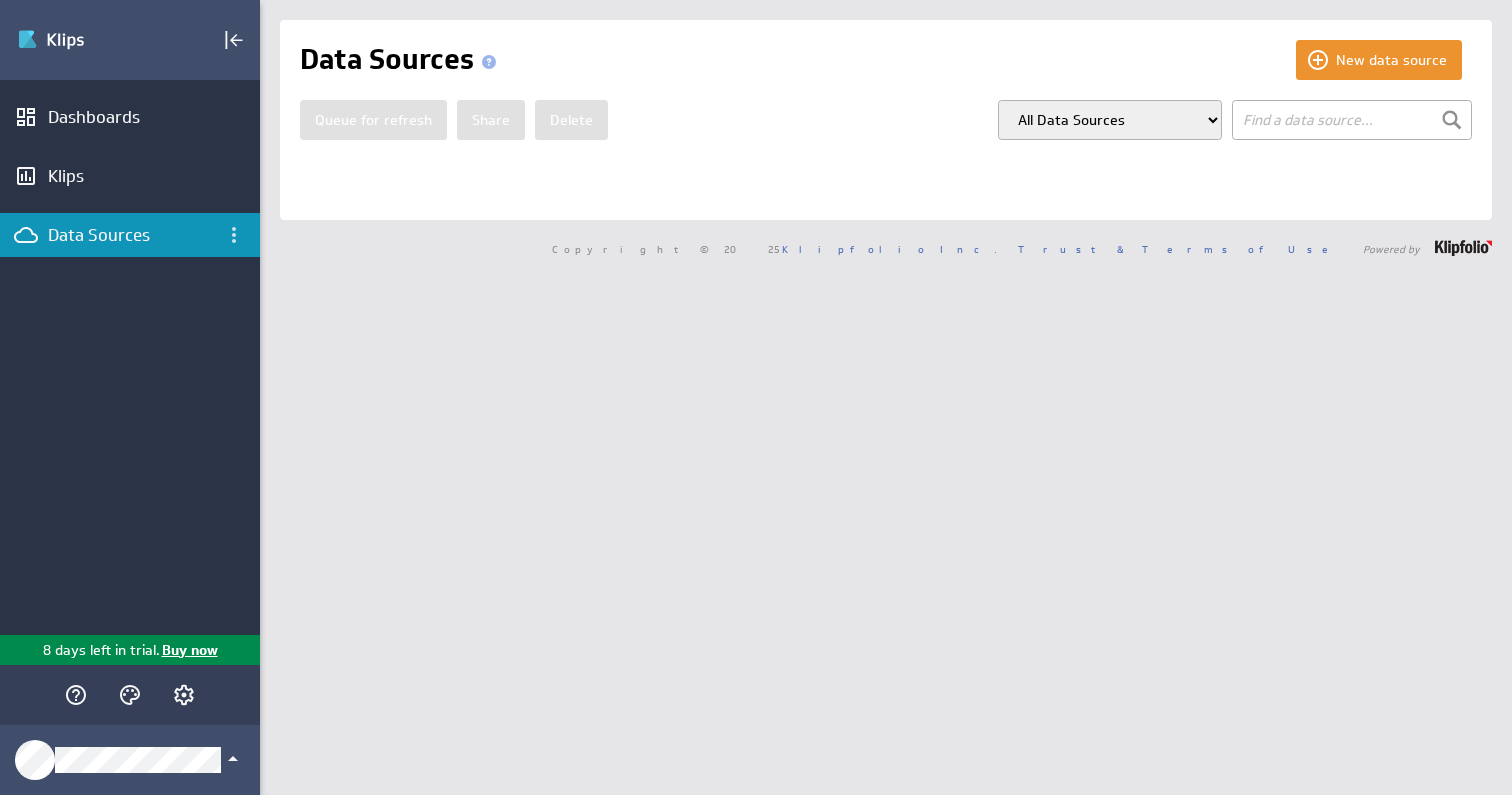 scroll, scrollTop: 0, scrollLeft: 0, axis: both 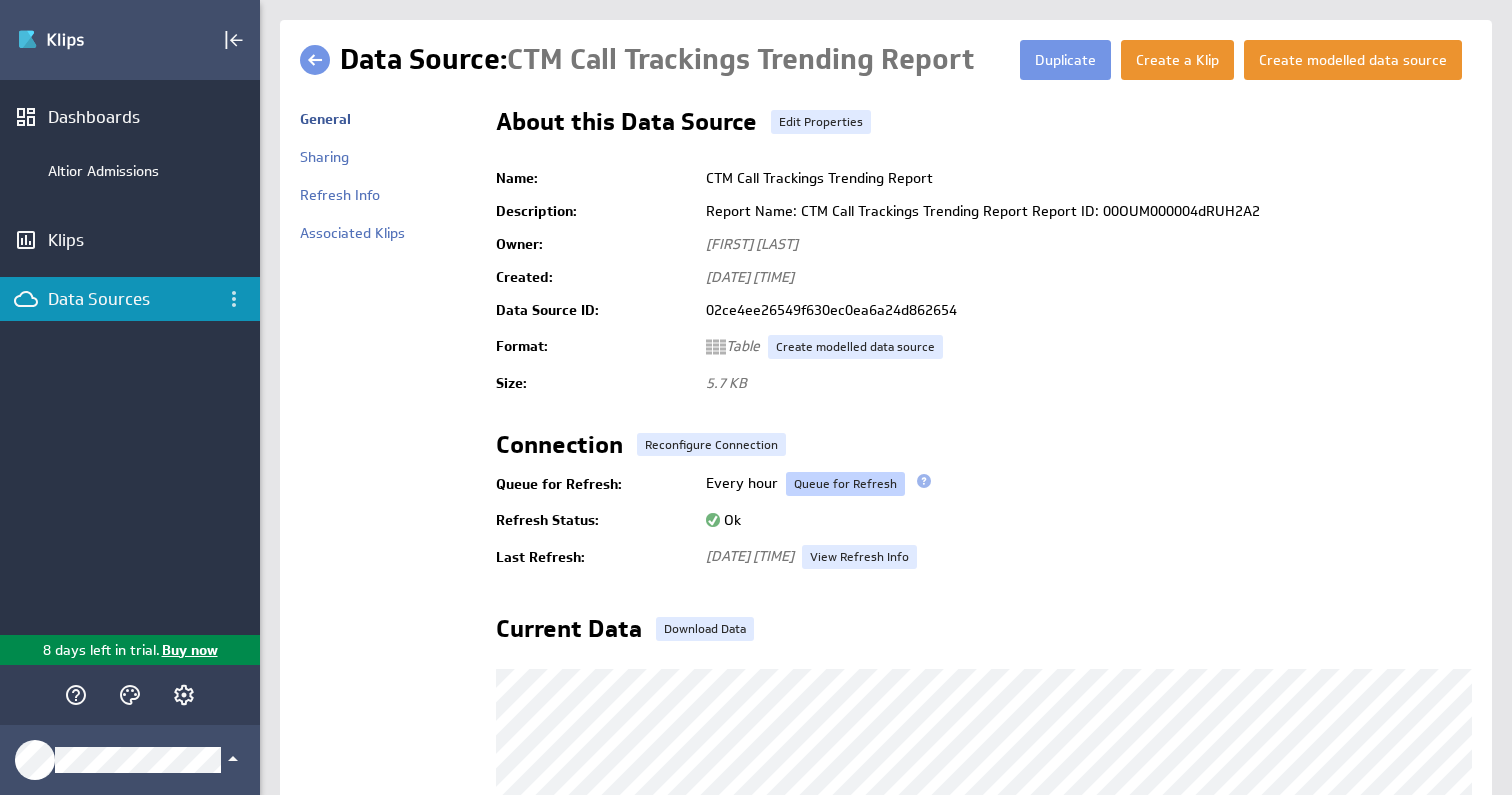 click on "Queue for Refresh" at bounding box center (845, 484) 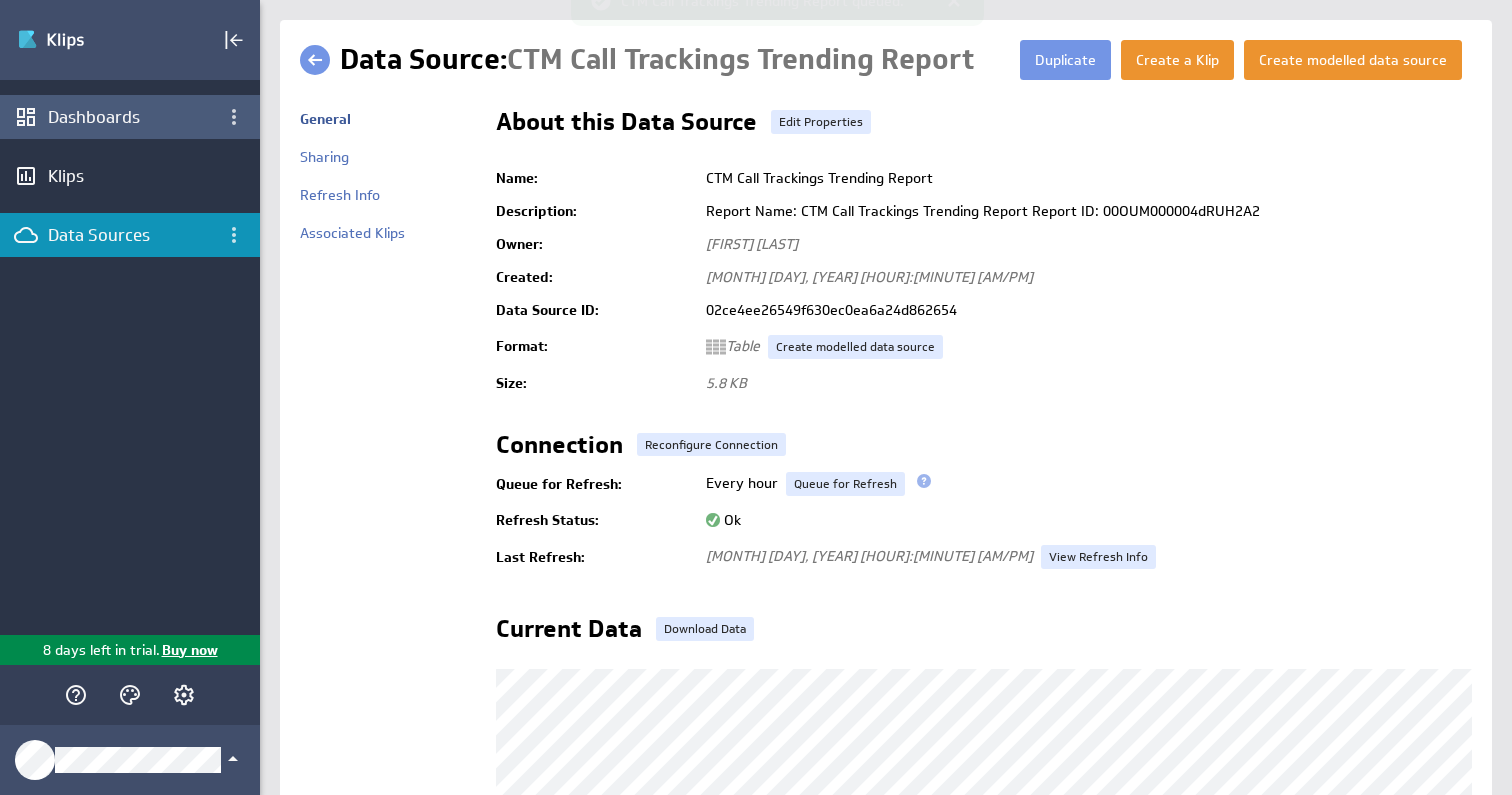 scroll, scrollTop: 0, scrollLeft: 0, axis: both 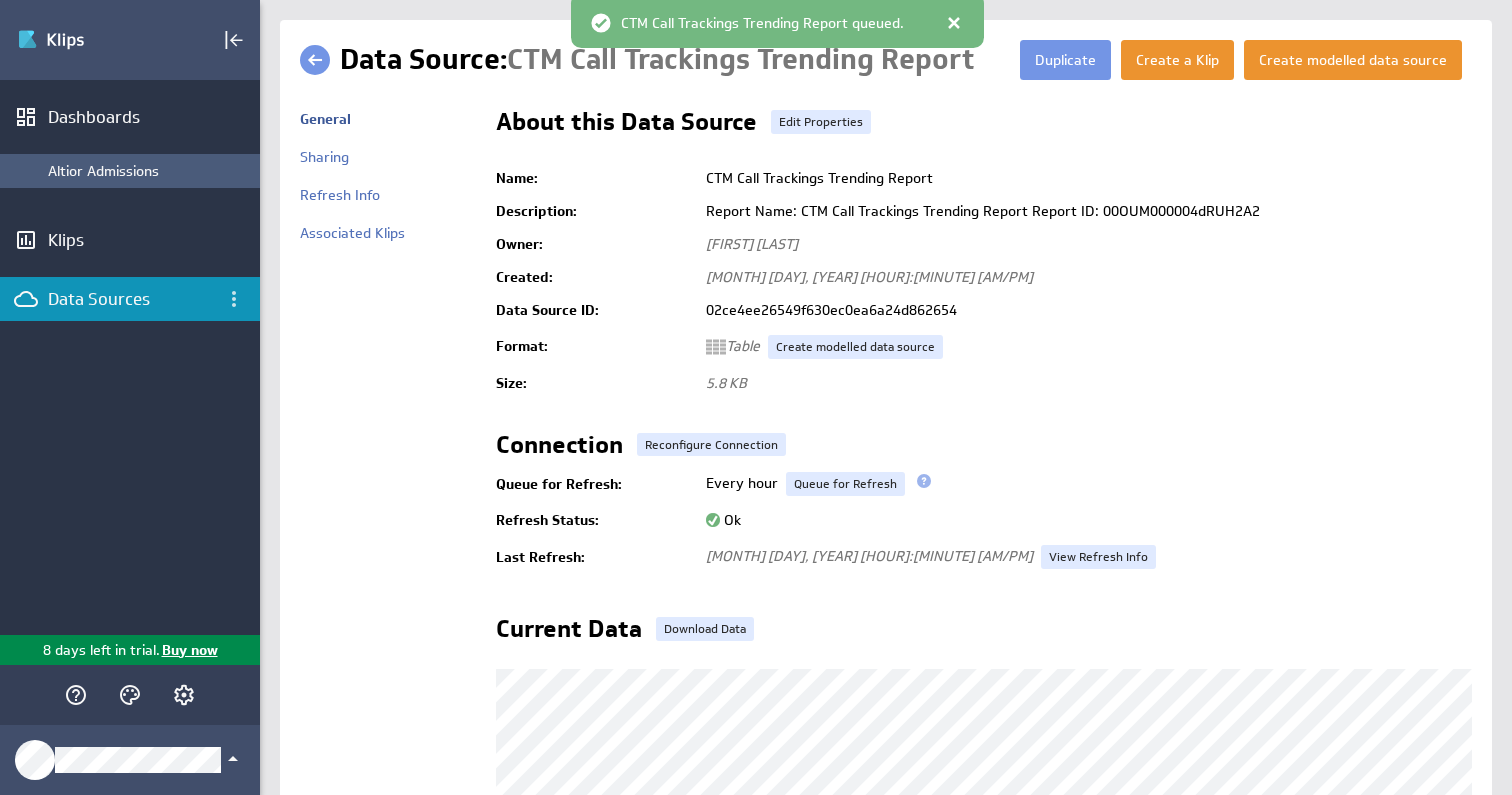 click on "Altior Admissions" at bounding box center (149, 171) 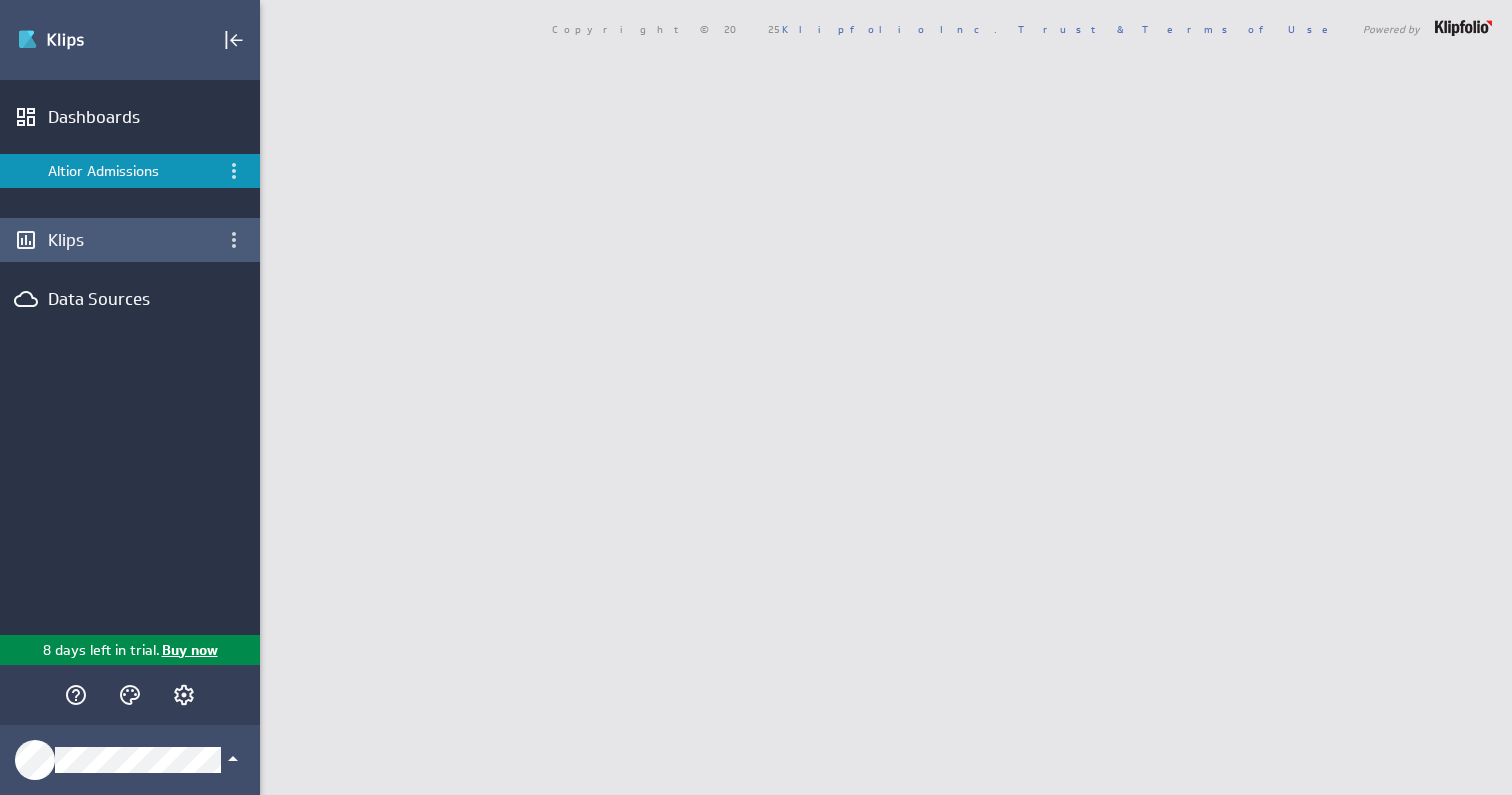 scroll, scrollTop: 0, scrollLeft: 0, axis: both 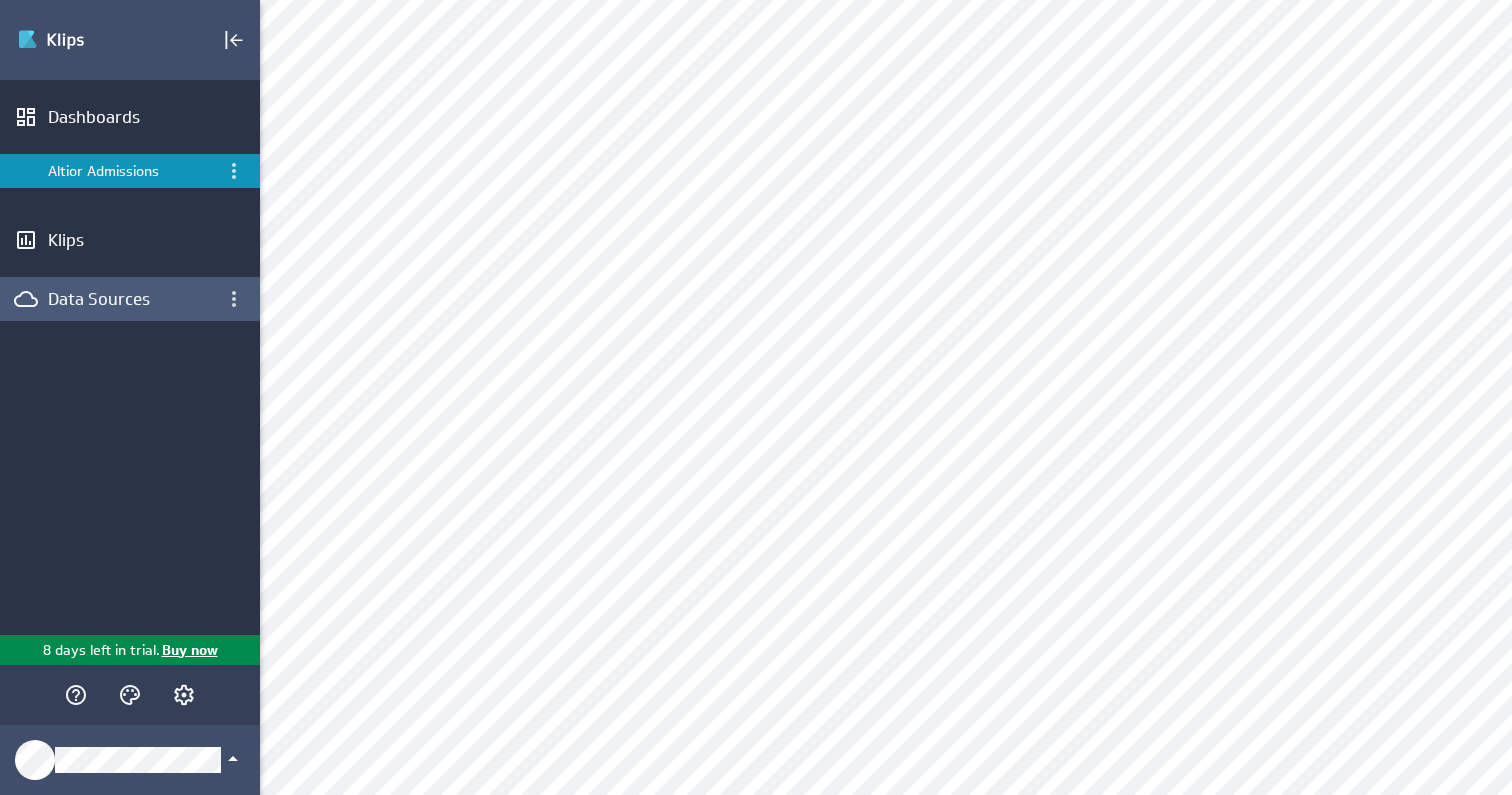 click on "Data Sources" at bounding box center [130, 299] 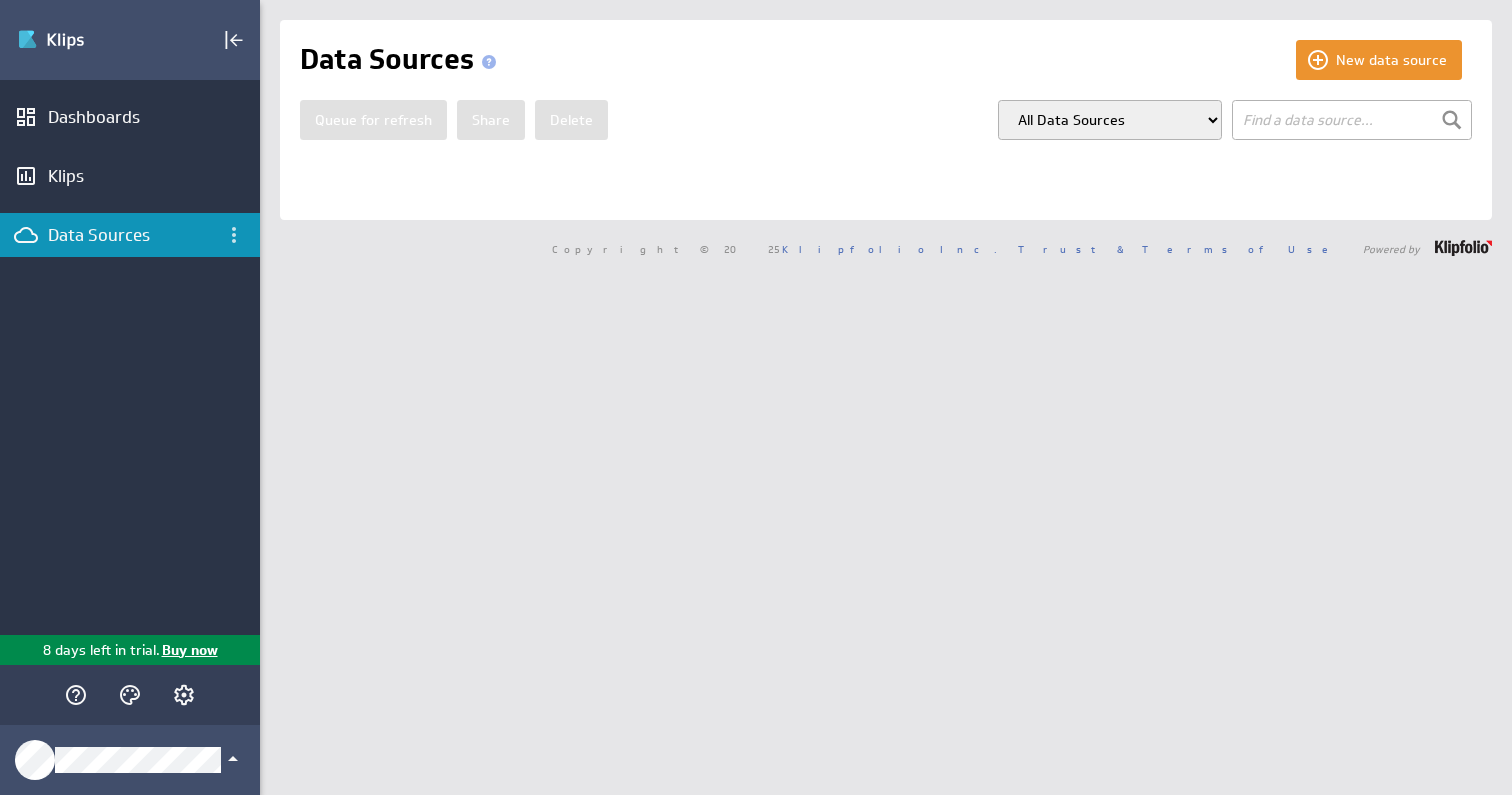 scroll, scrollTop: 0, scrollLeft: 0, axis: both 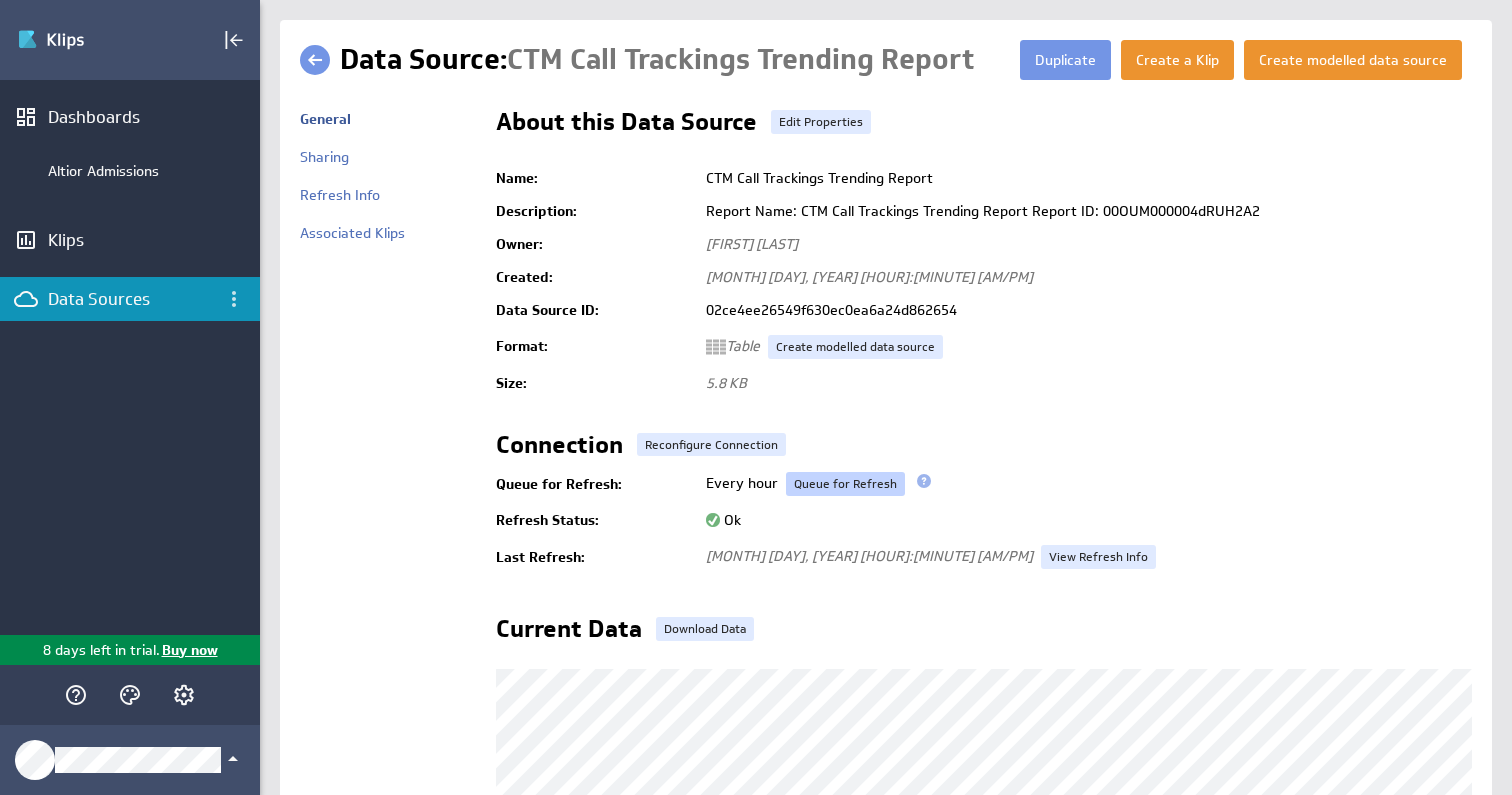 click on "Queue for Refresh" at bounding box center (845, 484) 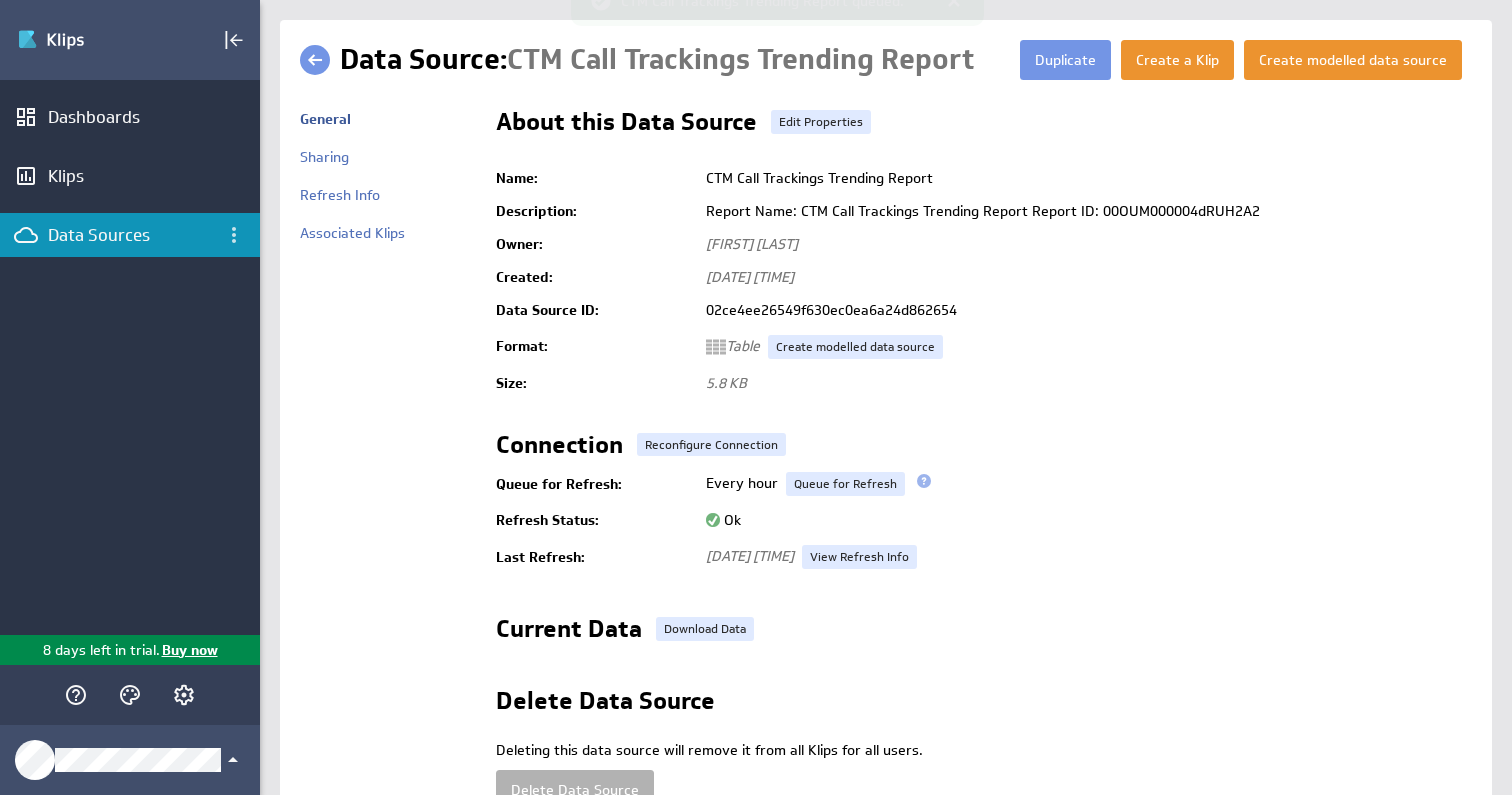 scroll, scrollTop: 0, scrollLeft: 0, axis: both 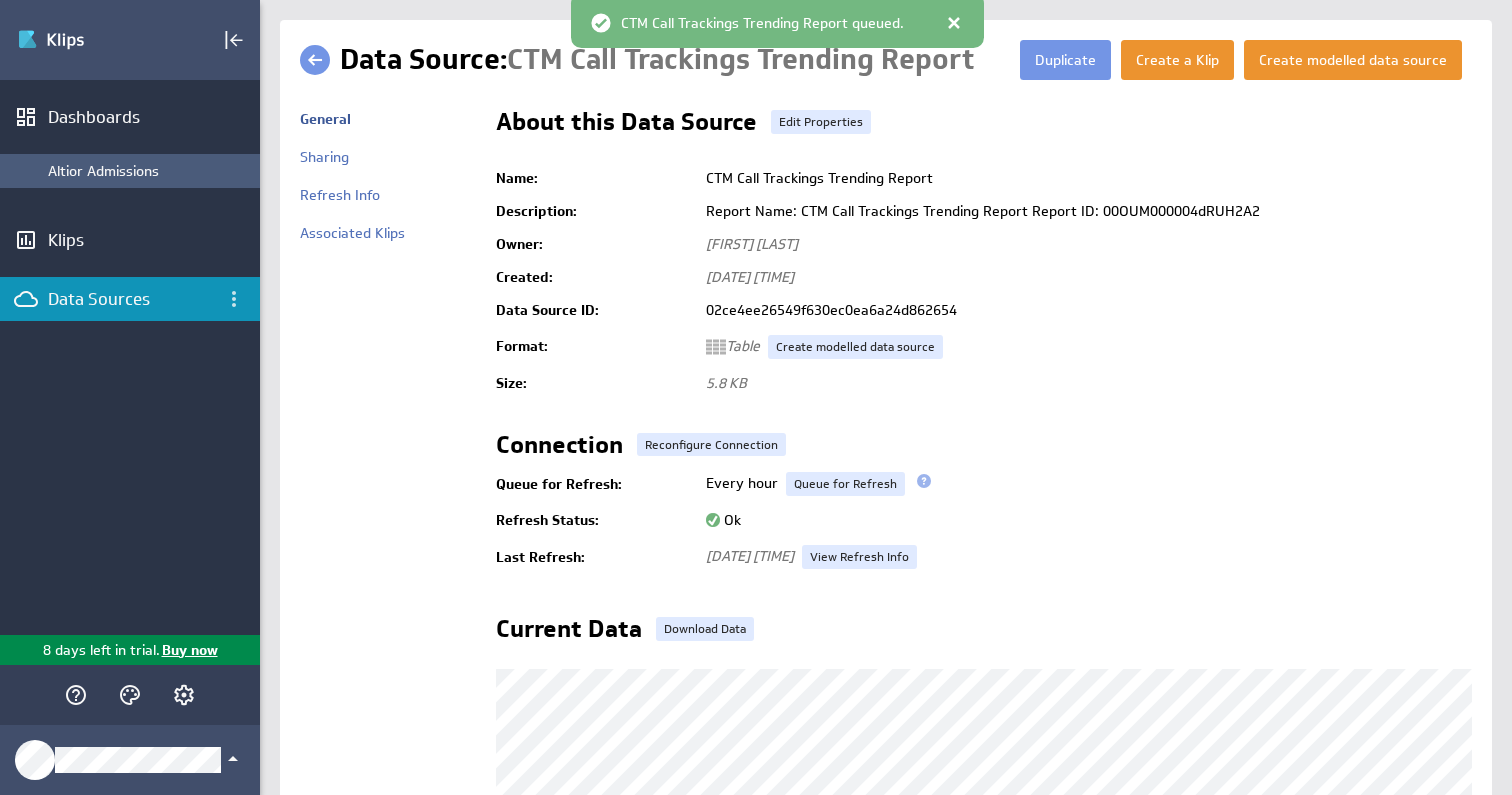 click on "Altior Admissions" at bounding box center [149, 171] 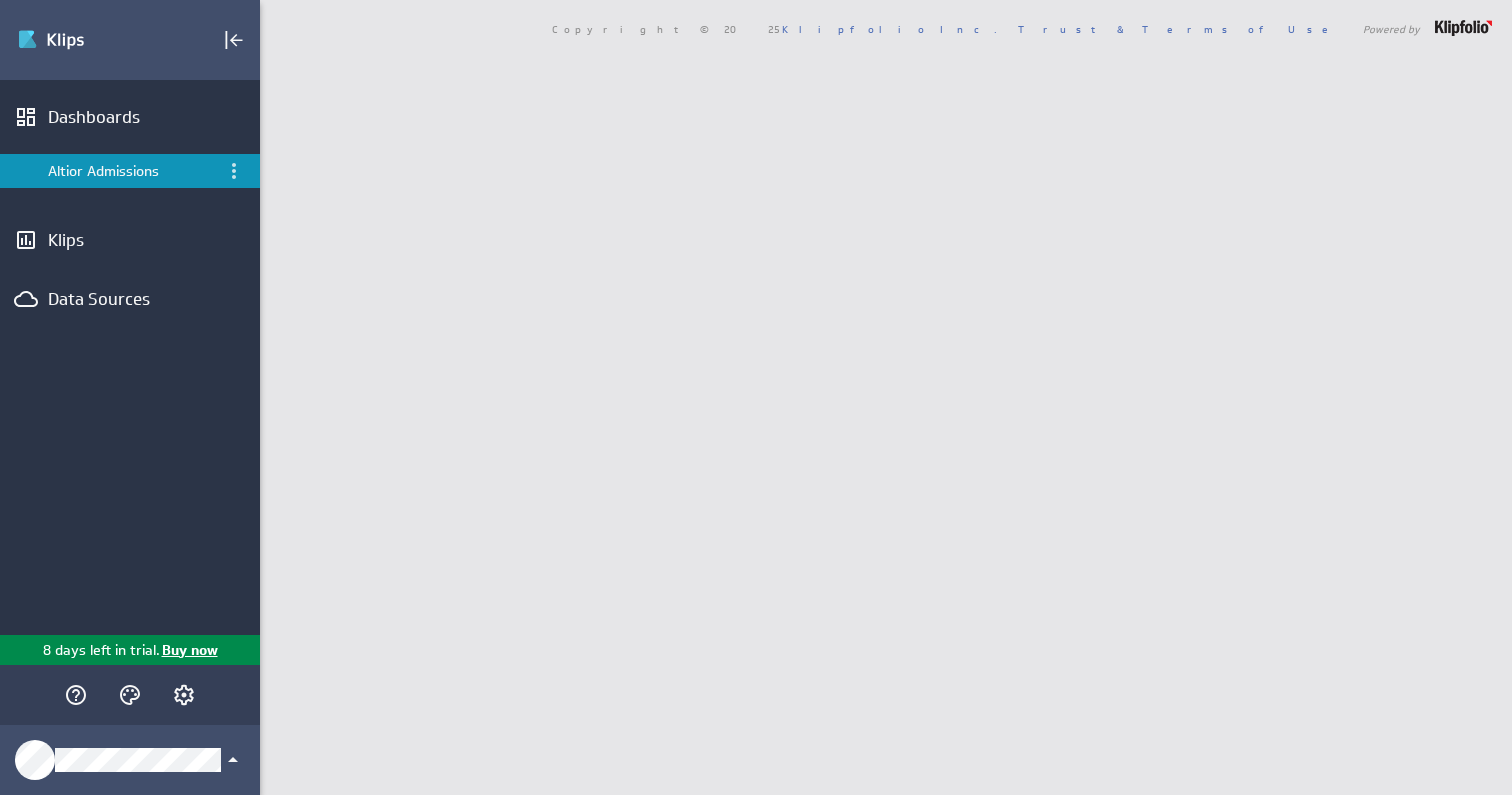 scroll, scrollTop: 0, scrollLeft: 0, axis: both 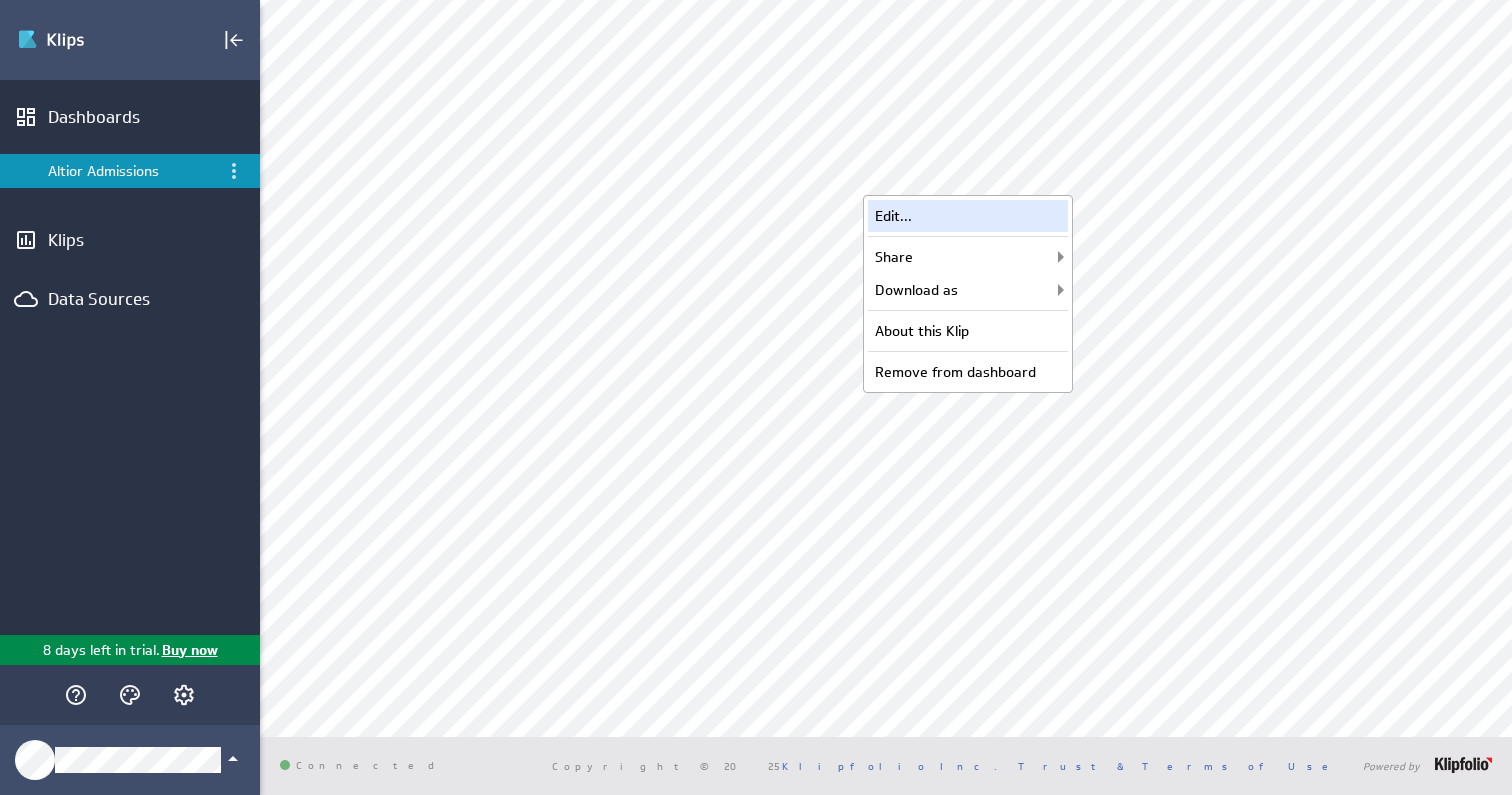 click on "Edit..." at bounding box center [968, 216] 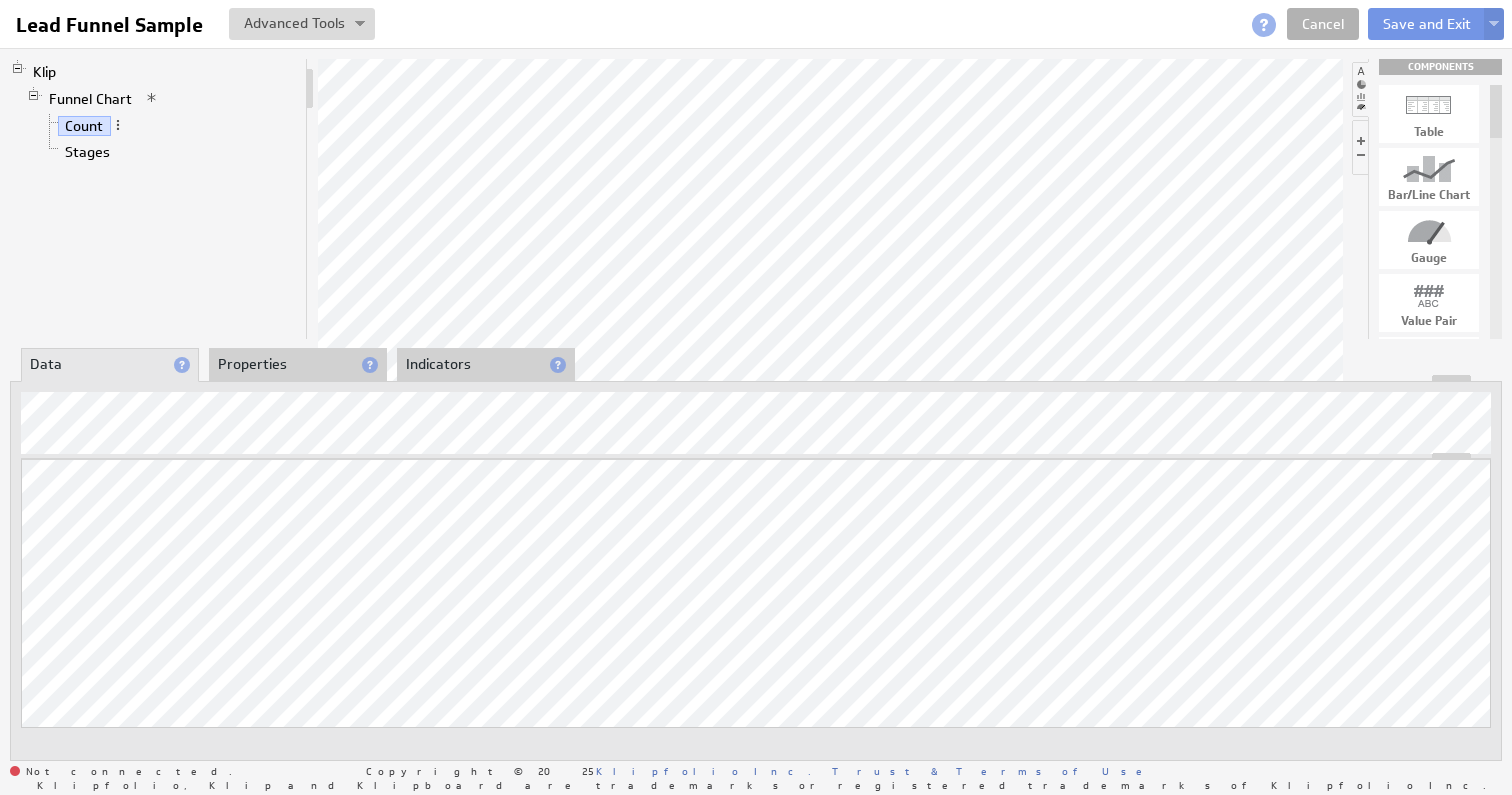 scroll, scrollTop: 0, scrollLeft: 0, axis: both 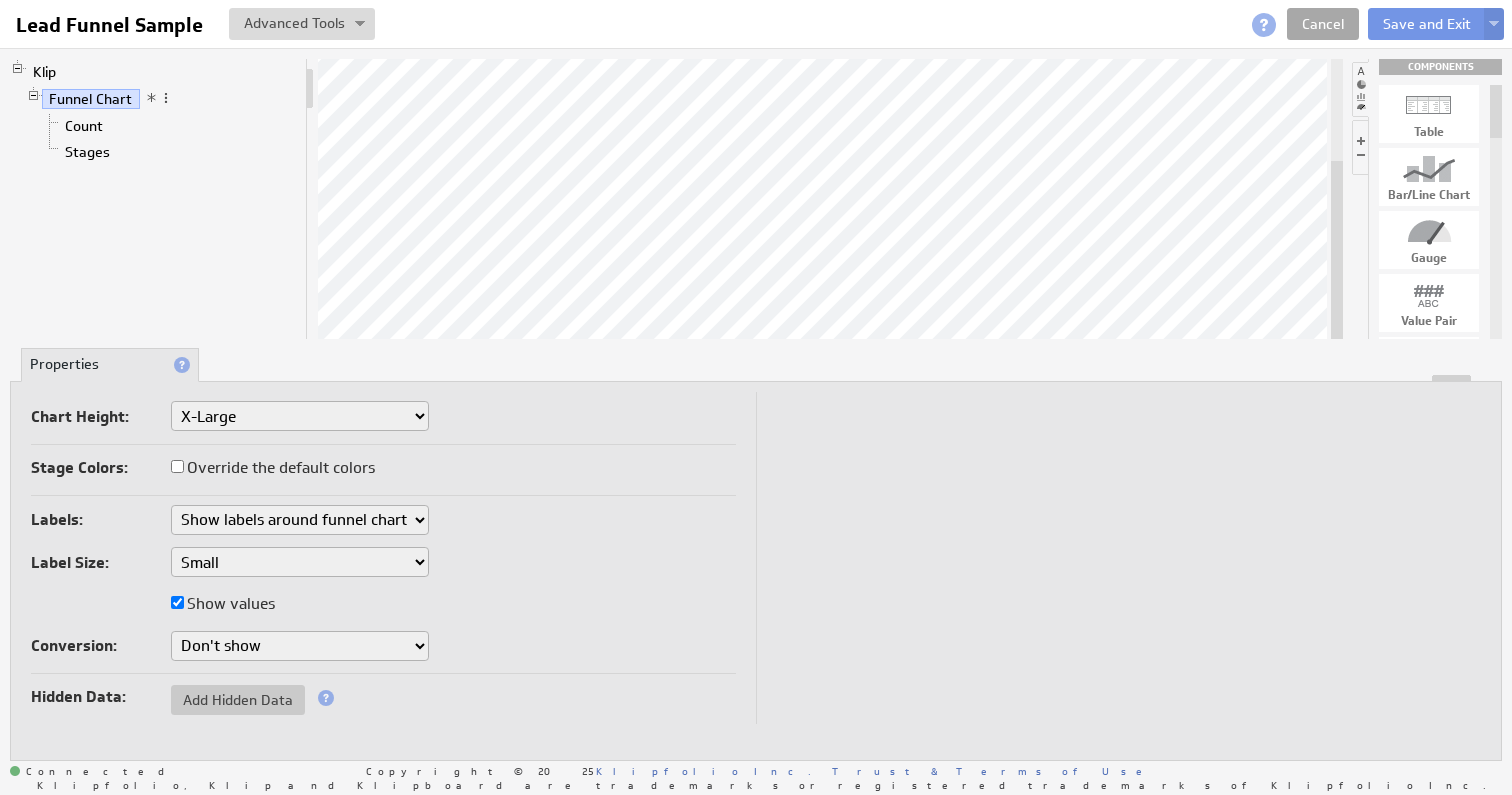 click on "Cancel" at bounding box center (1323, 24) 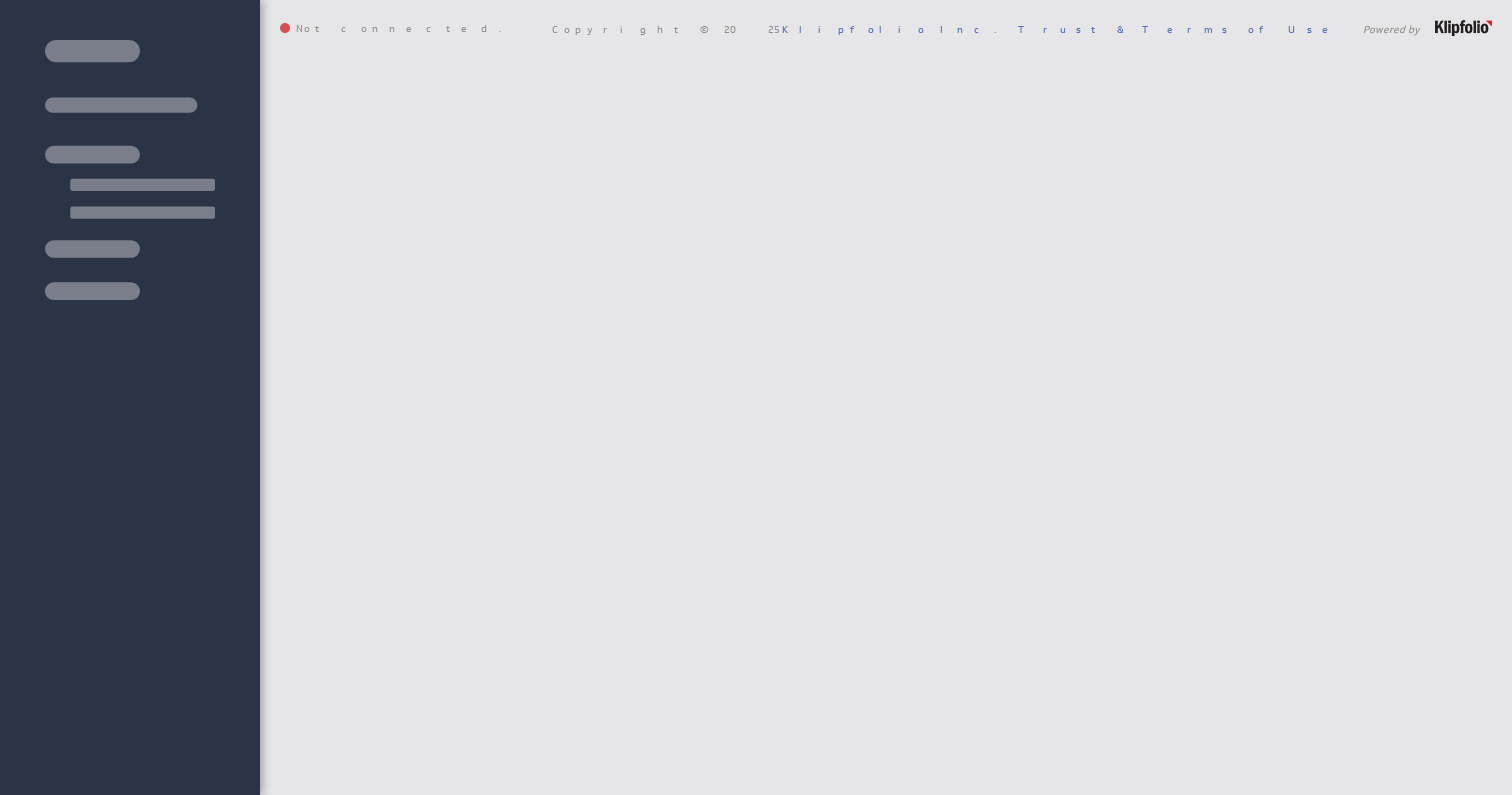 scroll, scrollTop: 0, scrollLeft: 0, axis: both 